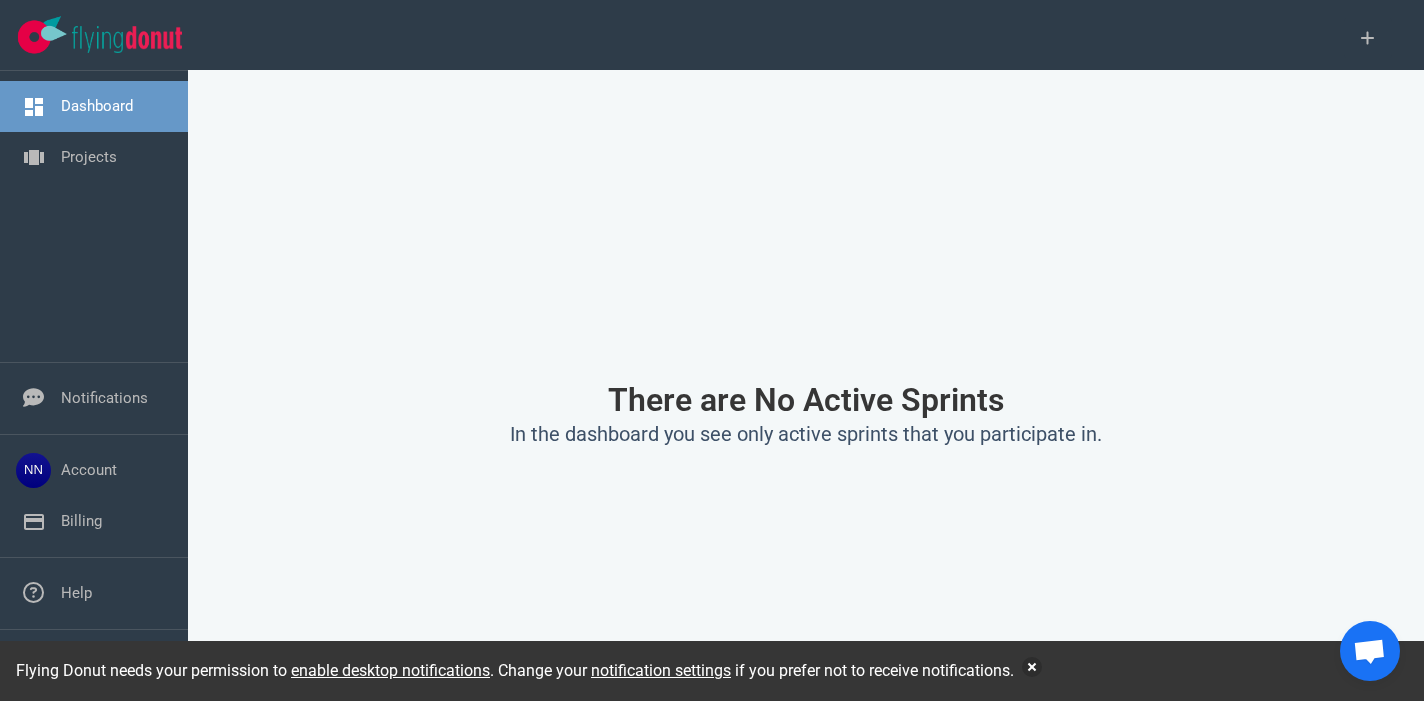 scroll, scrollTop: 0, scrollLeft: 0, axis: both 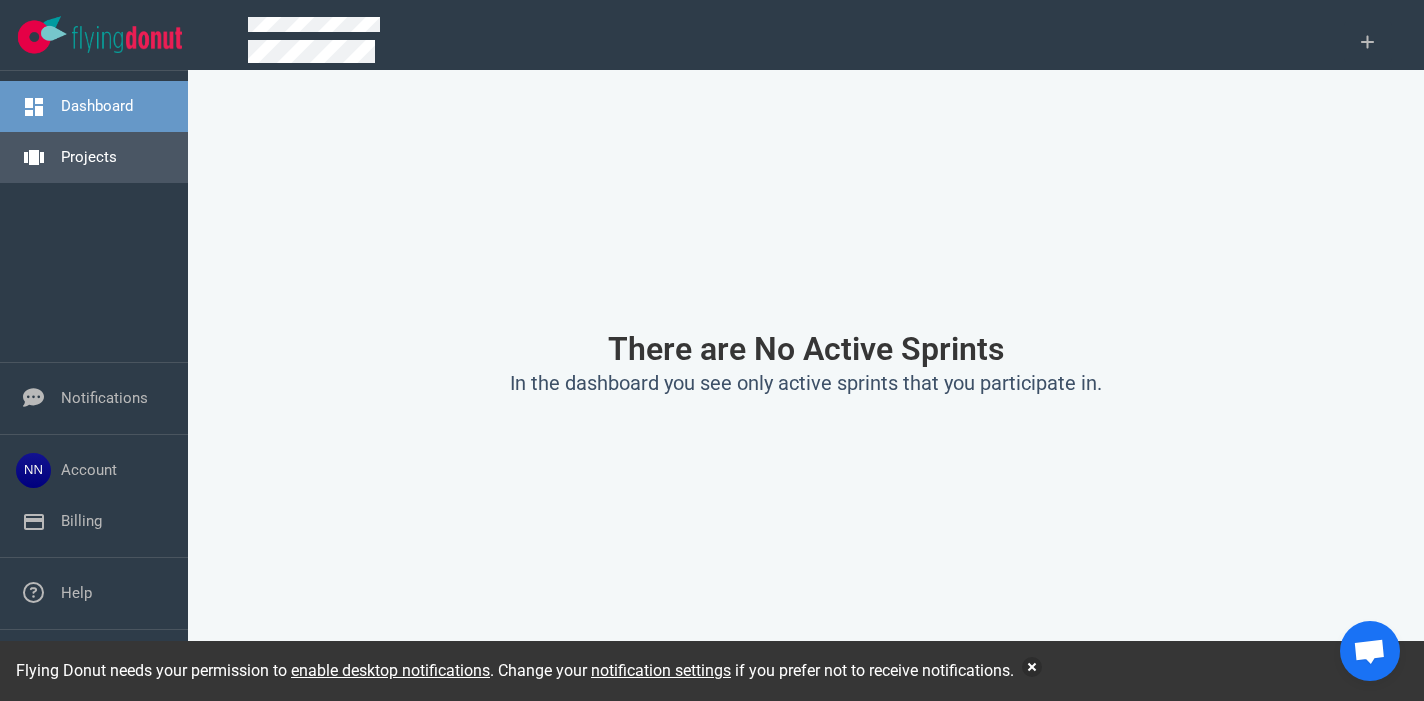 click on "Projects" at bounding box center (89, 157) 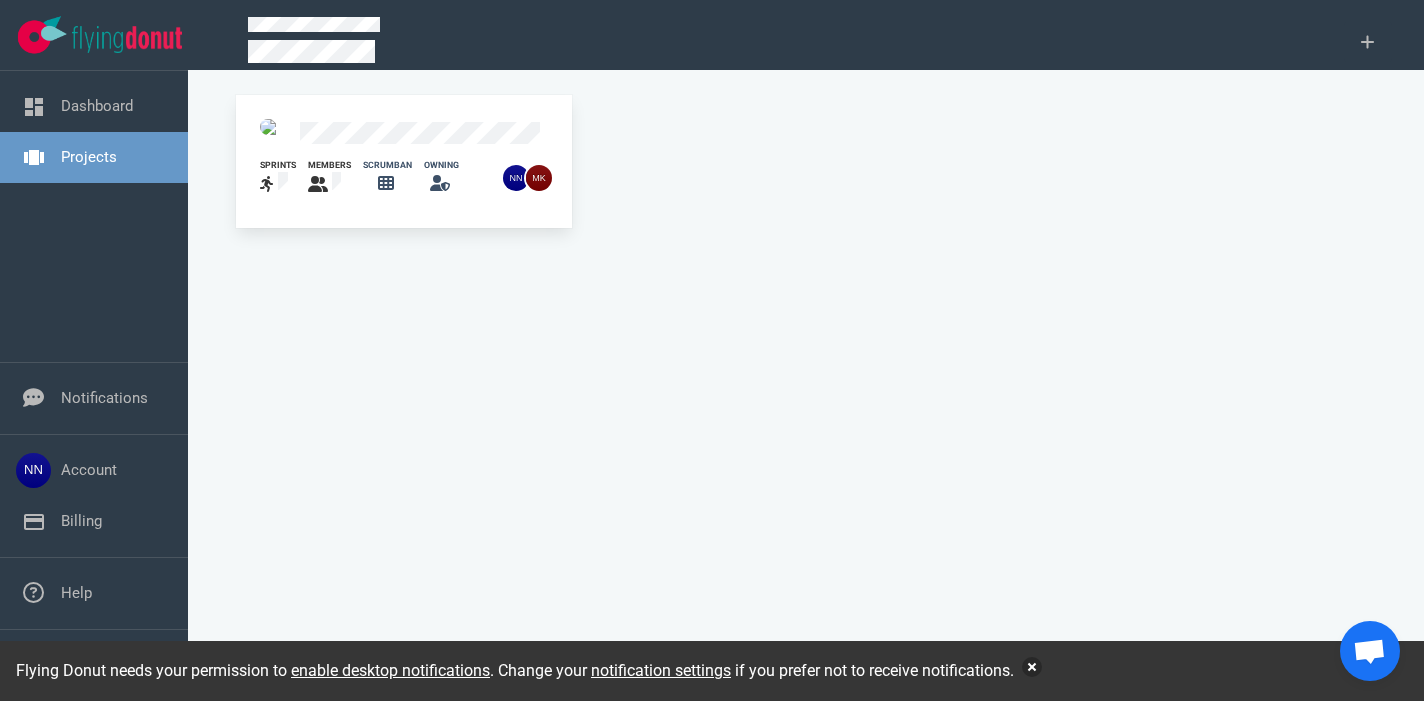 click at bounding box center (1032, 667) 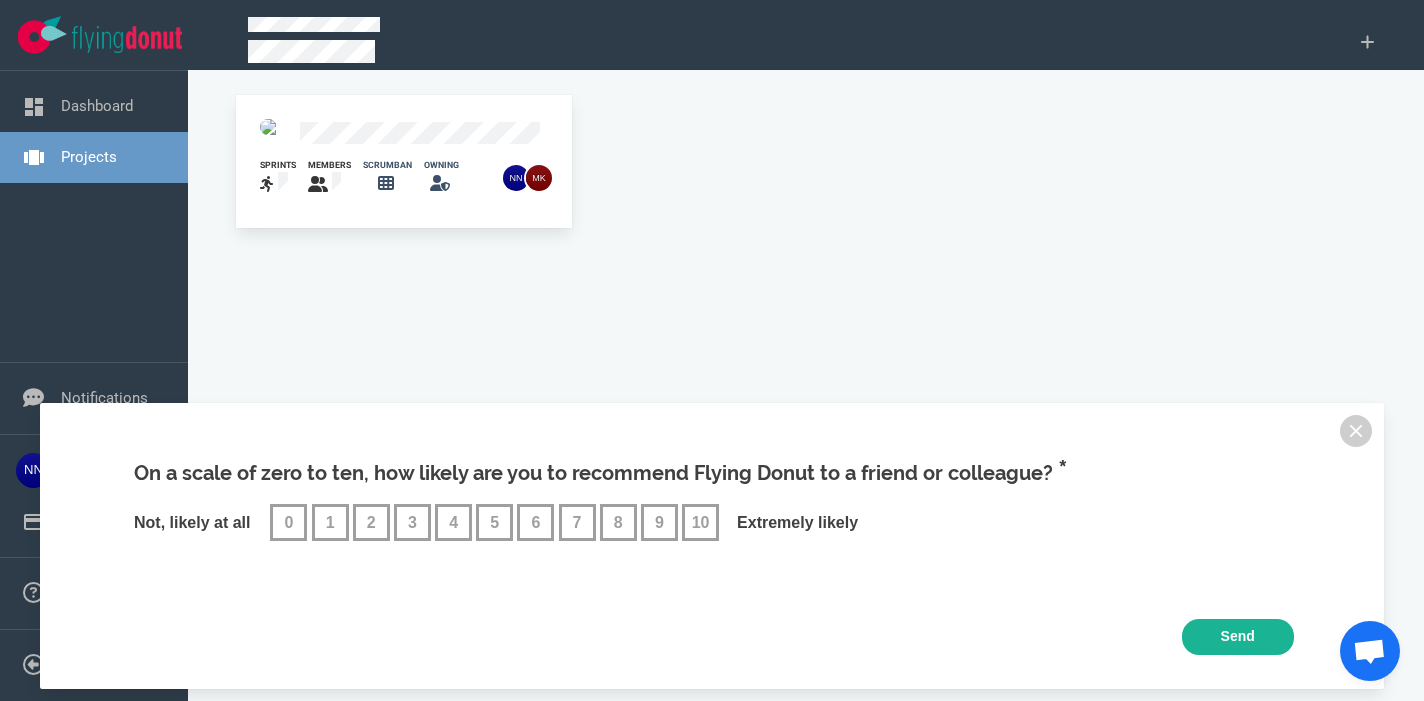 scroll, scrollTop: 0, scrollLeft: 0, axis: both 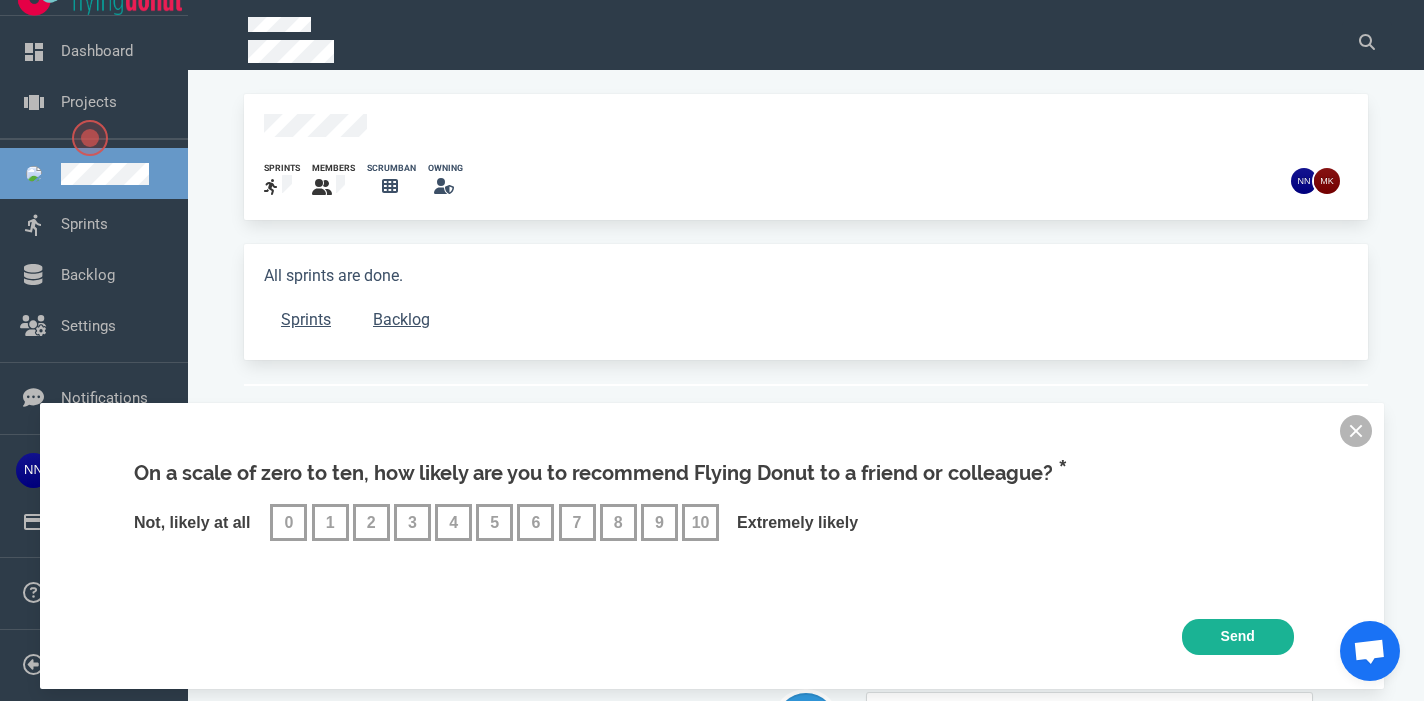 click at bounding box center [1356, 431] 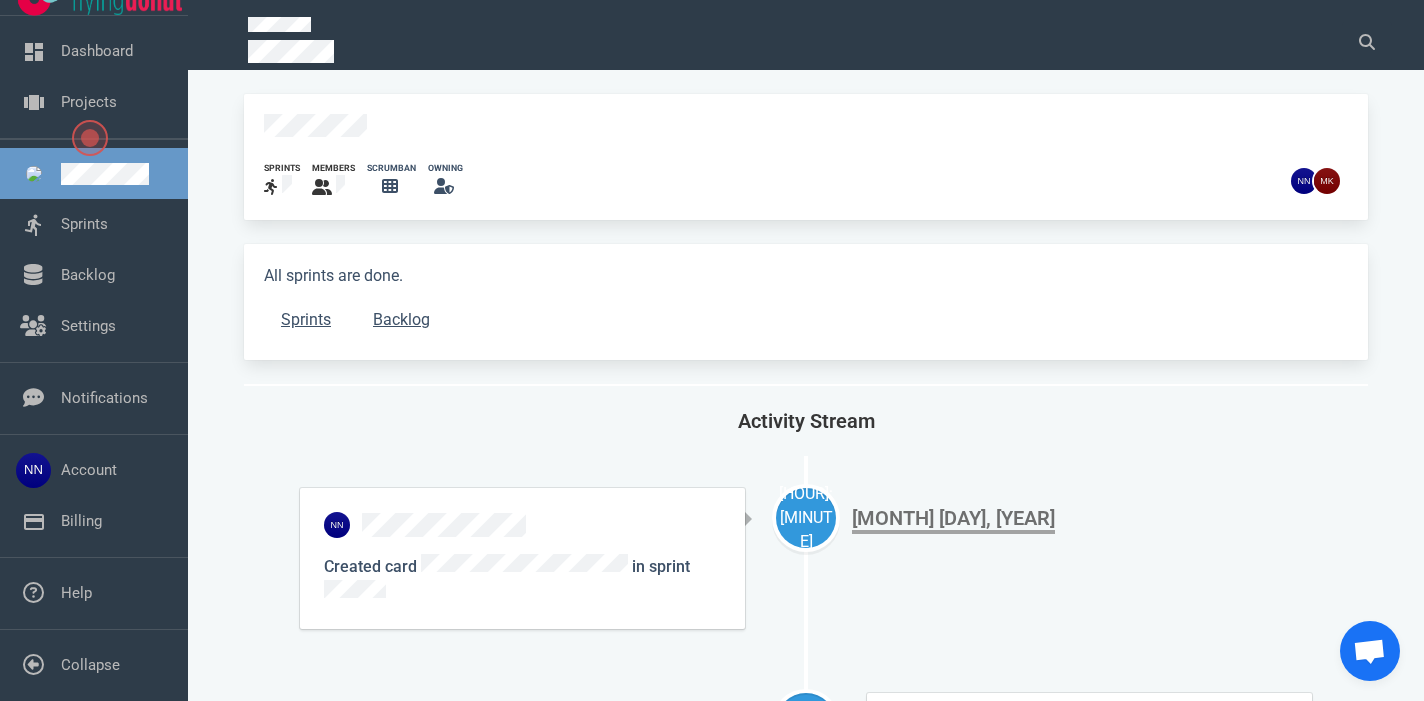 click at bounding box center [391, 187] 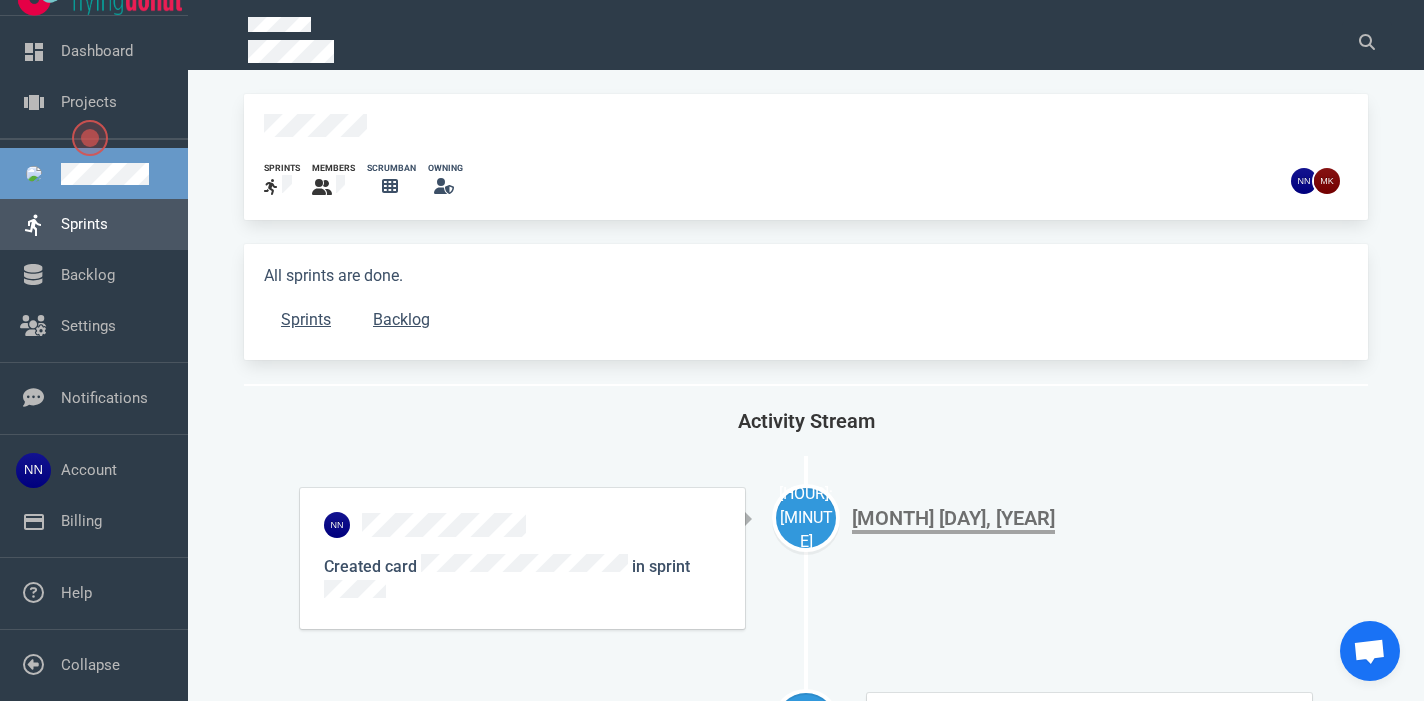 click on "Sprints" at bounding box center [84, 224] 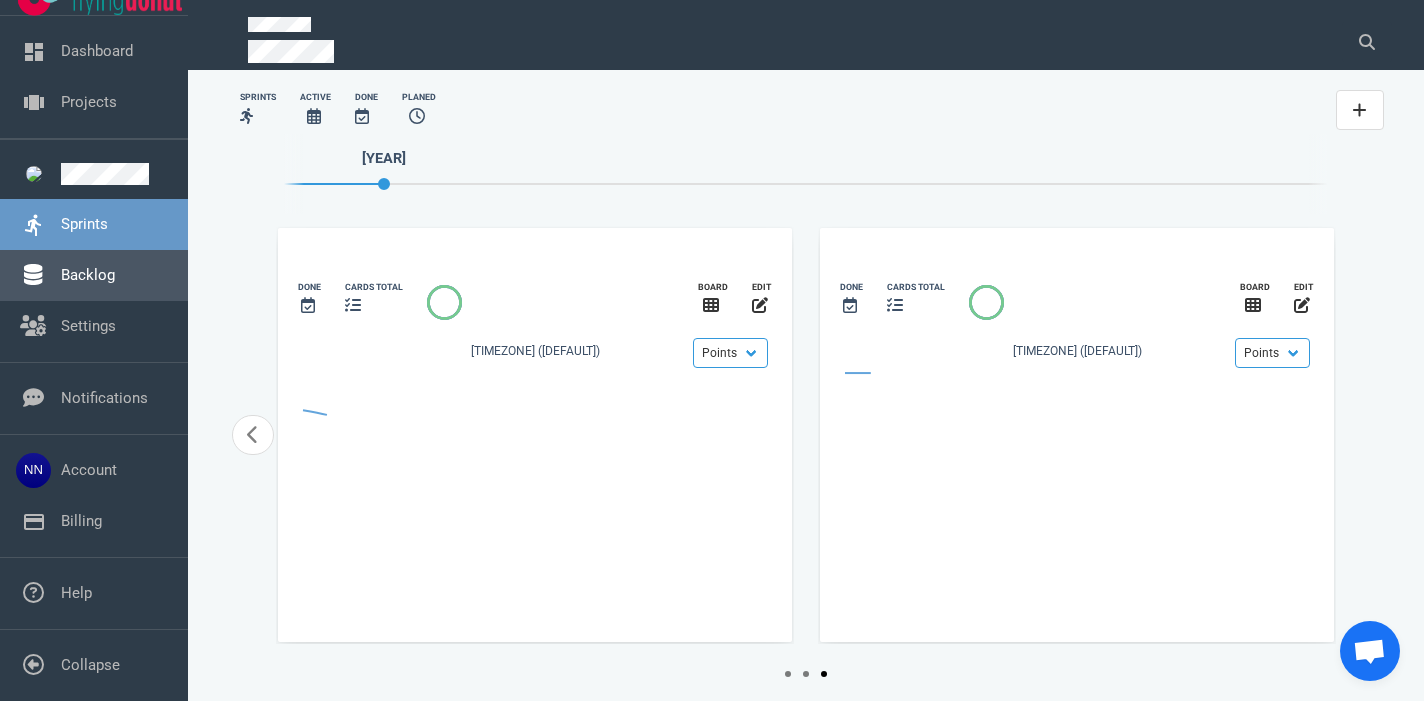 click on "Backlog" at bounding box center [88, 275] 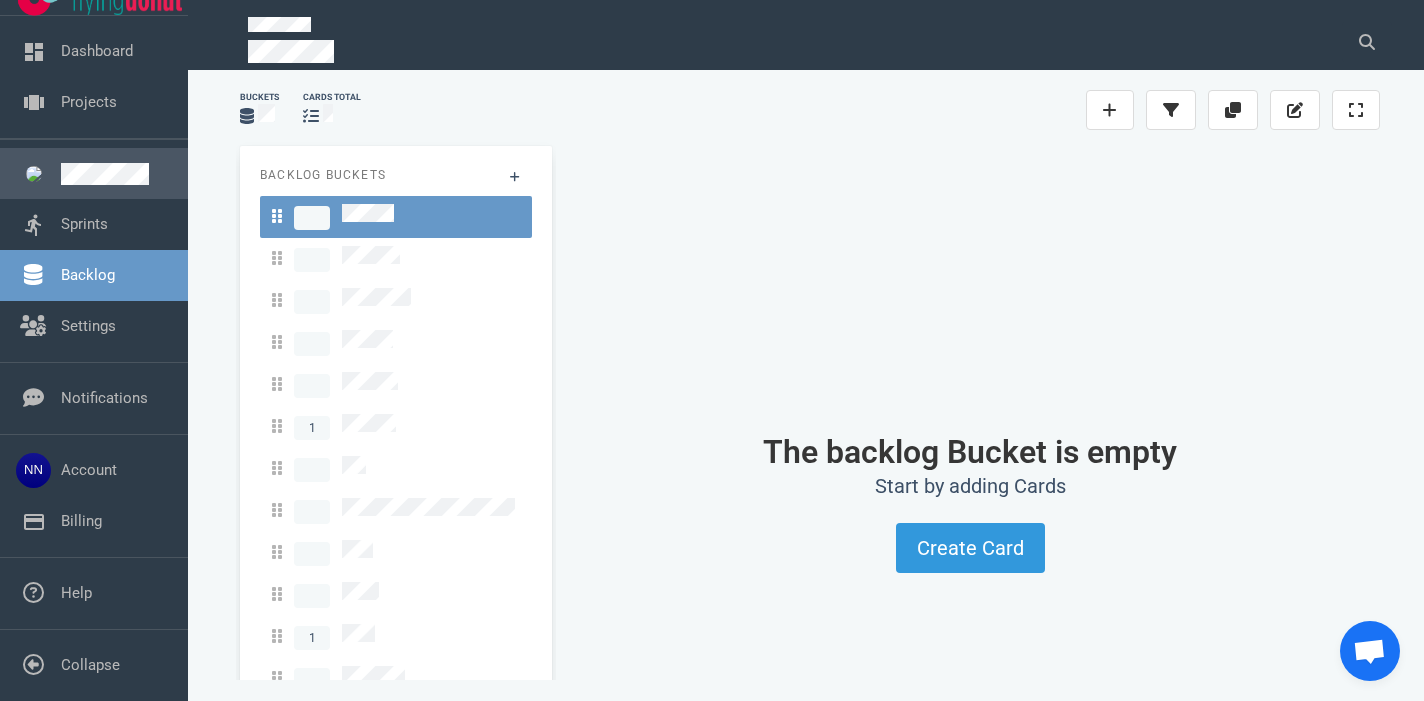 click at bounding box center [116, 174] 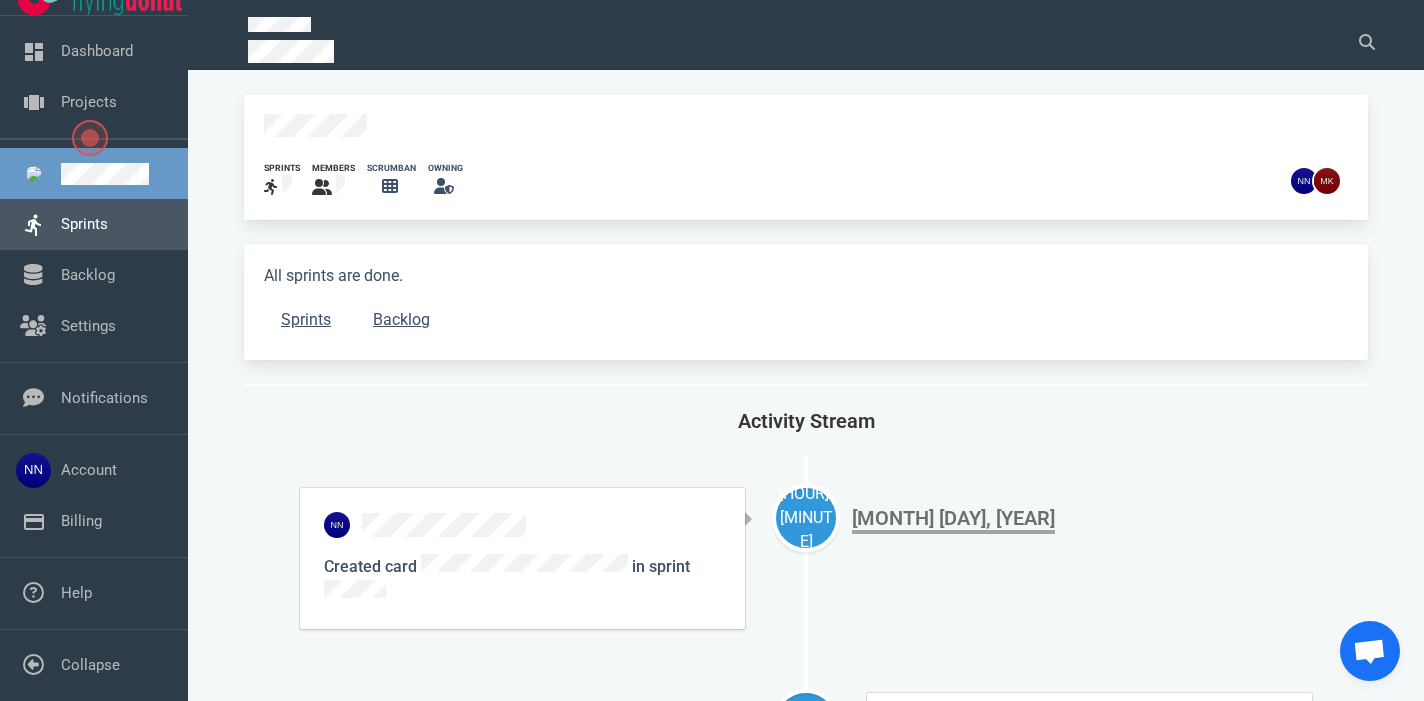 click on "Sprints" at bounding box center (84, 224) 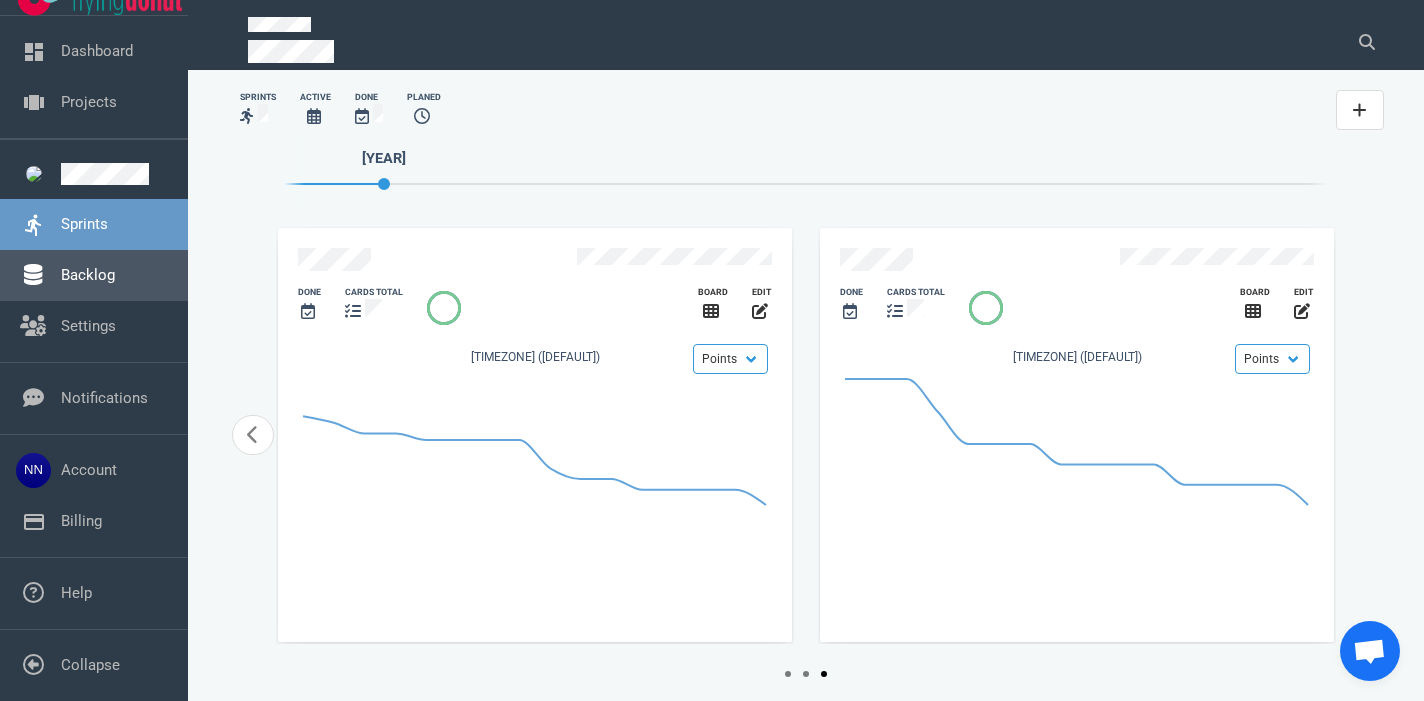 click on "Backlog" at bounding box center (88, 275) 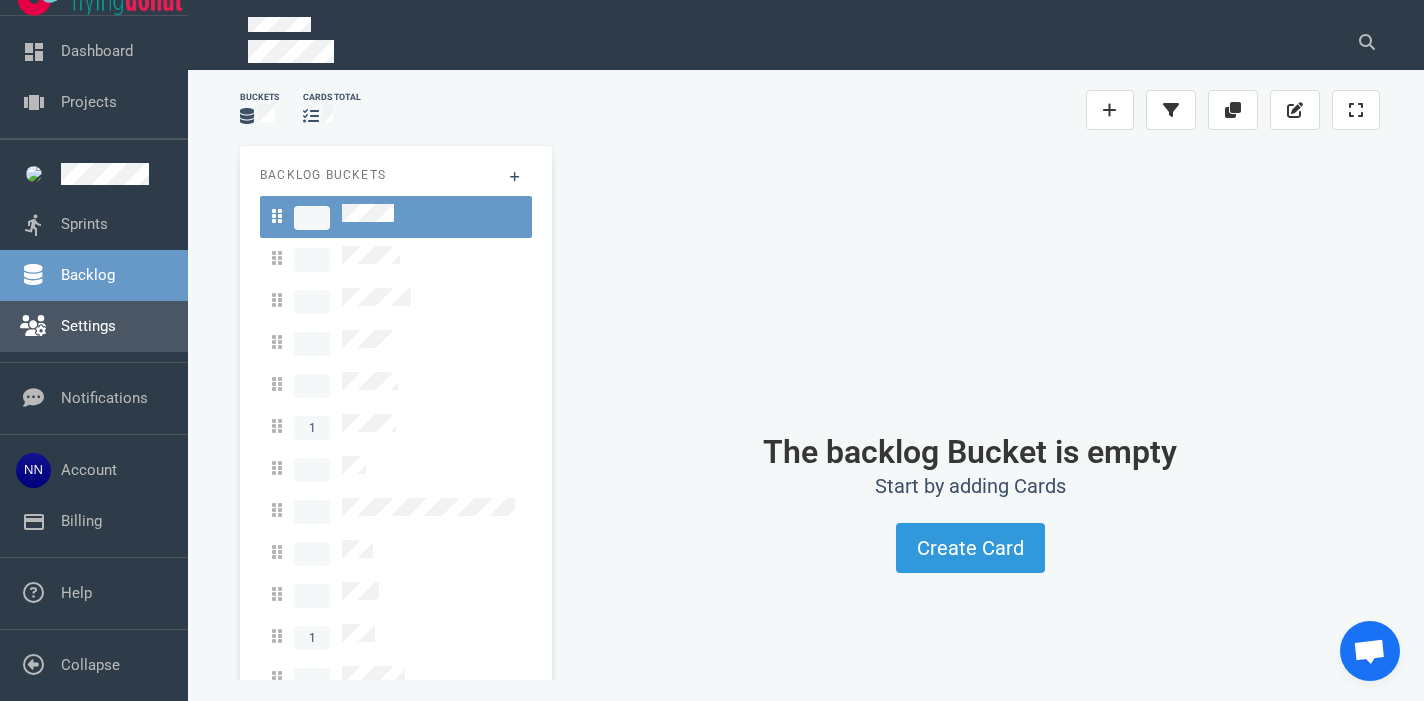 click on "Settings" at bounding box center (88, 326) 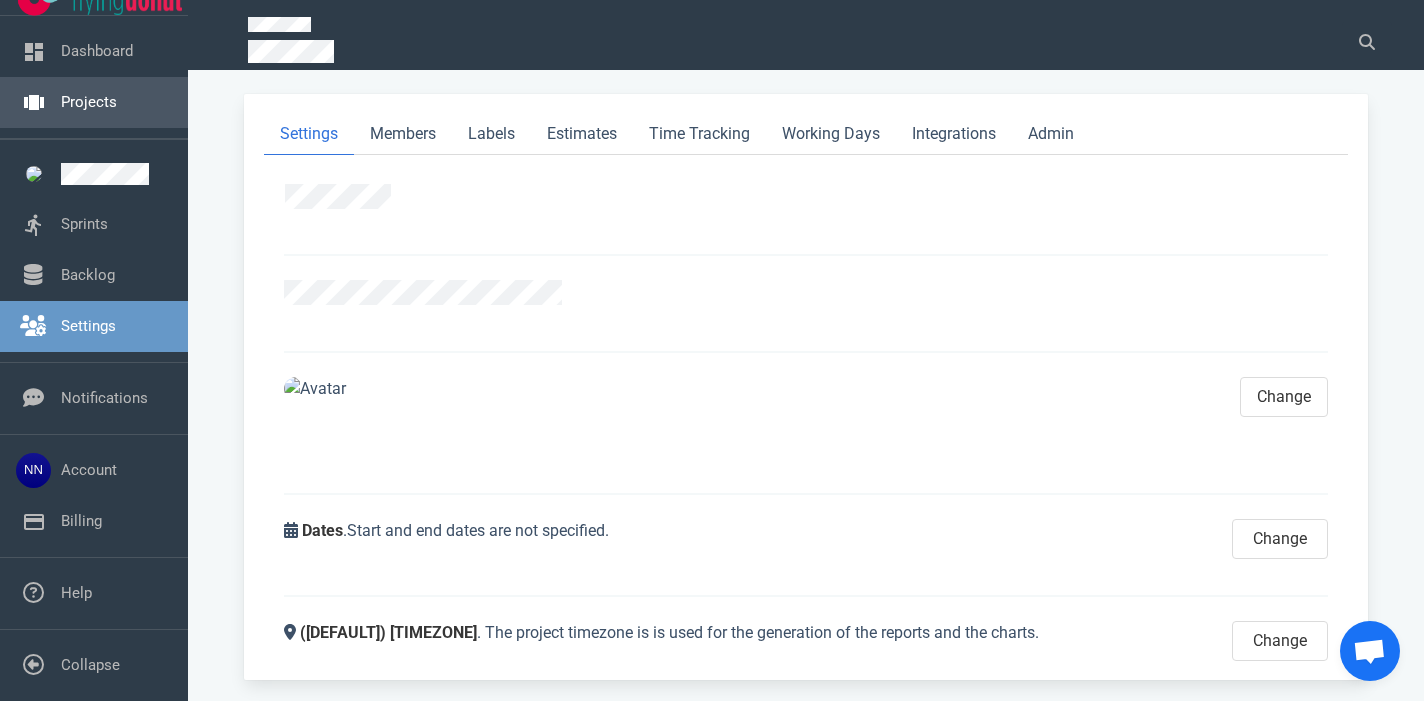 click on "Projects" at bounding box center [89, 102] 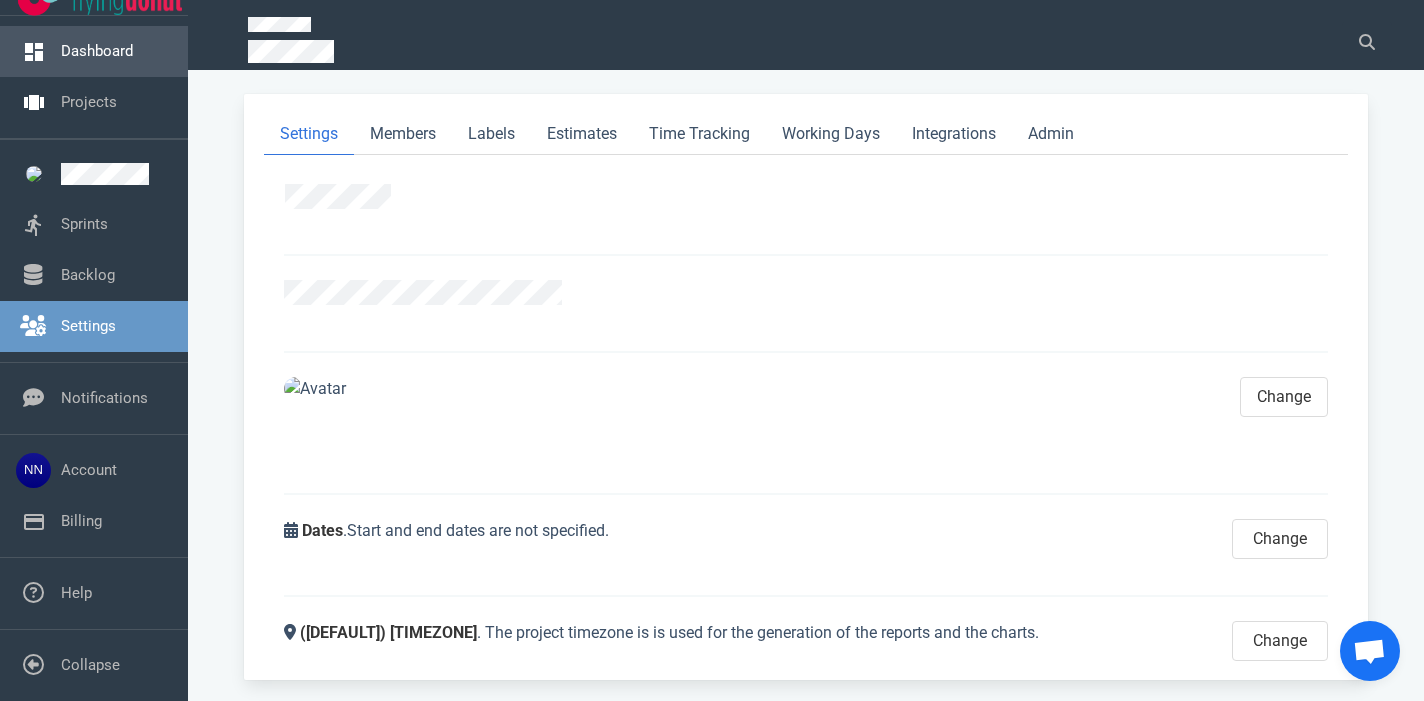 scroll, scrollTop: 0, scrollLeft: 0, axis: both 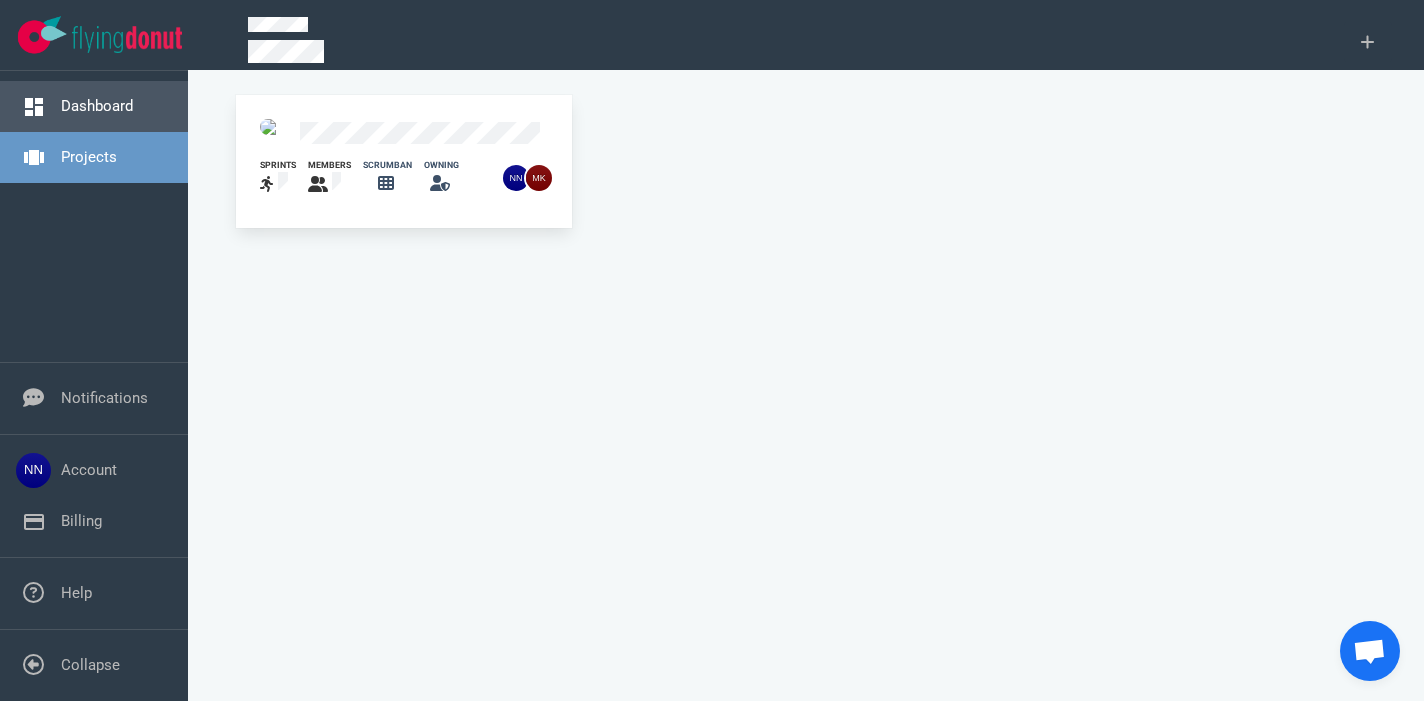 click on "Dashboard" at bounding box center [97, 106] 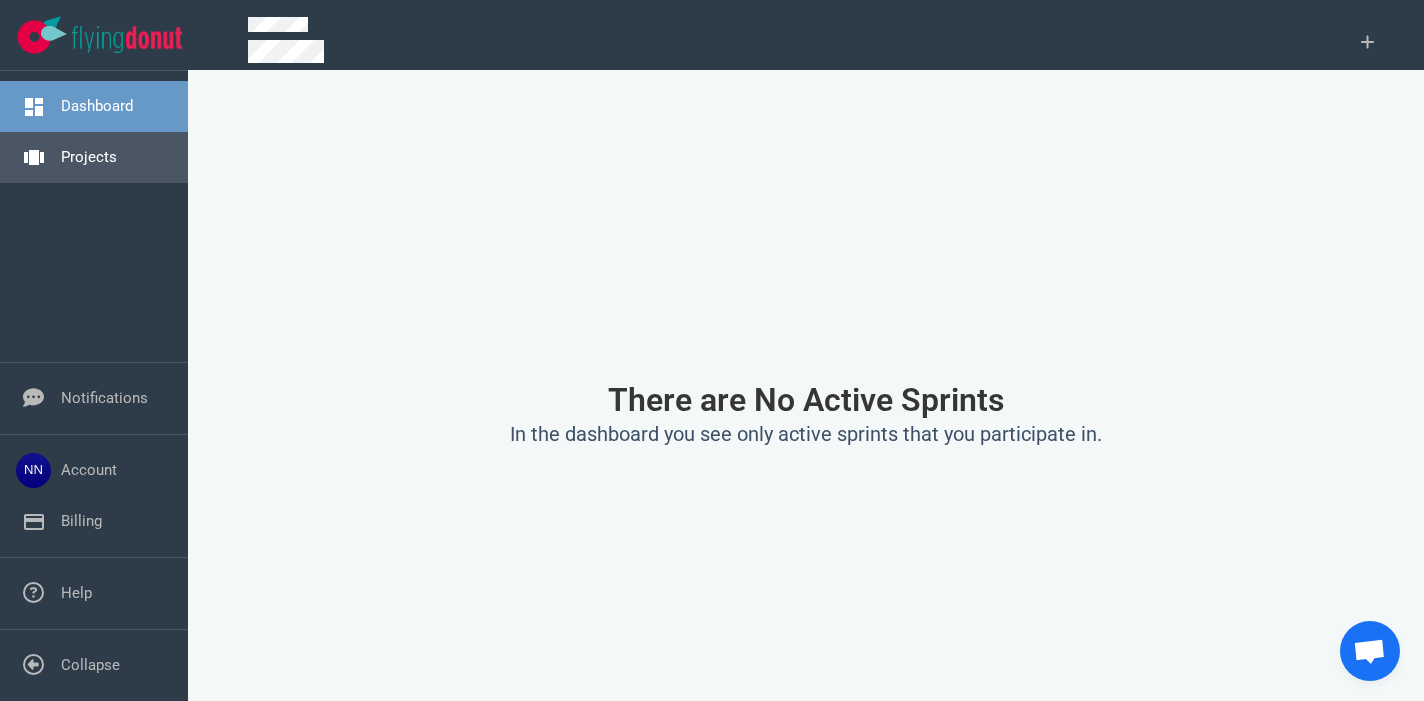 click on "Projects" at bounding box center [89, 157] 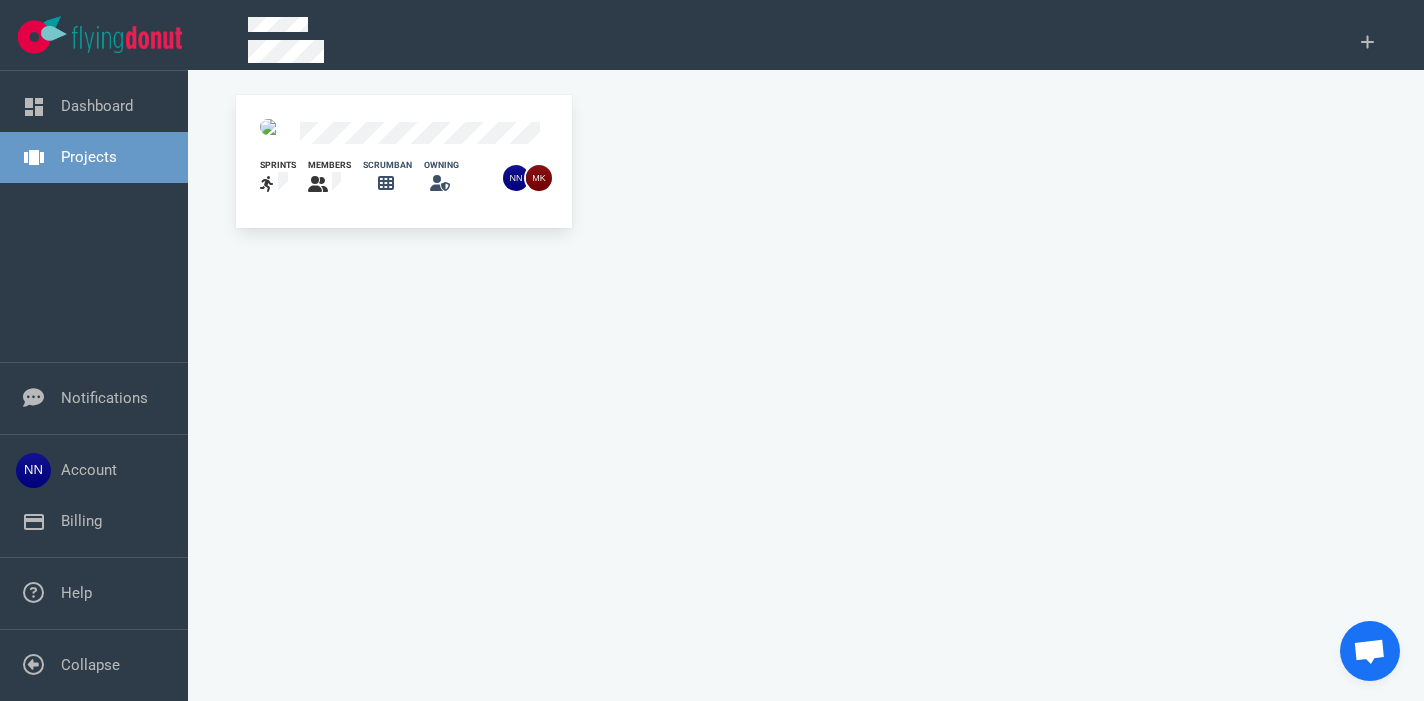 click at bounding box center (364, 133) 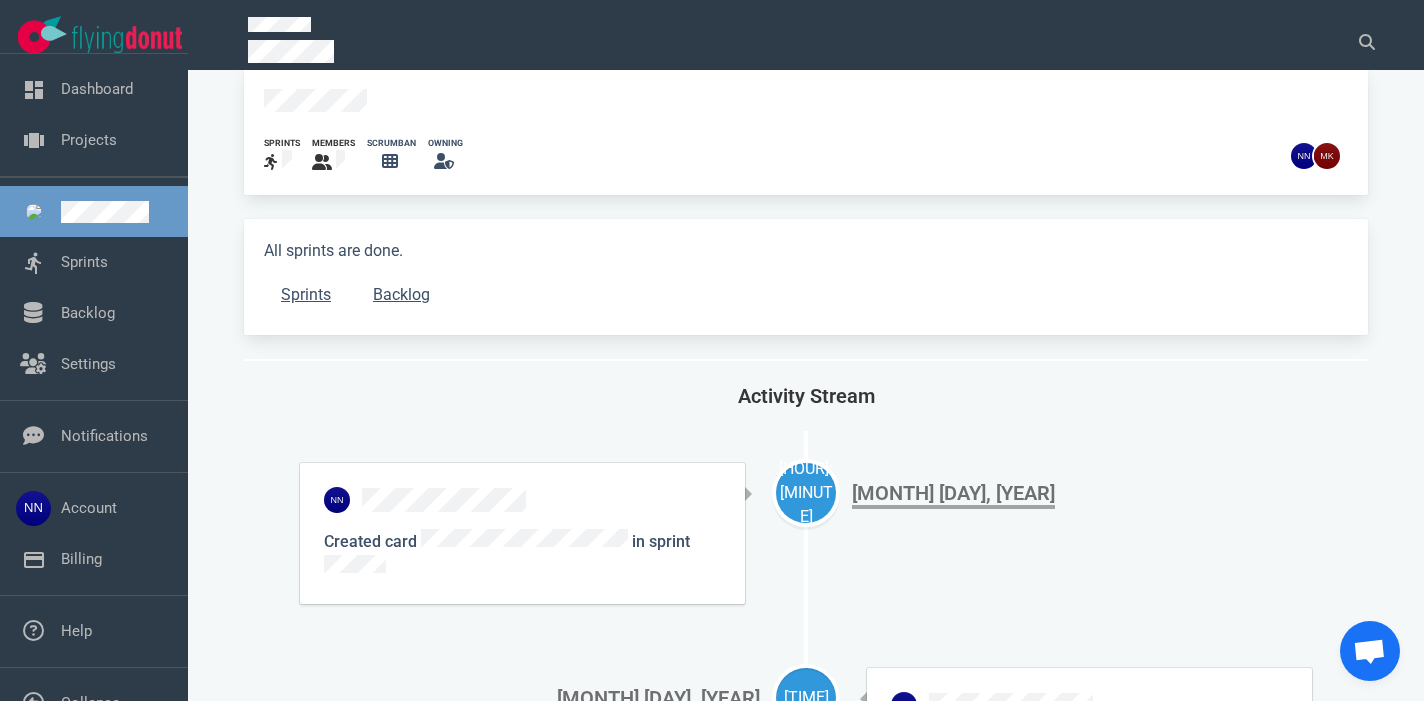 scroll, scrollTop: 0, scrollLeft: 0, axis: both 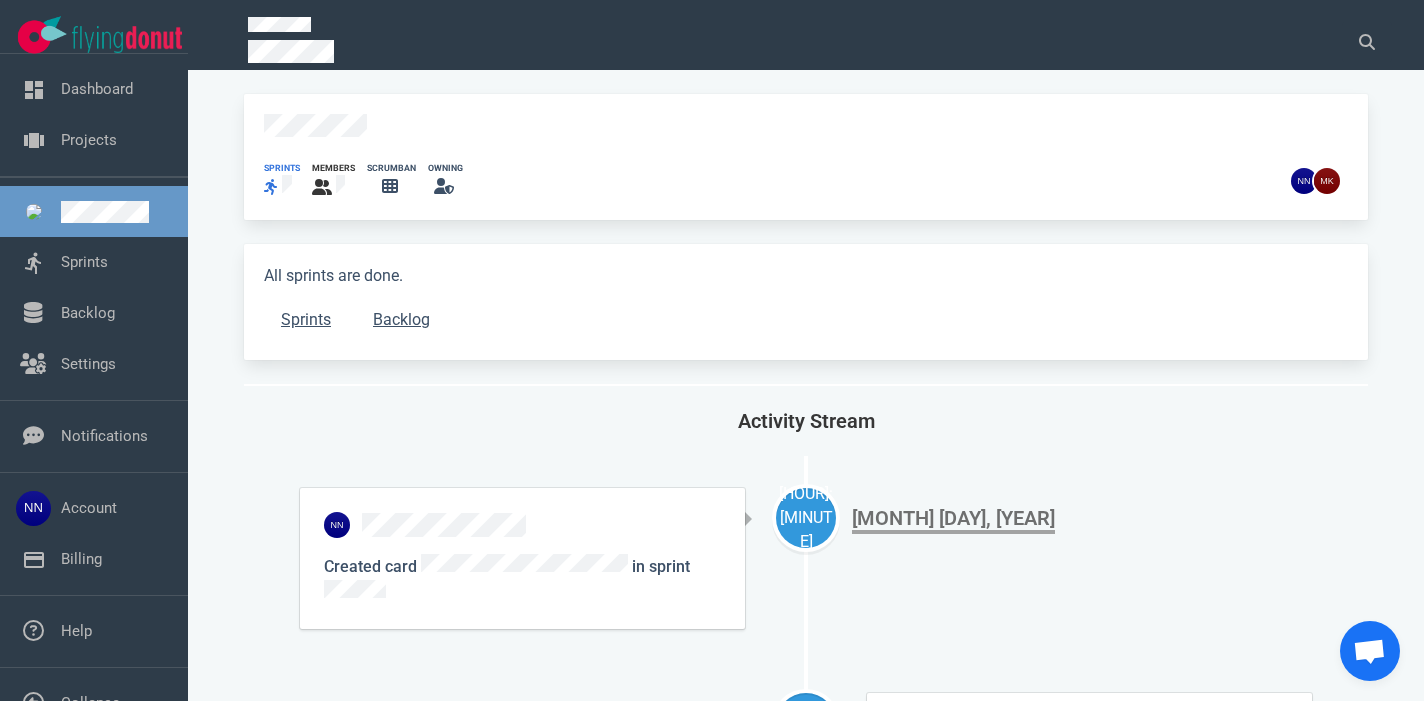 click on "sprints" at bounding box center [282, 168] 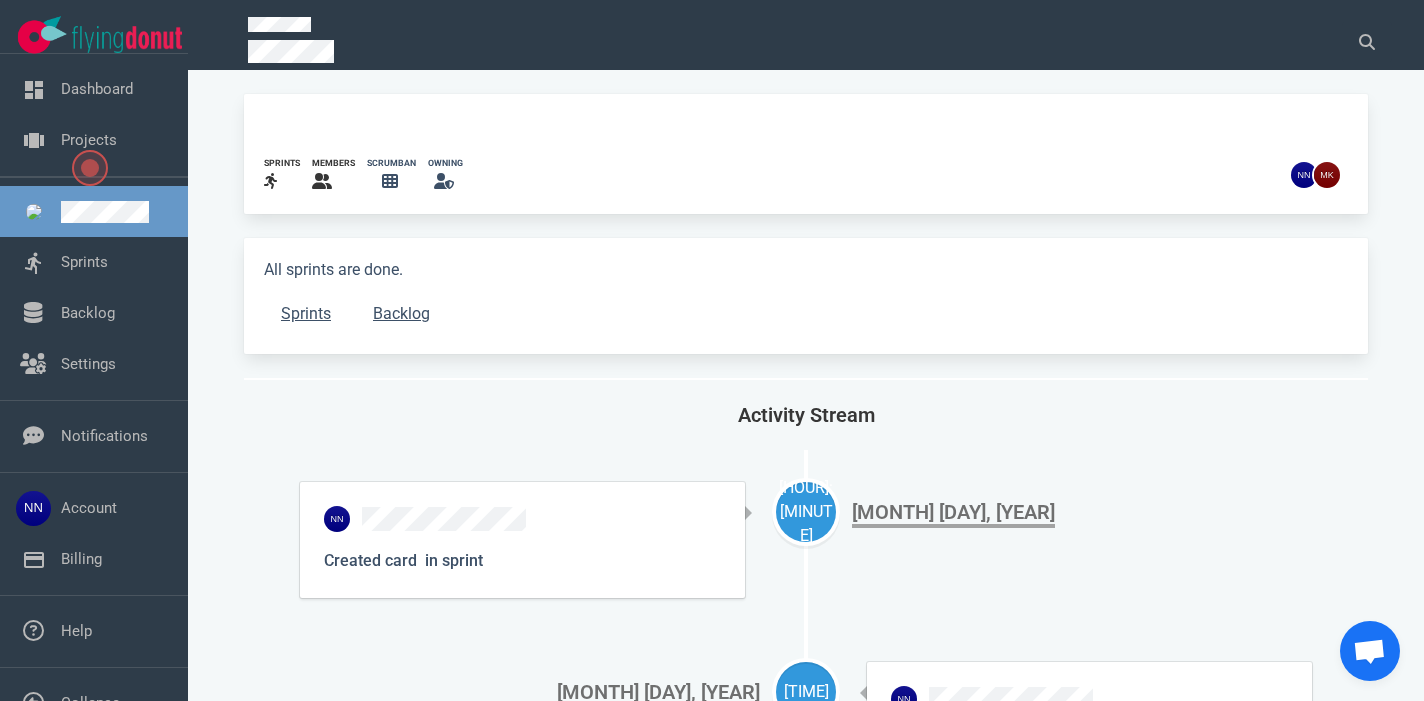 scroll, scrollTop: 38, scrollLeft: 0, axis: vertical 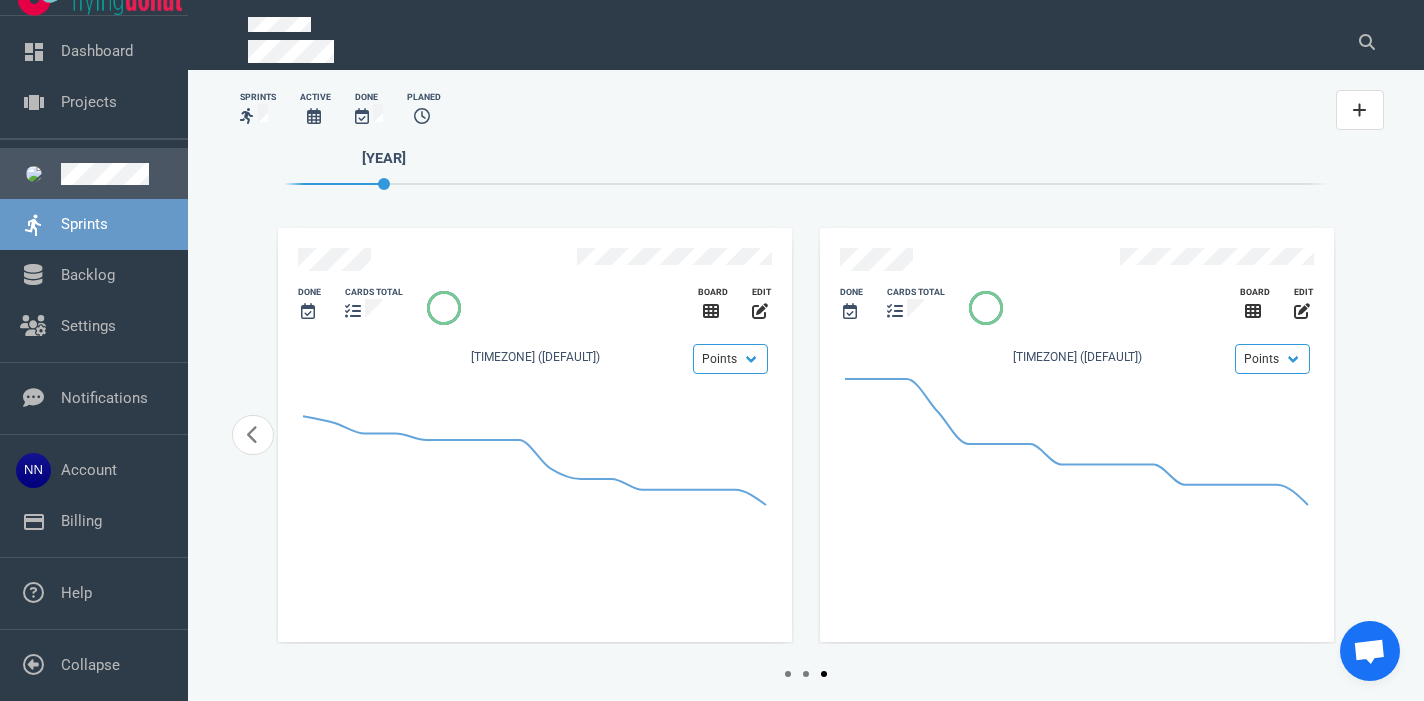 click at bounding box center (116, 174) 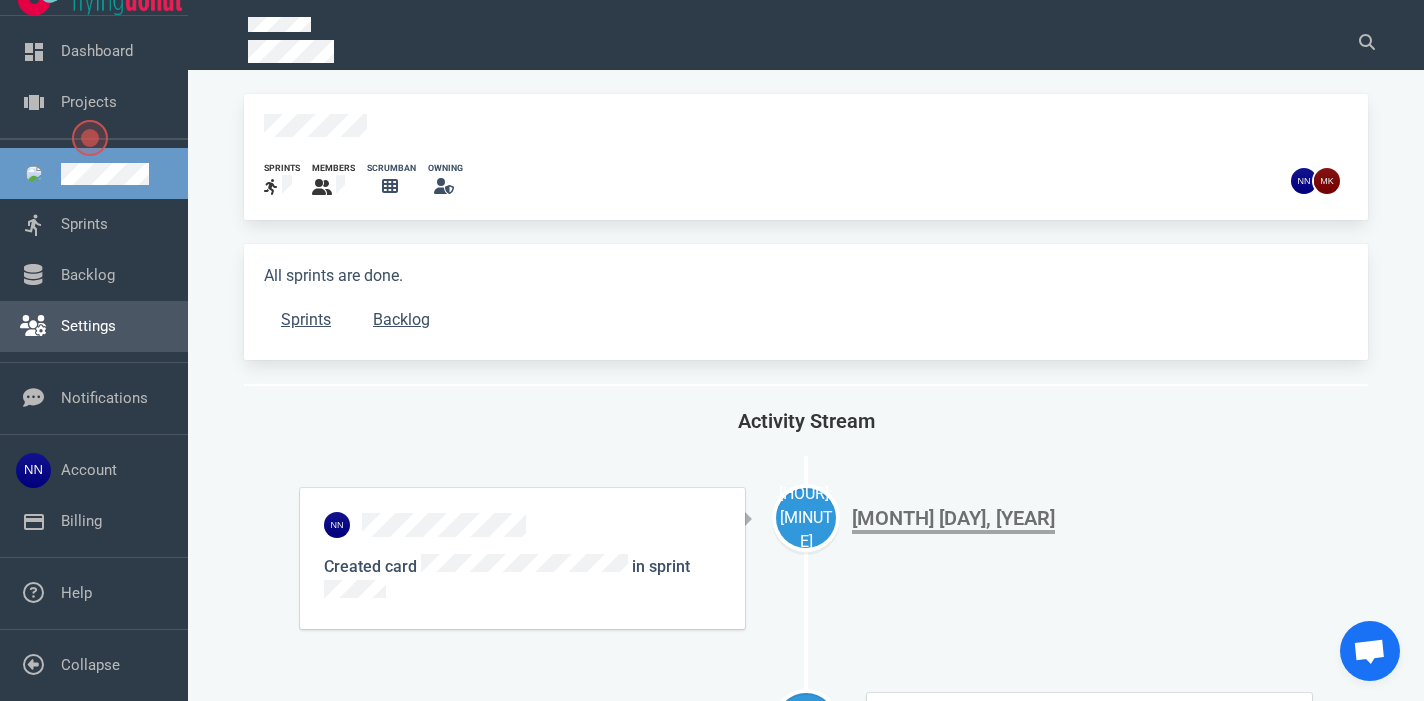 click on "Settings" at bounding box center [88, 326] 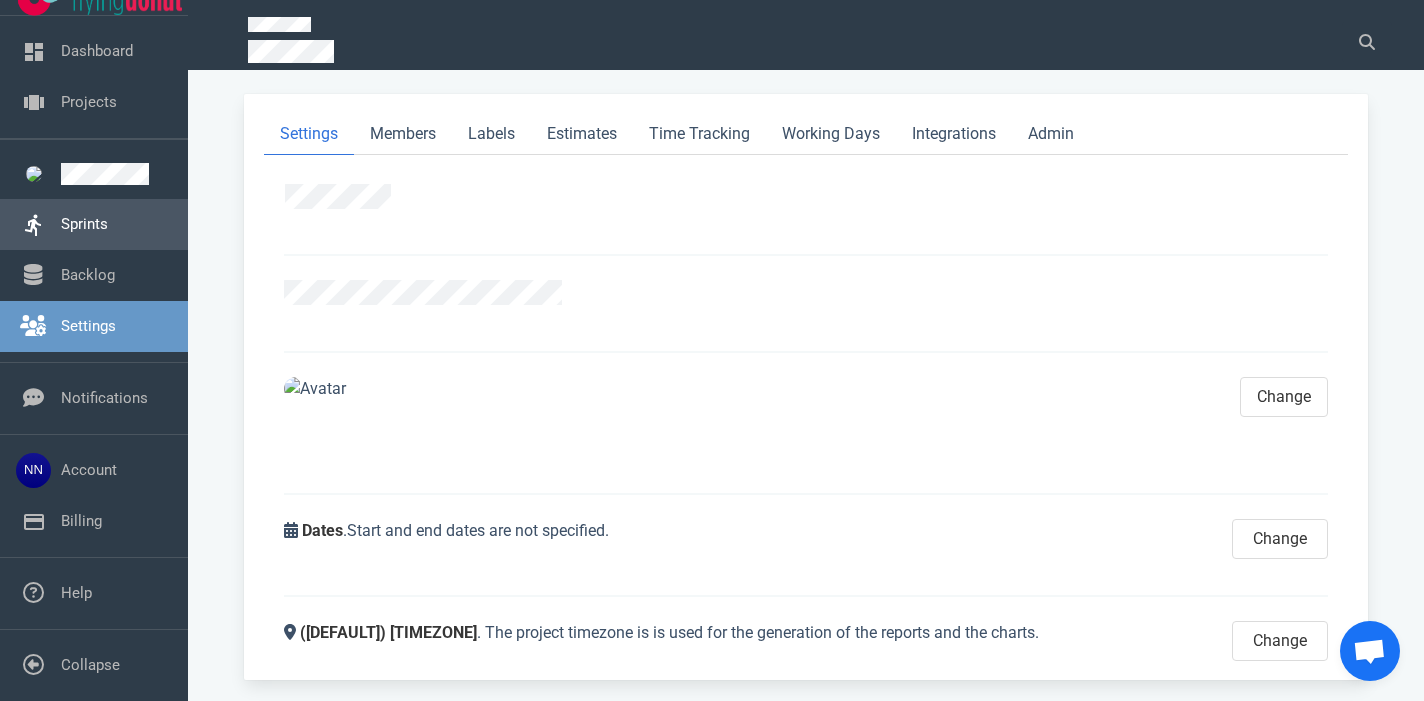 click on "Sprints" at bounding box center (84, 224) 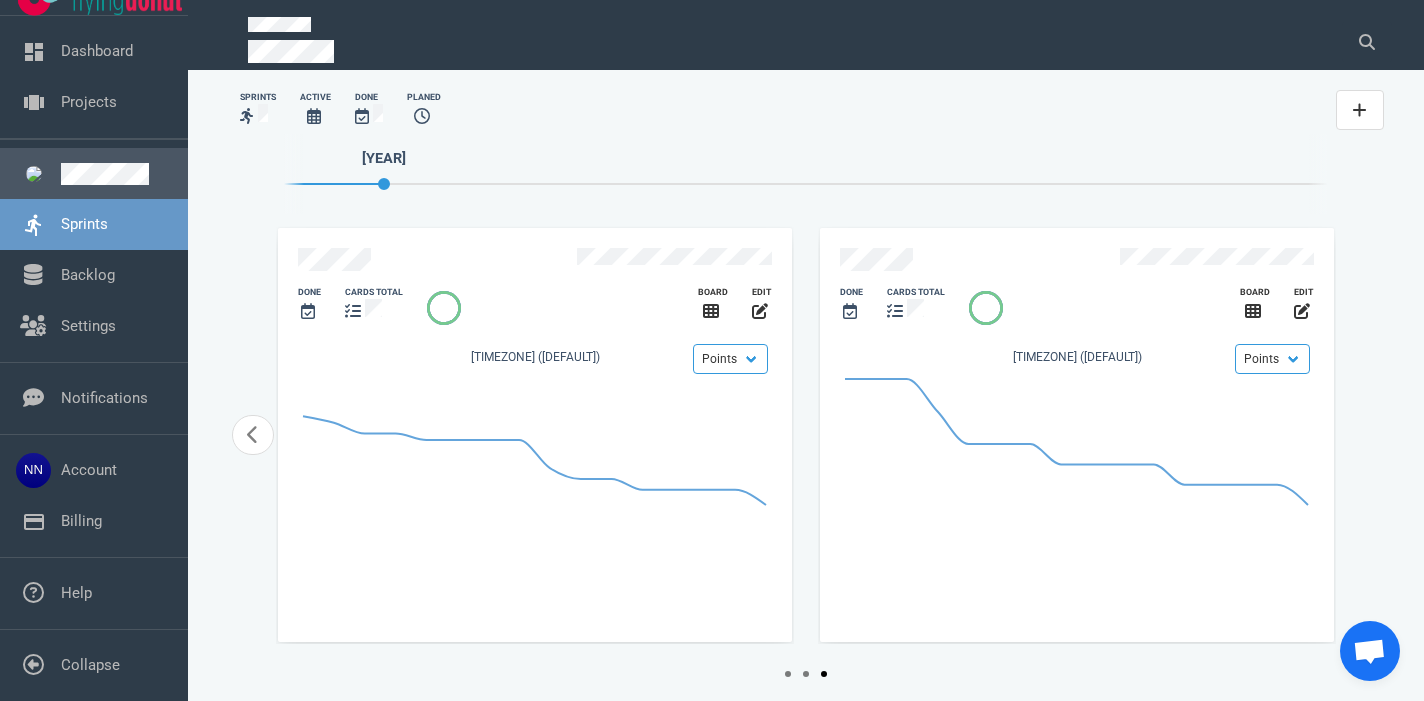 click at bounding box center [116, 174] 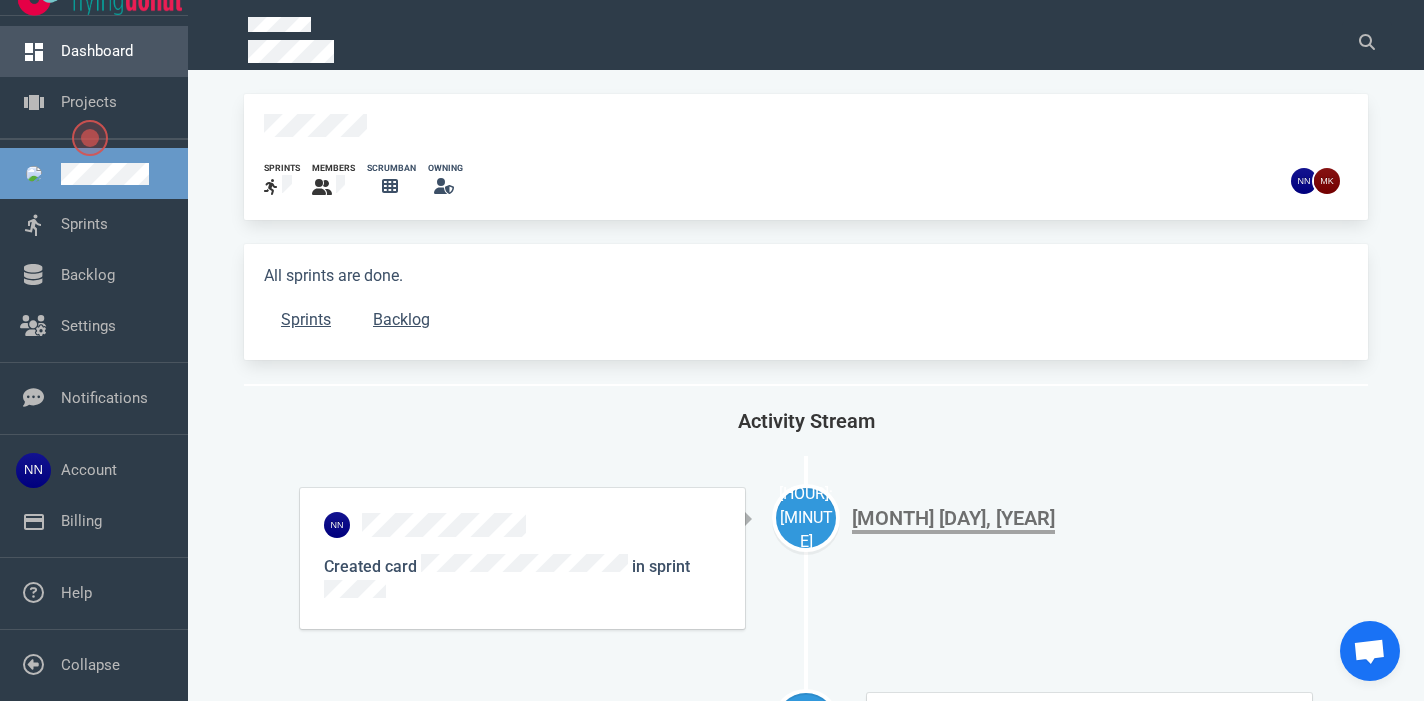 click on "Dashboard" at bounding box center (97, 51) 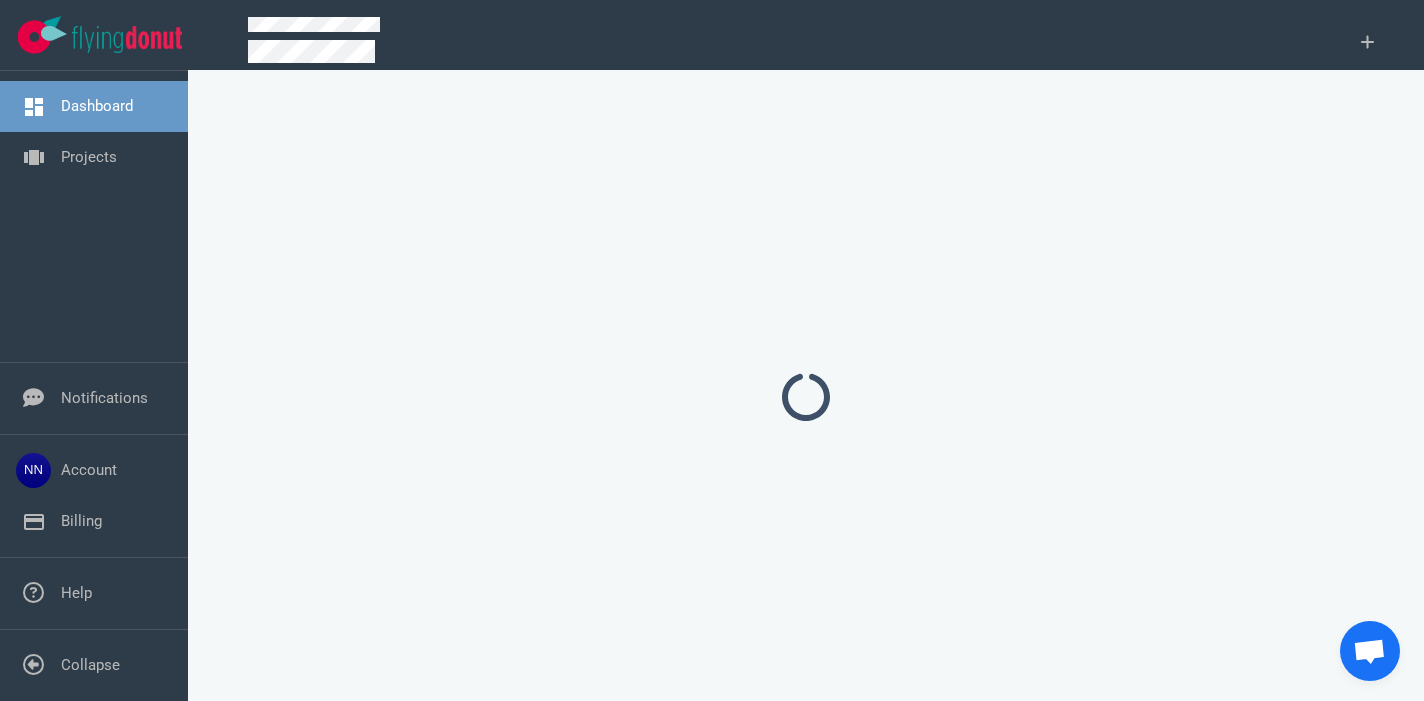 scroll, scrollTop: 0, scrollLeft: 0, axis: both 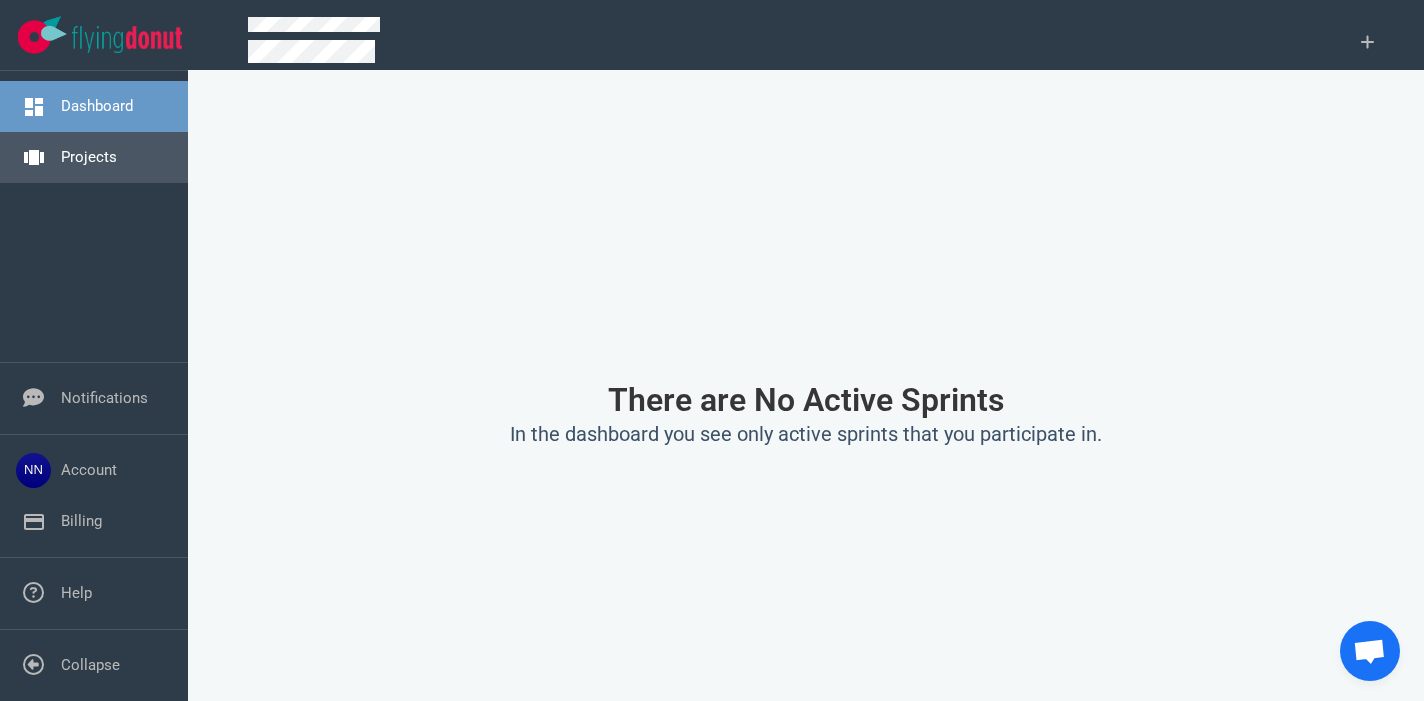 click on "Projects" at bounding box center [89, 157] 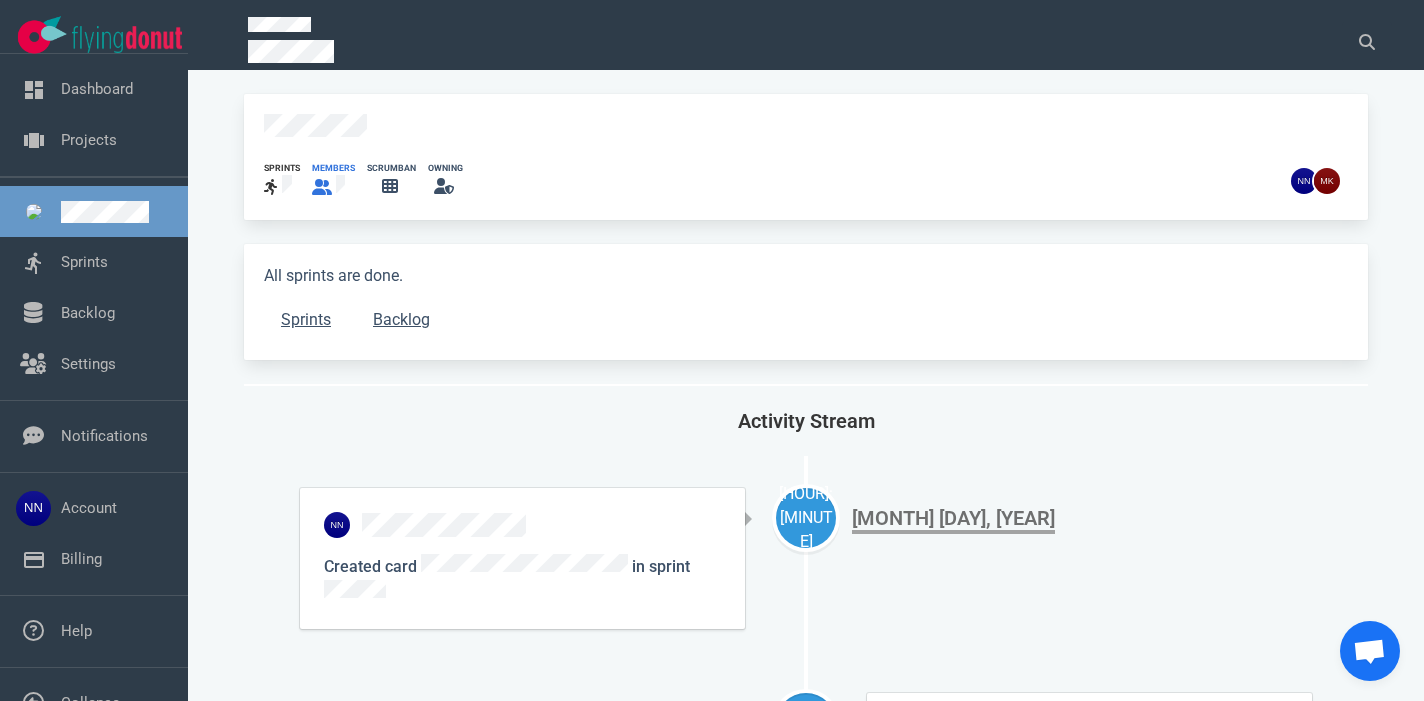 click at bounding box center [322, 187] 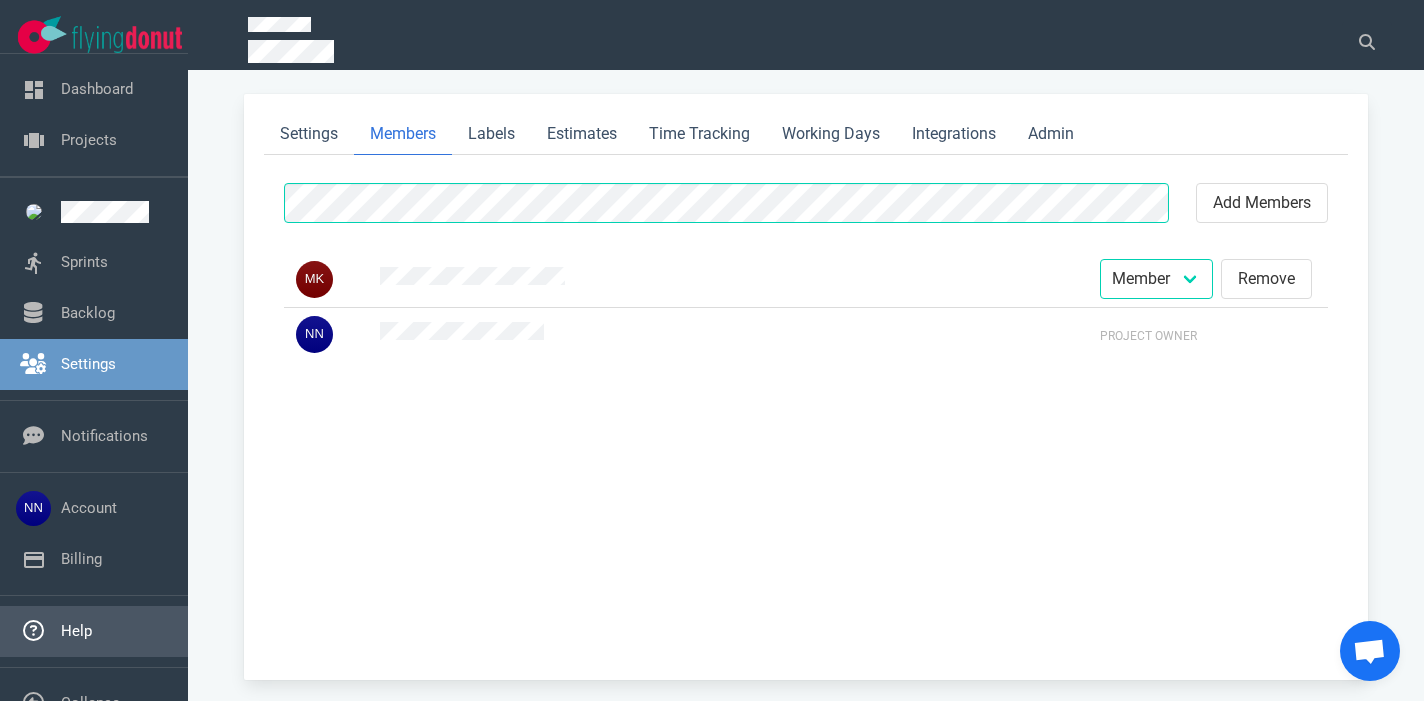scroll, scrollTop: 38, scrollLeft: 0, axis: vertical 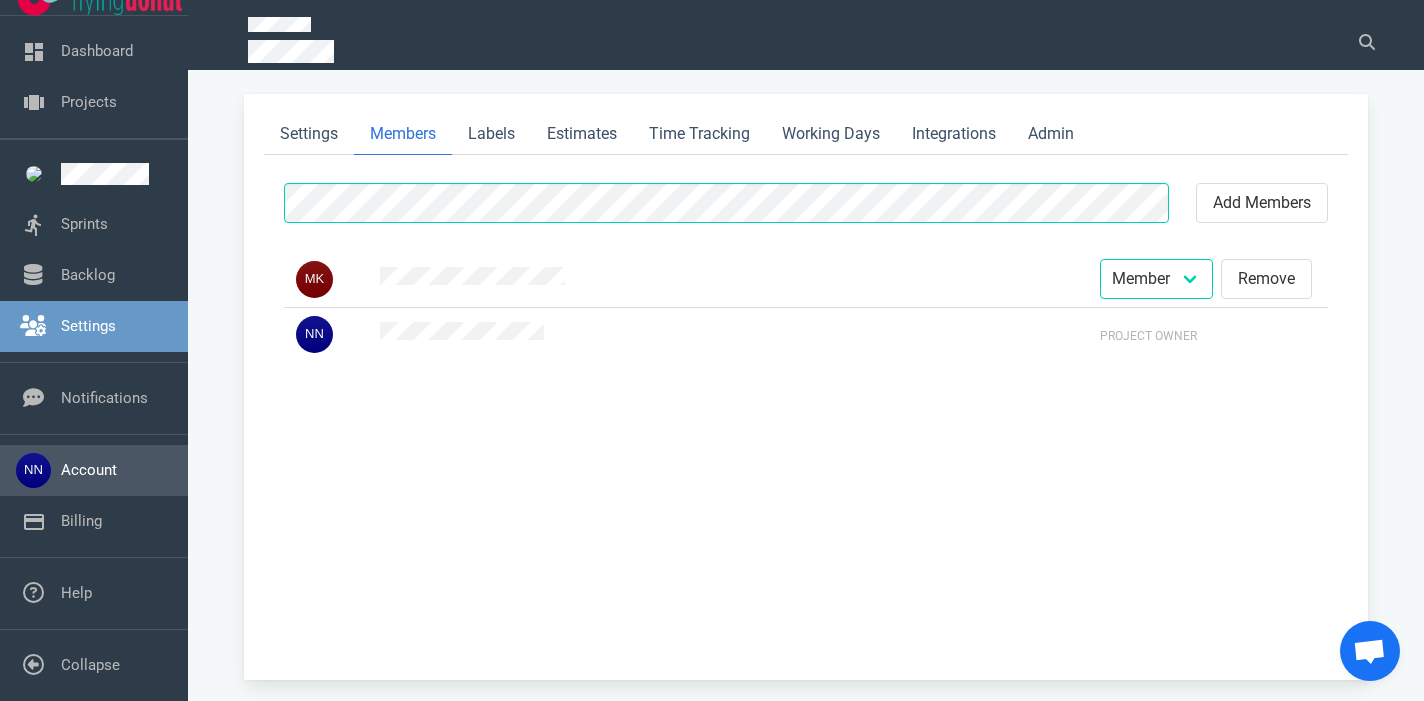 click on "Account" at bounding box center (104, 398) 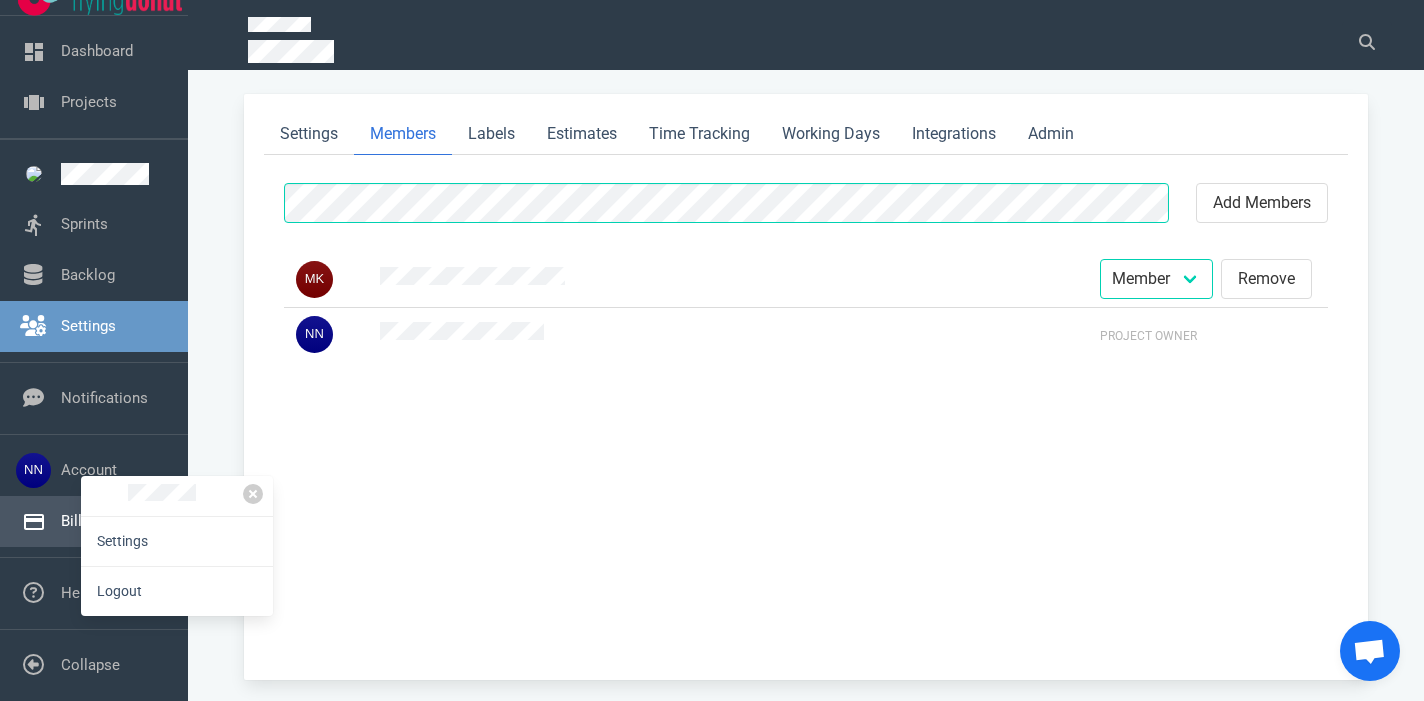 click on "Settings" at bounding box center (177, 541) 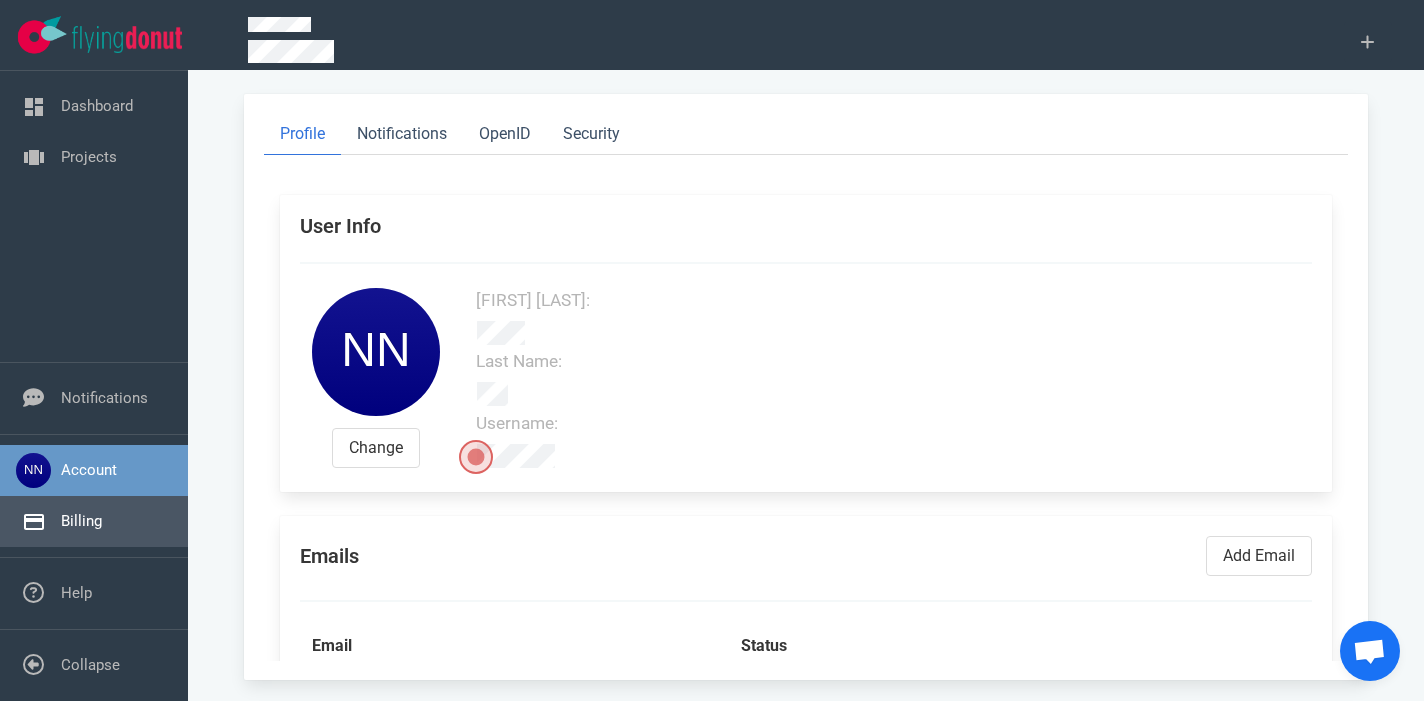 scroll, scrollTop: 0, scrollLeft: 0, axis: both 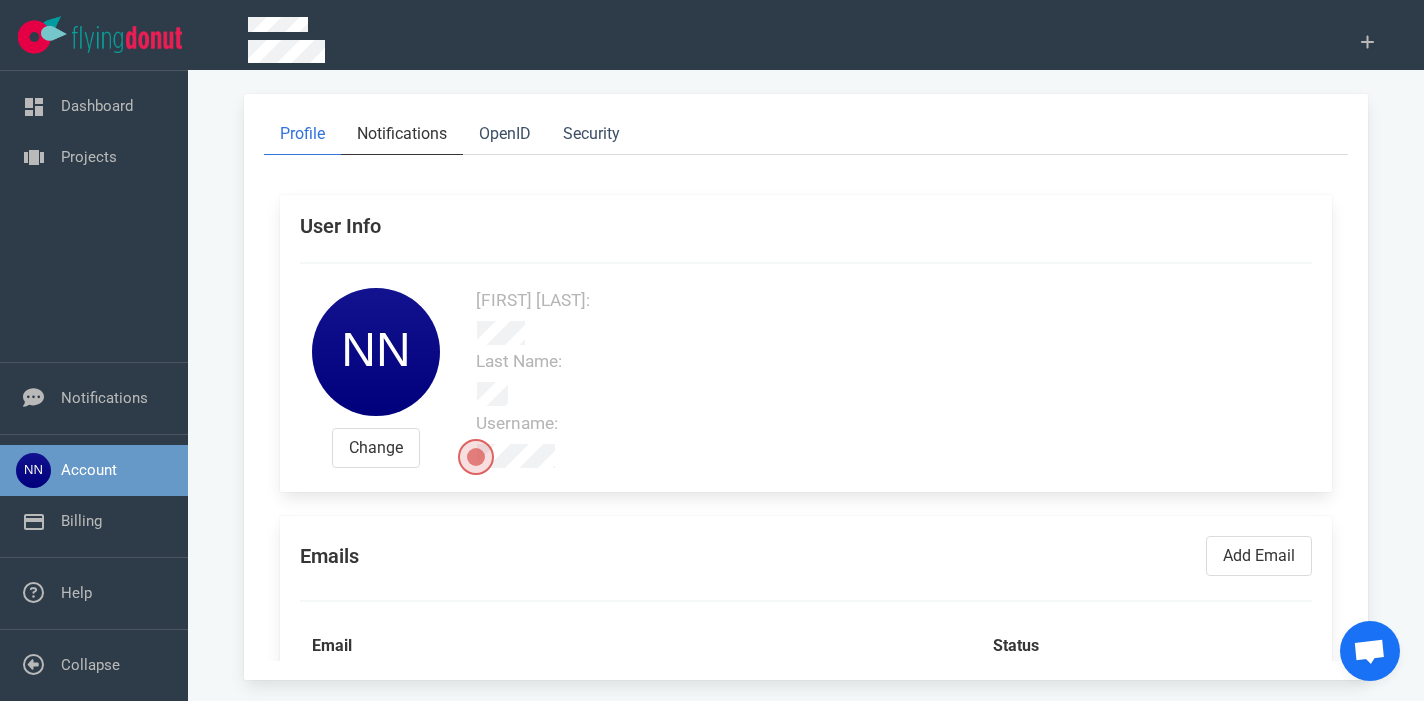 click on "Notifications" at bounding box center (402, 134) 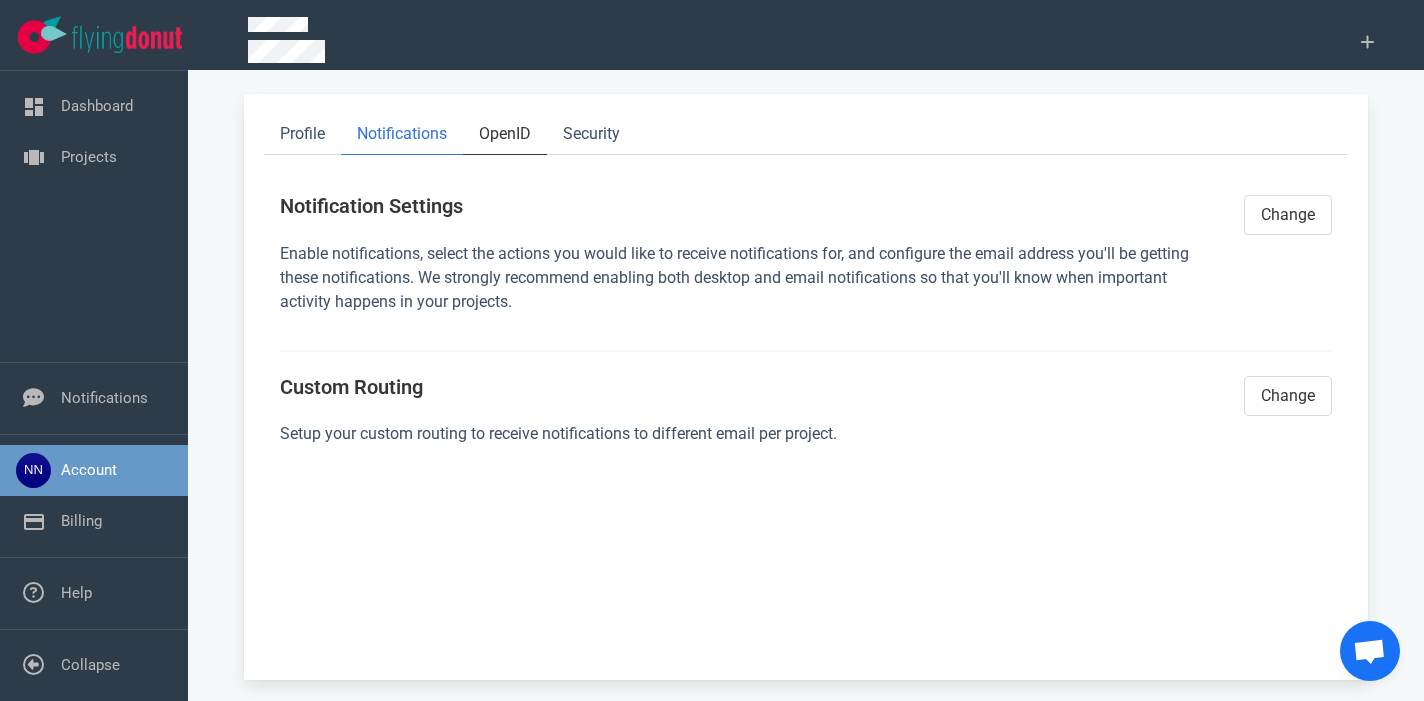 click on "OpenID" at bounding box center [505, 134] 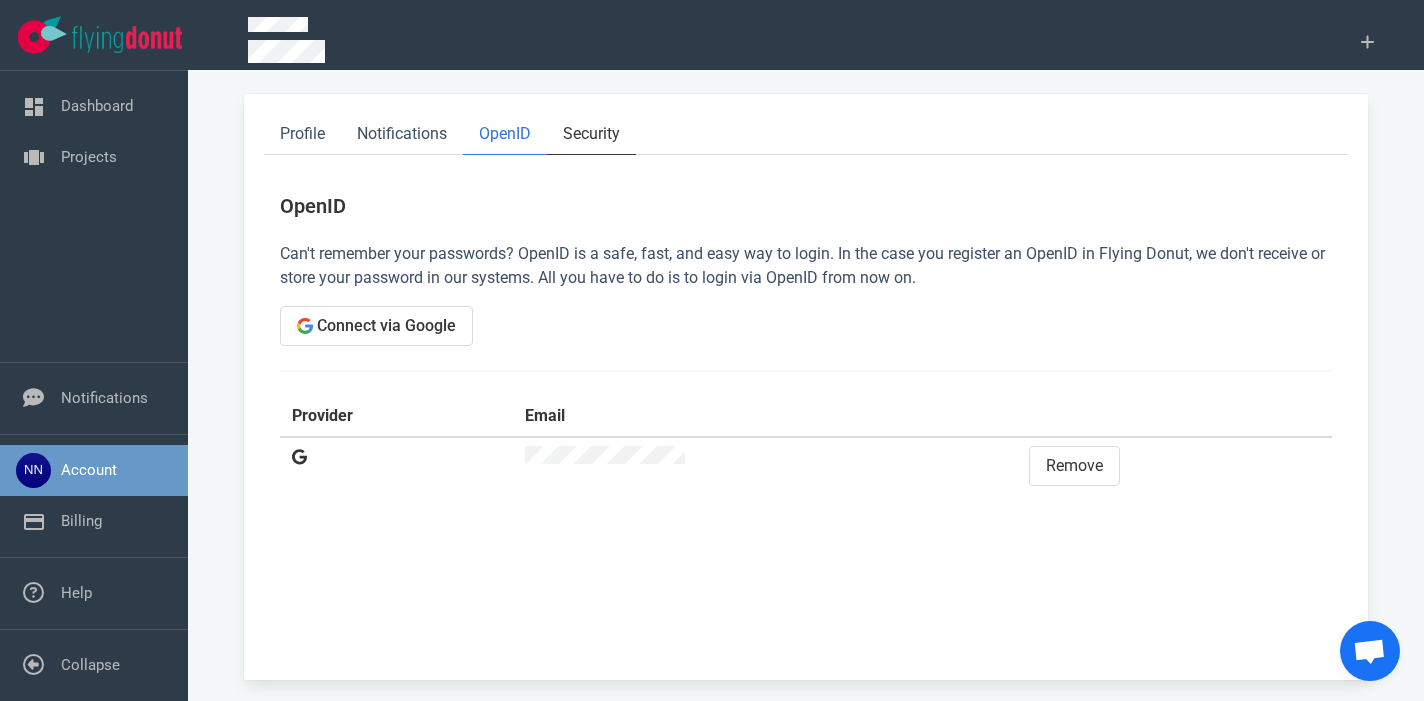 click on "Security" at bounding box center (591, 134) 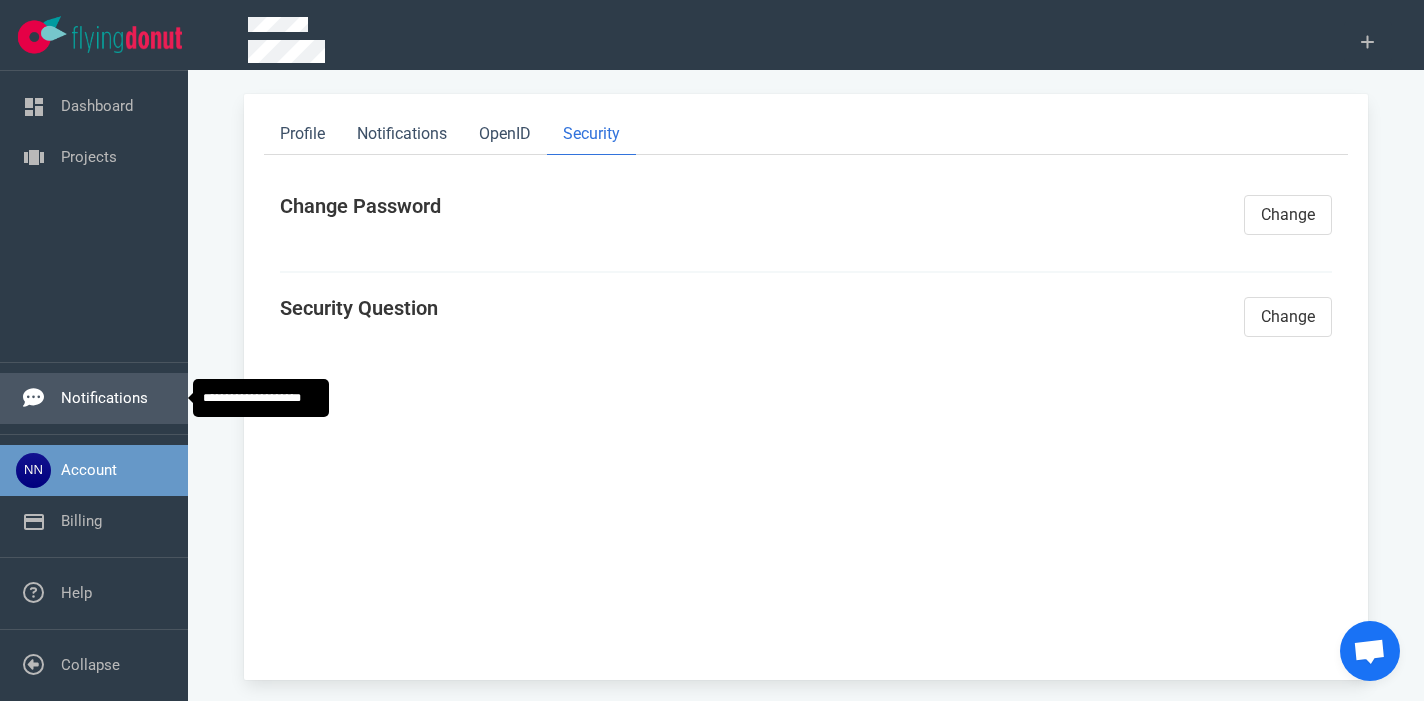 click on "Notifications" at bounding box center (104, 398) 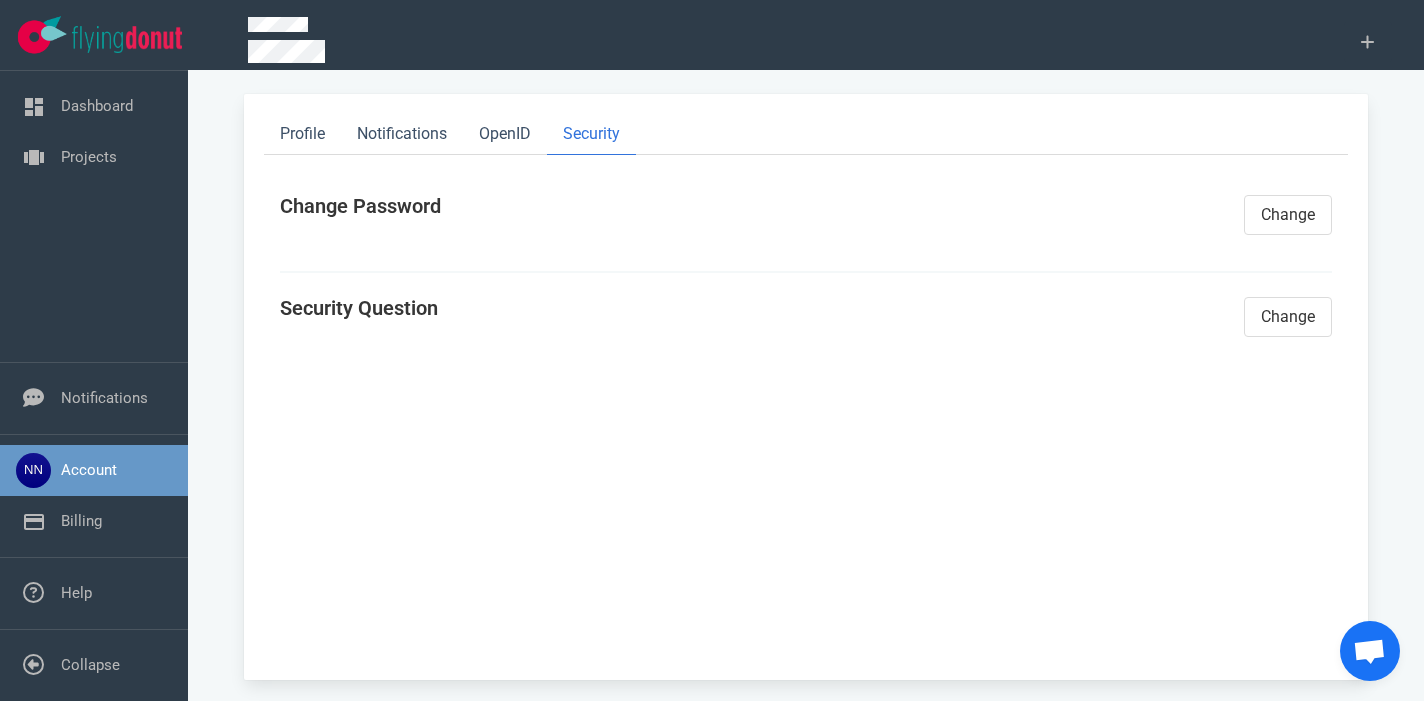 click on "Dashboard Projects" at bounding box center (94, 216) 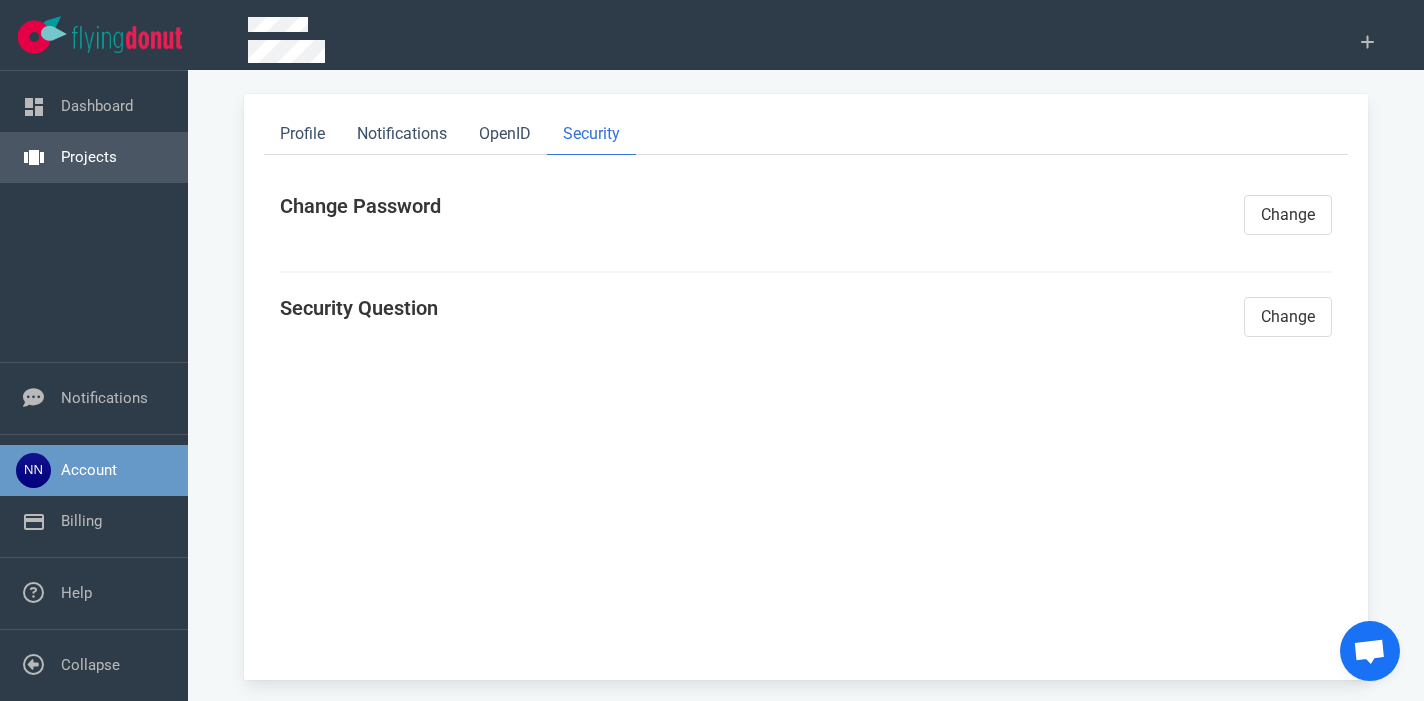 click on "Projects" at bounding box center [89, 157] 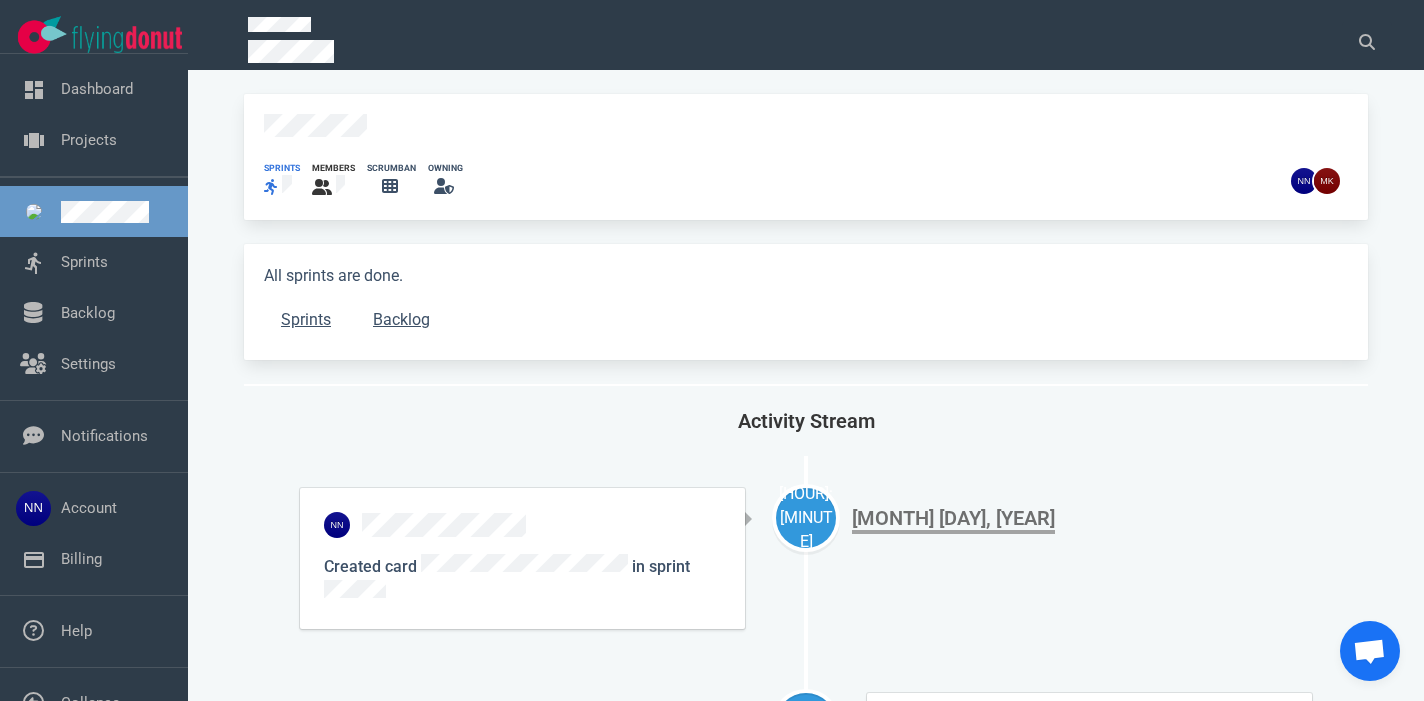 click at bounding box center (271, 187) 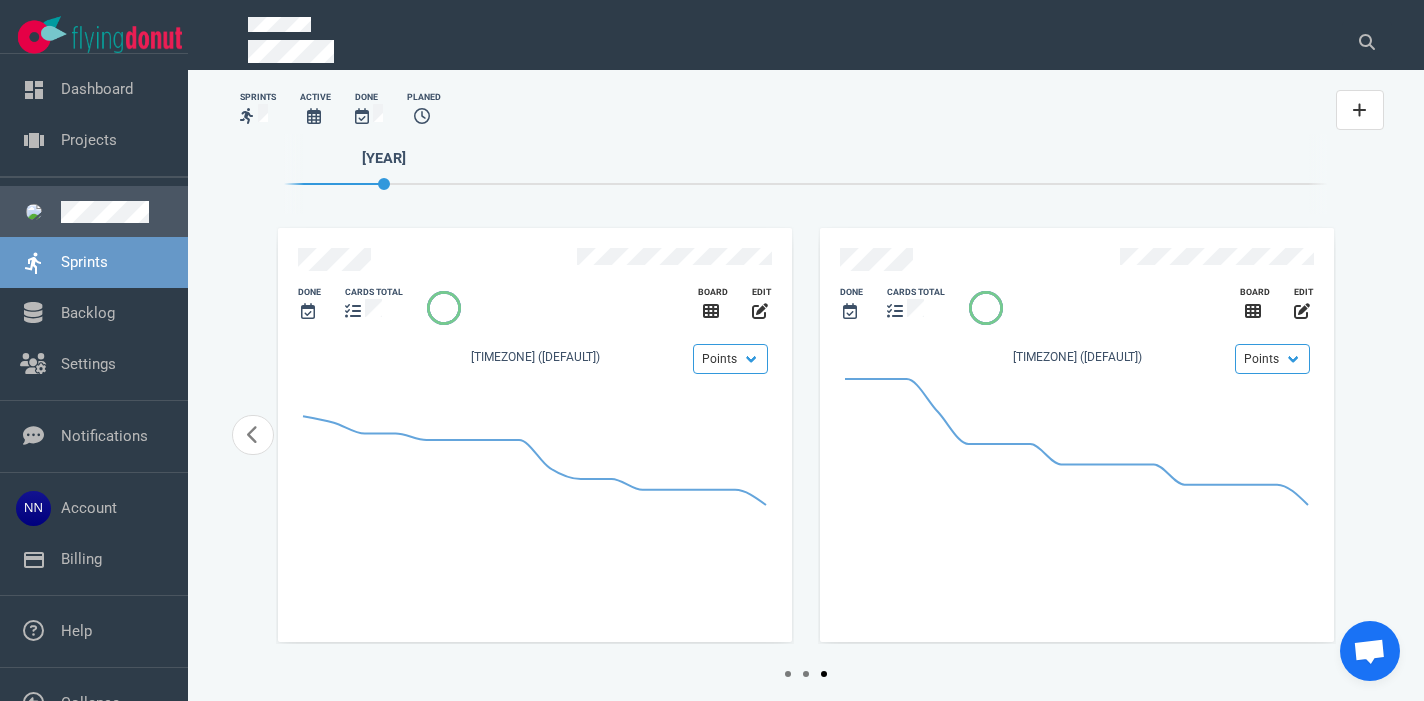 click at bounding box center [116, 212] 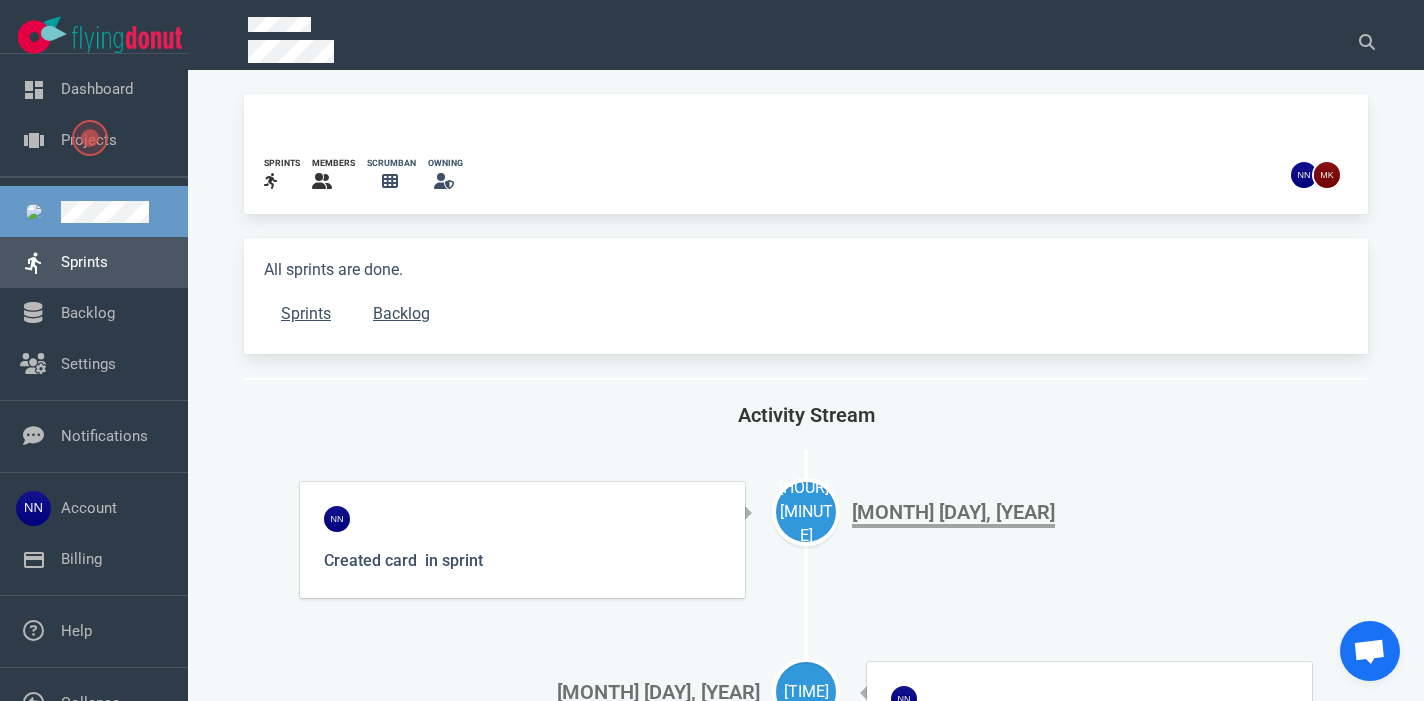 scroll, scrollTop: 38, scrollLeft: 0, axis: vertical 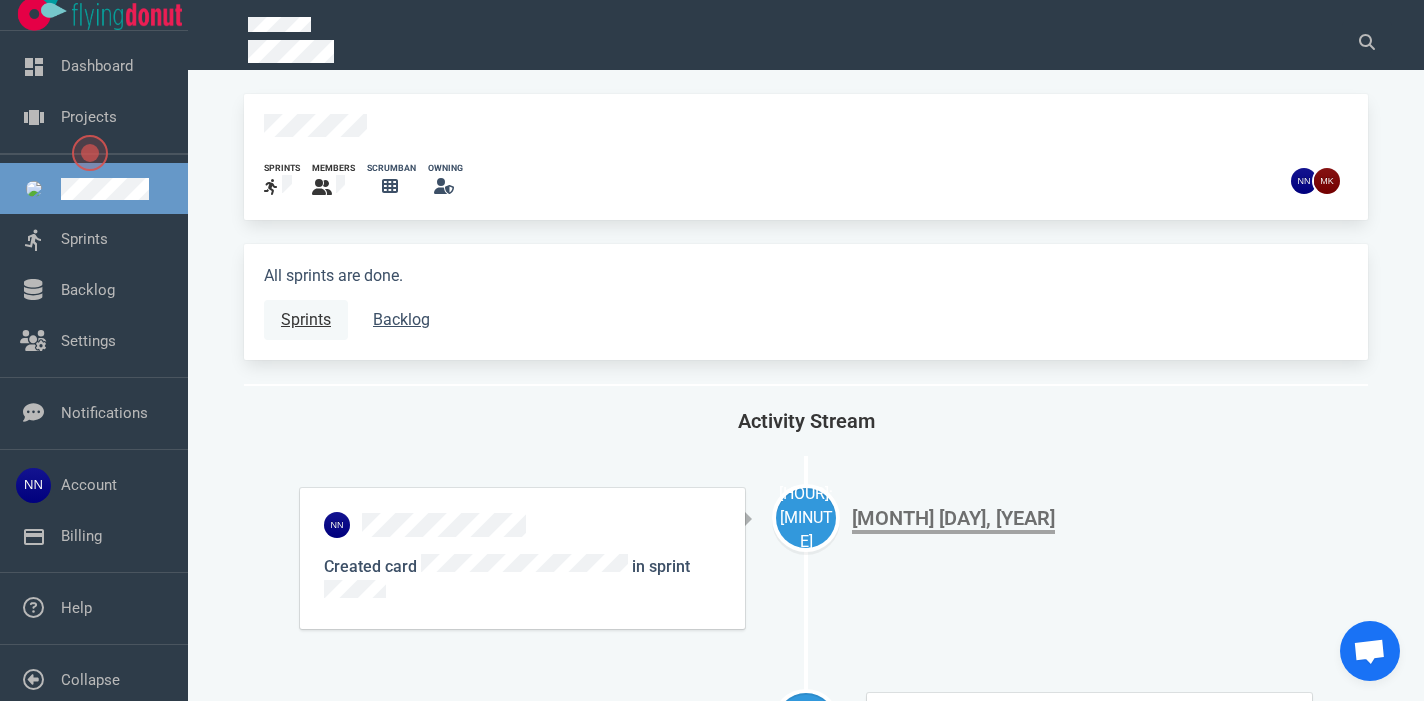 click on "Sprints" at bounding box center (306, 320) 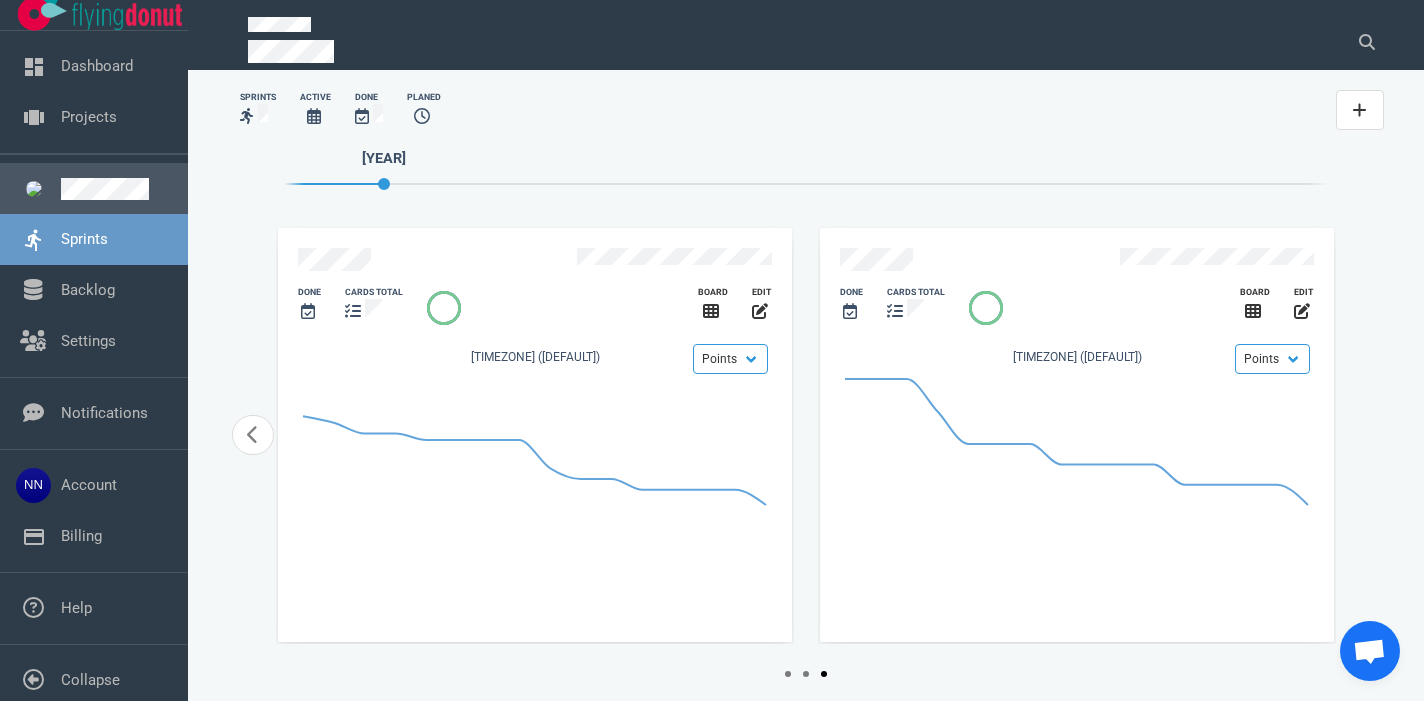 click at bounding box center (116, 189) 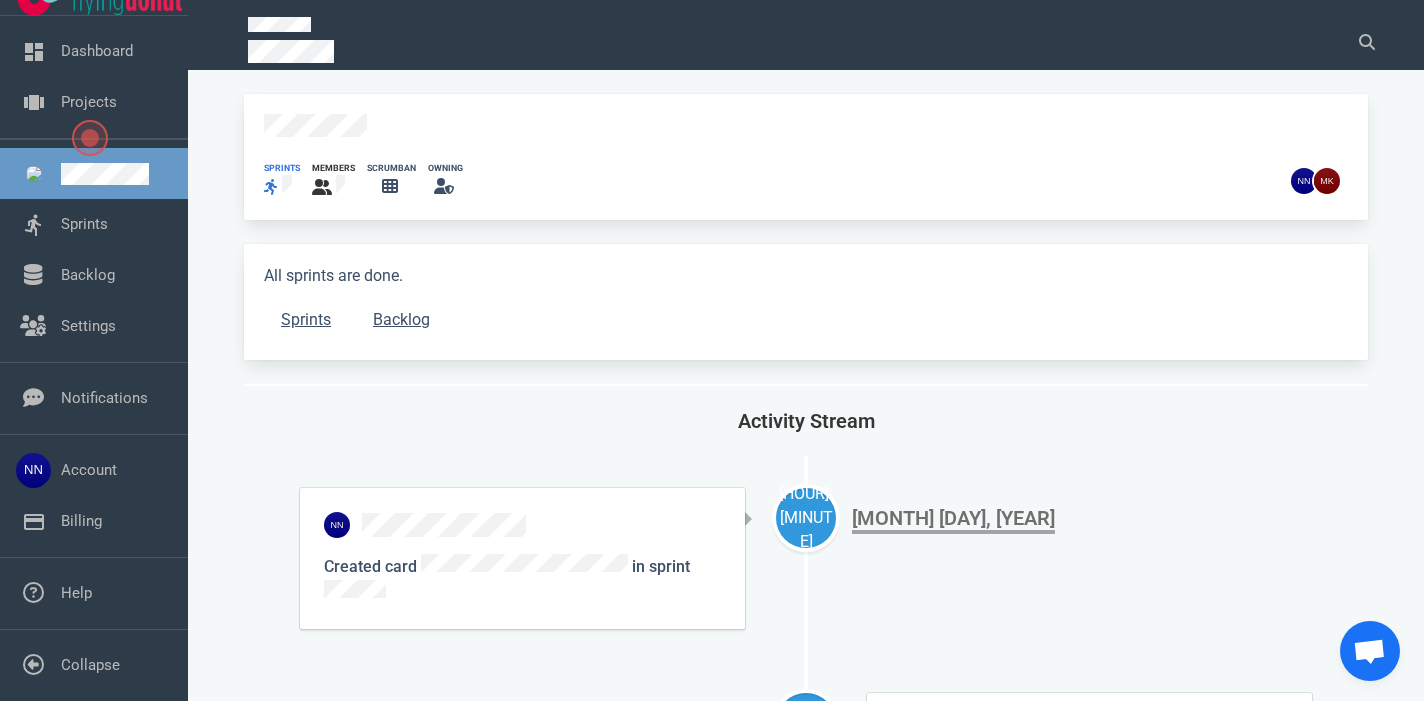click on "sprints" at bounding box center [282, 168] 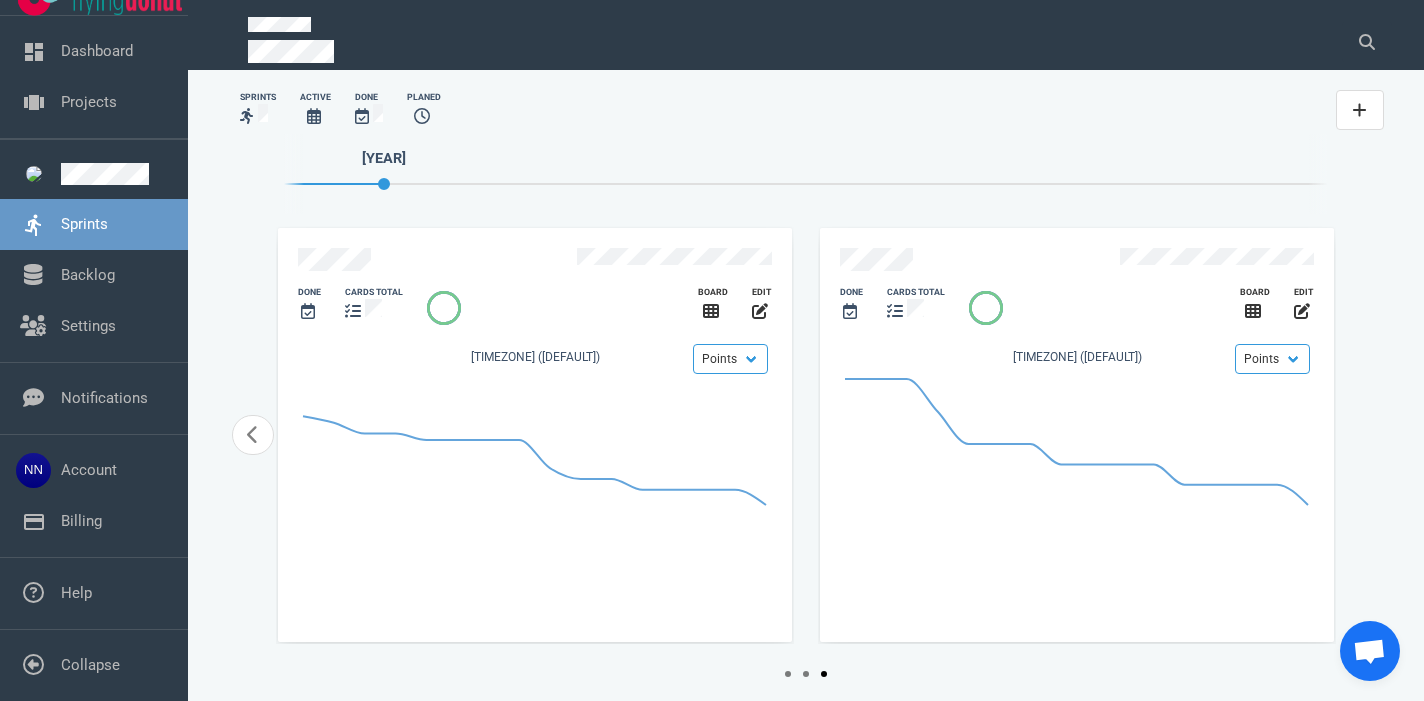 click at bounding box center [314, 116] 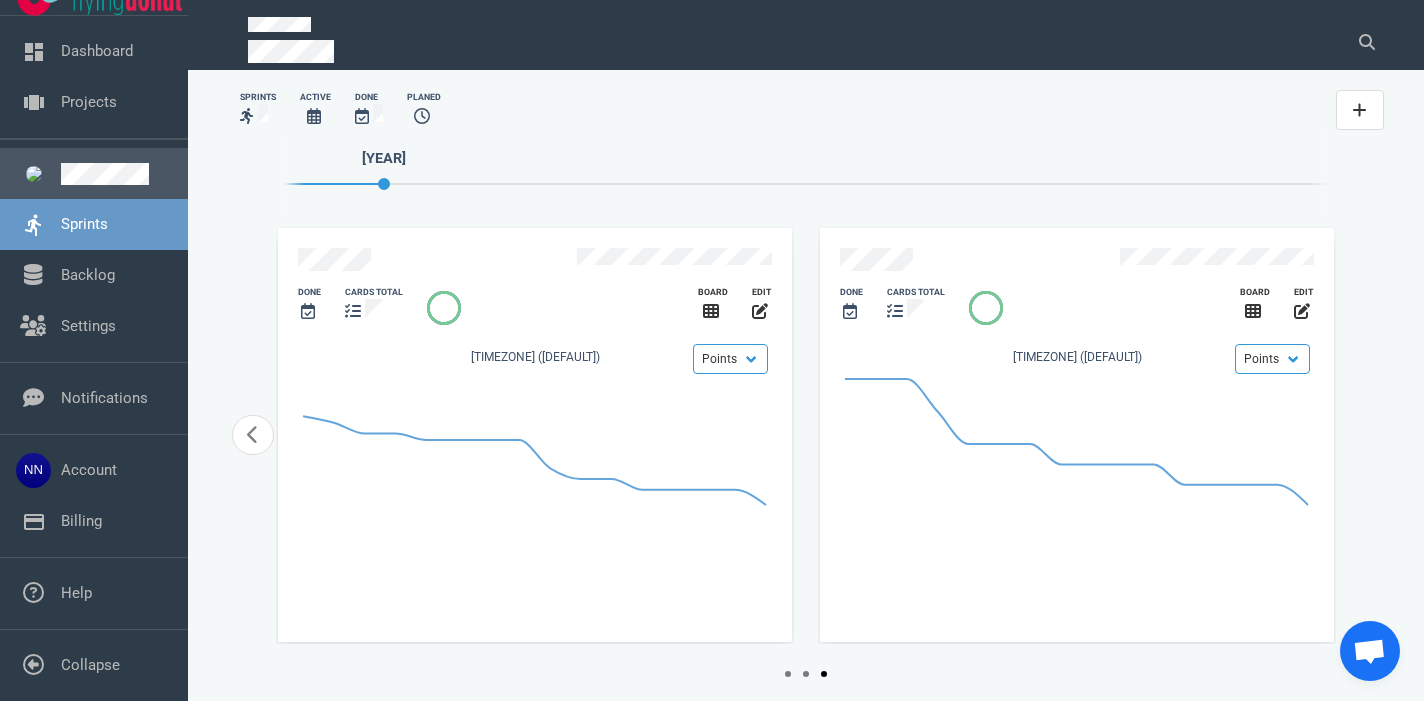click at bounding box center [116, 174] 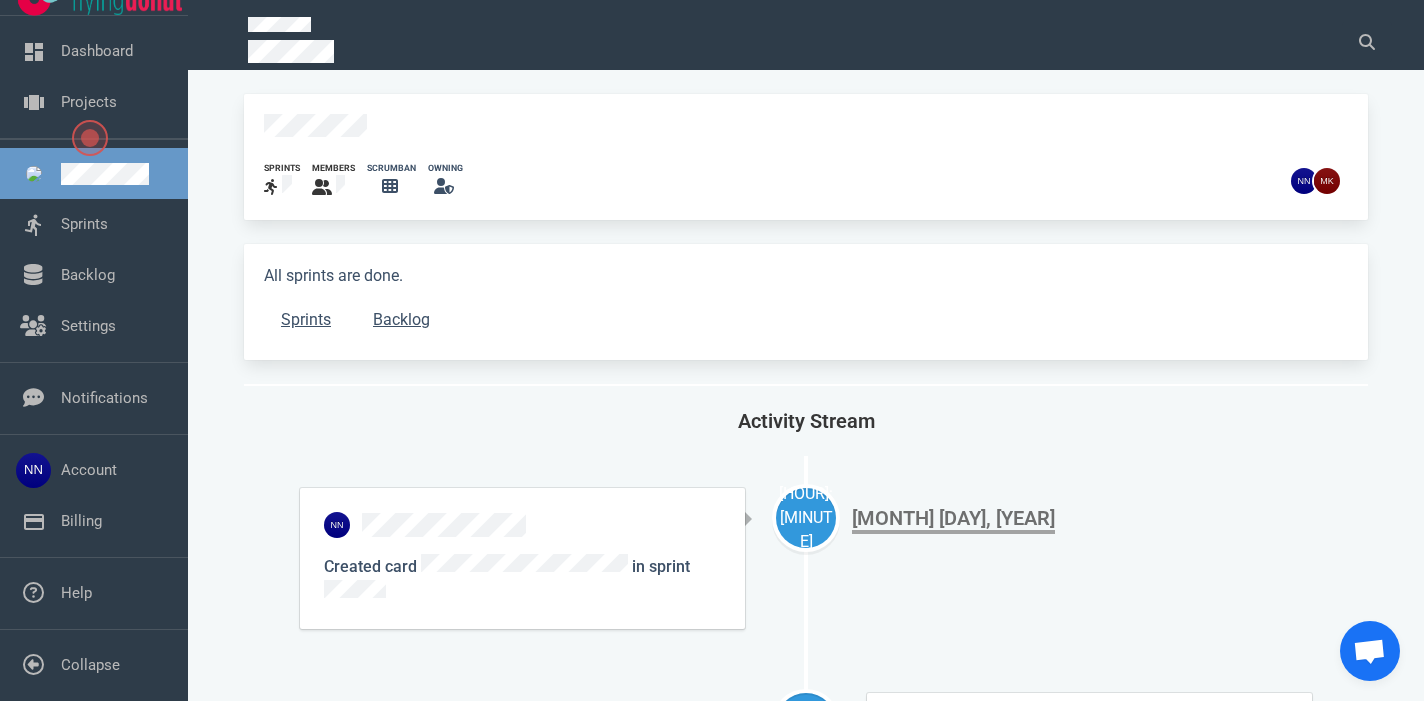 click at bounding box center [444, 186] 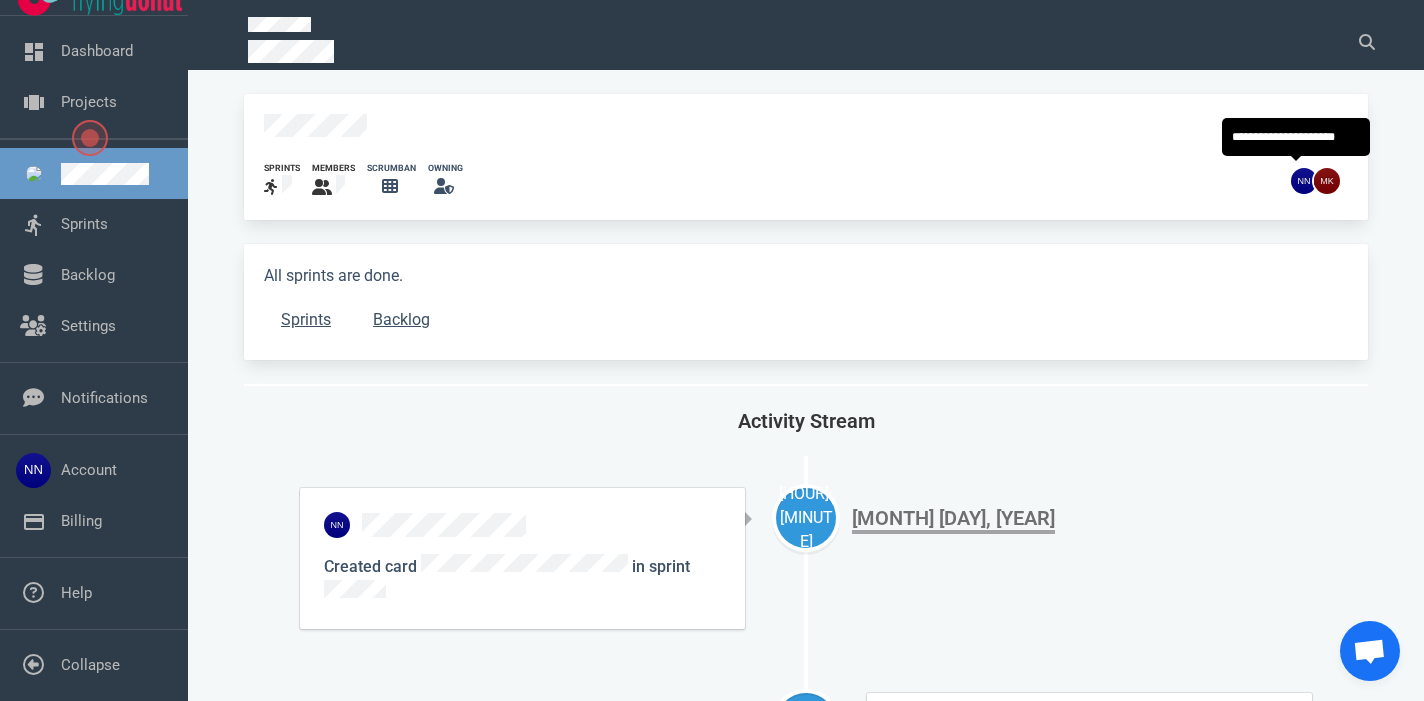 click at bounding box center [1304, 181] 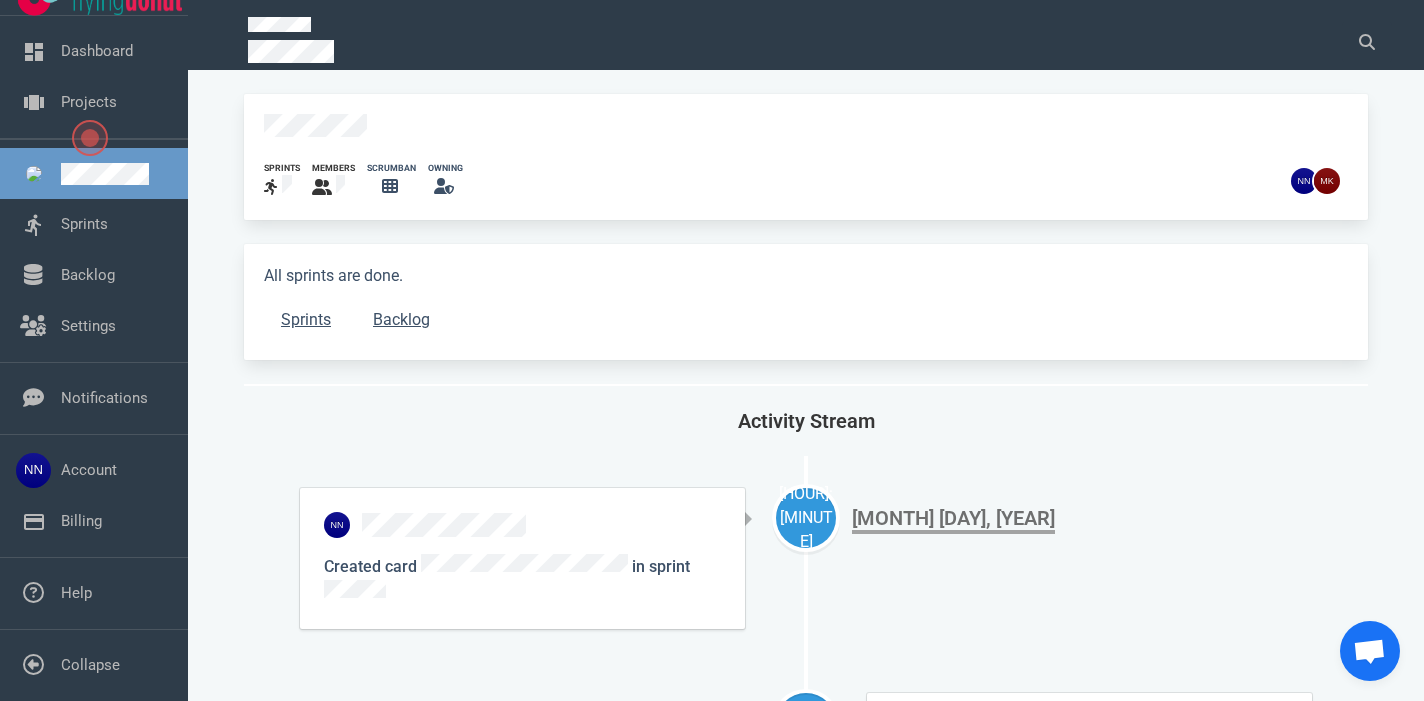click on "sprints members scrumban   owning" at bounding box center [806, 181] 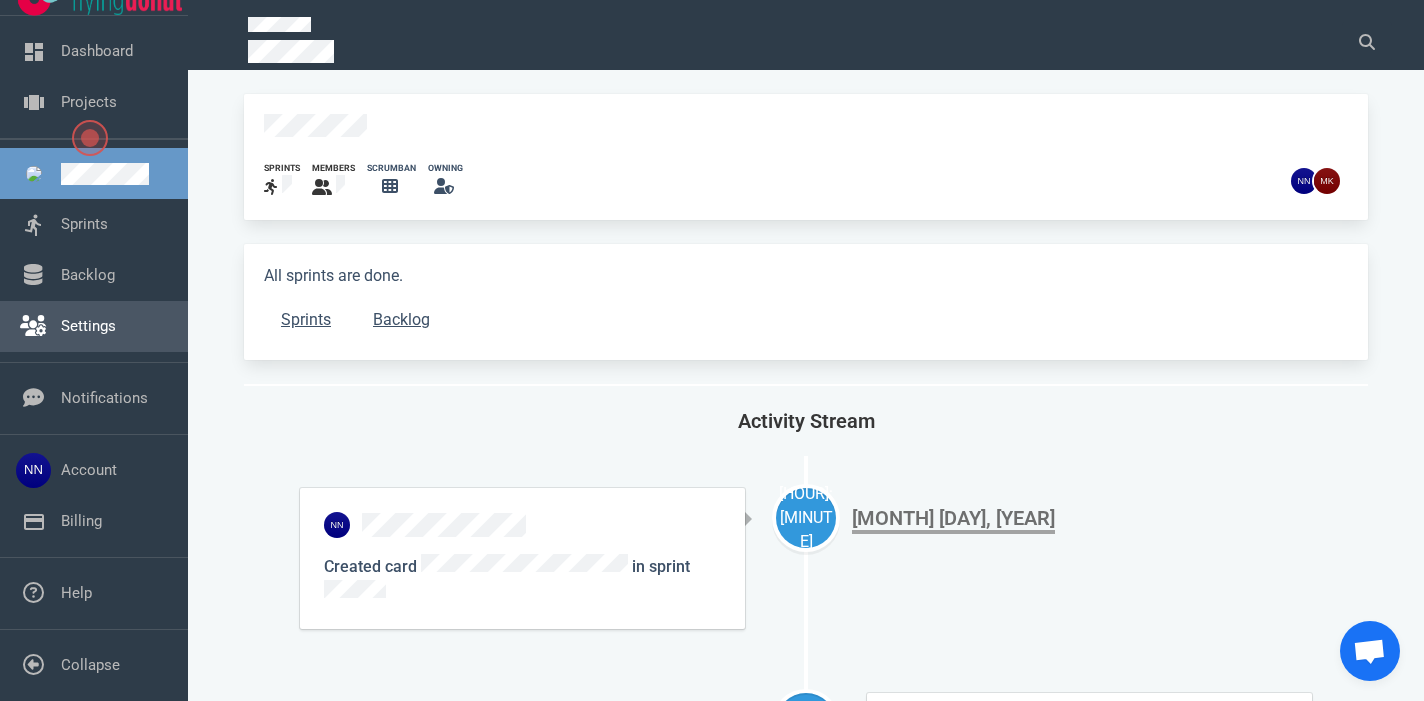 scroll, scrollTop: 0, scrollLeft: 0, axis: both 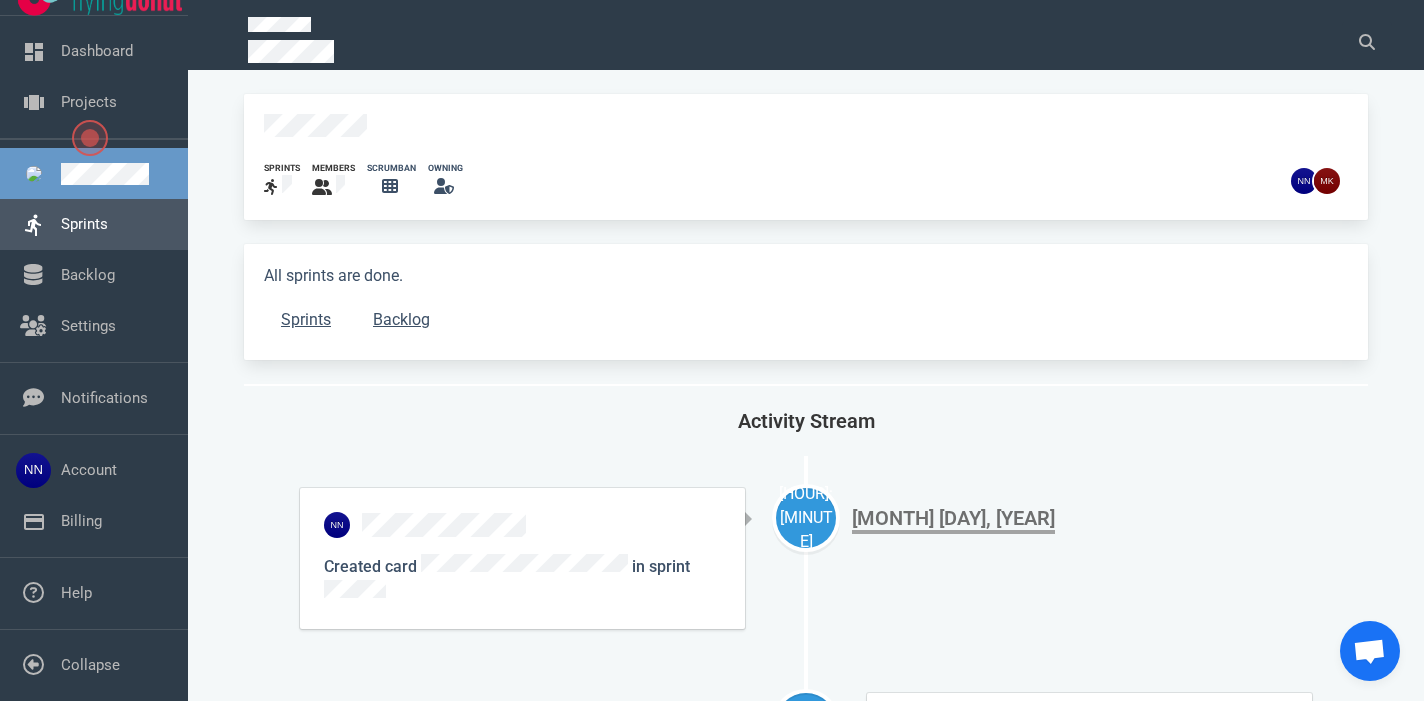 click on "Sprints" at bounding box center [84, 224] 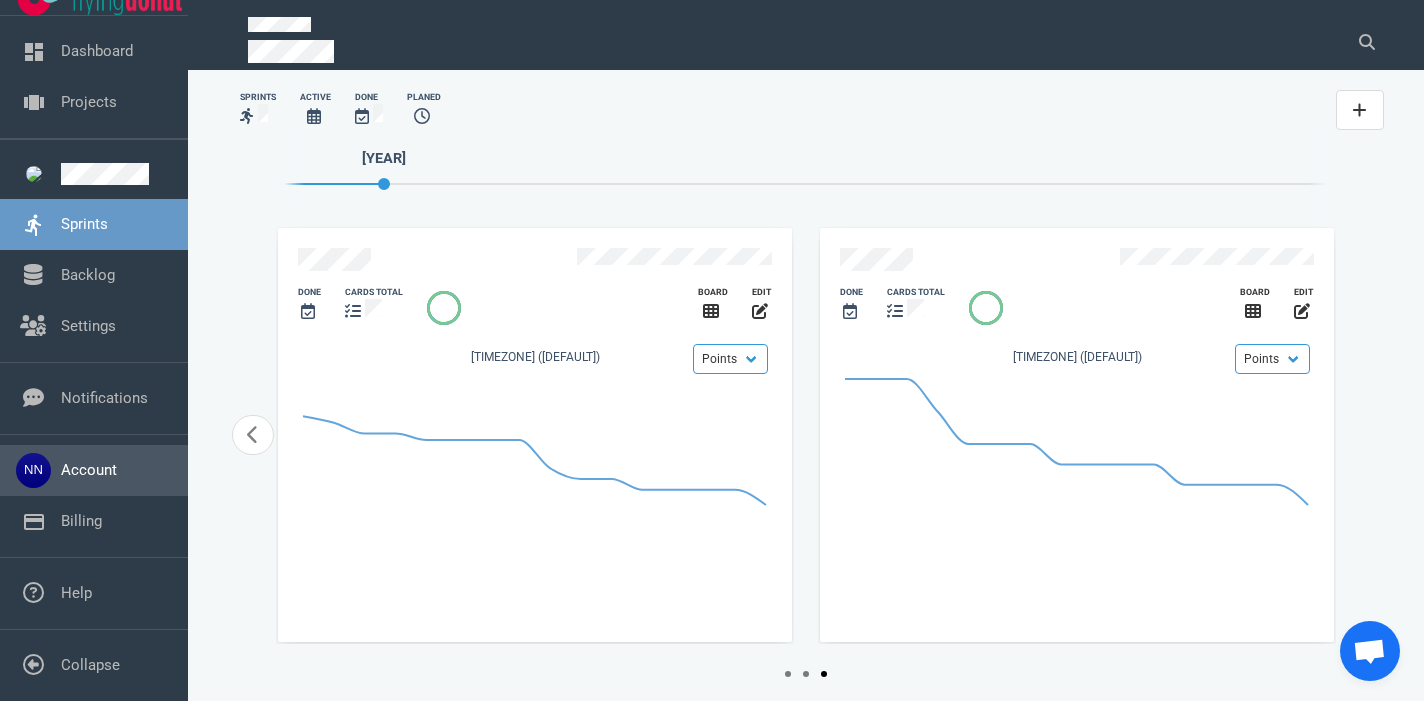 click on "Account" at bounding box center (104, 398) 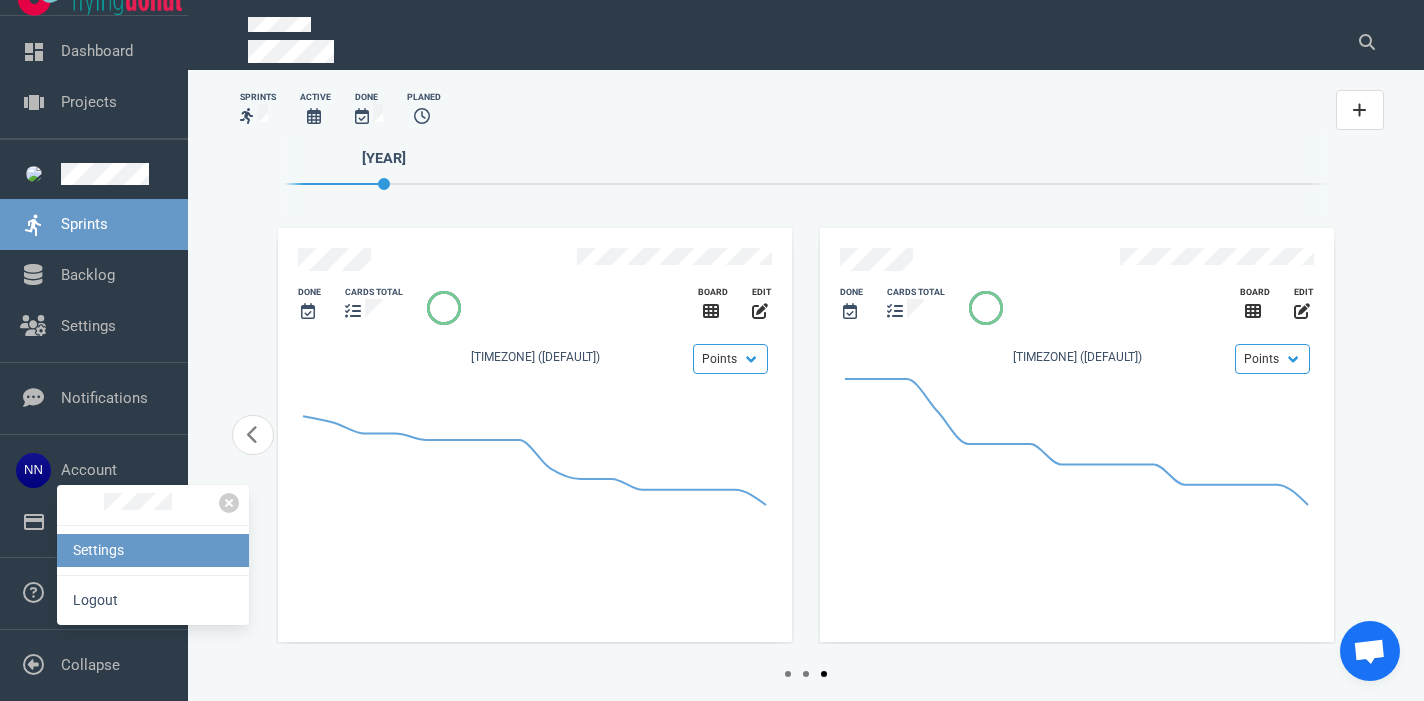 click on "Settings" at bounding box center (153, 550) 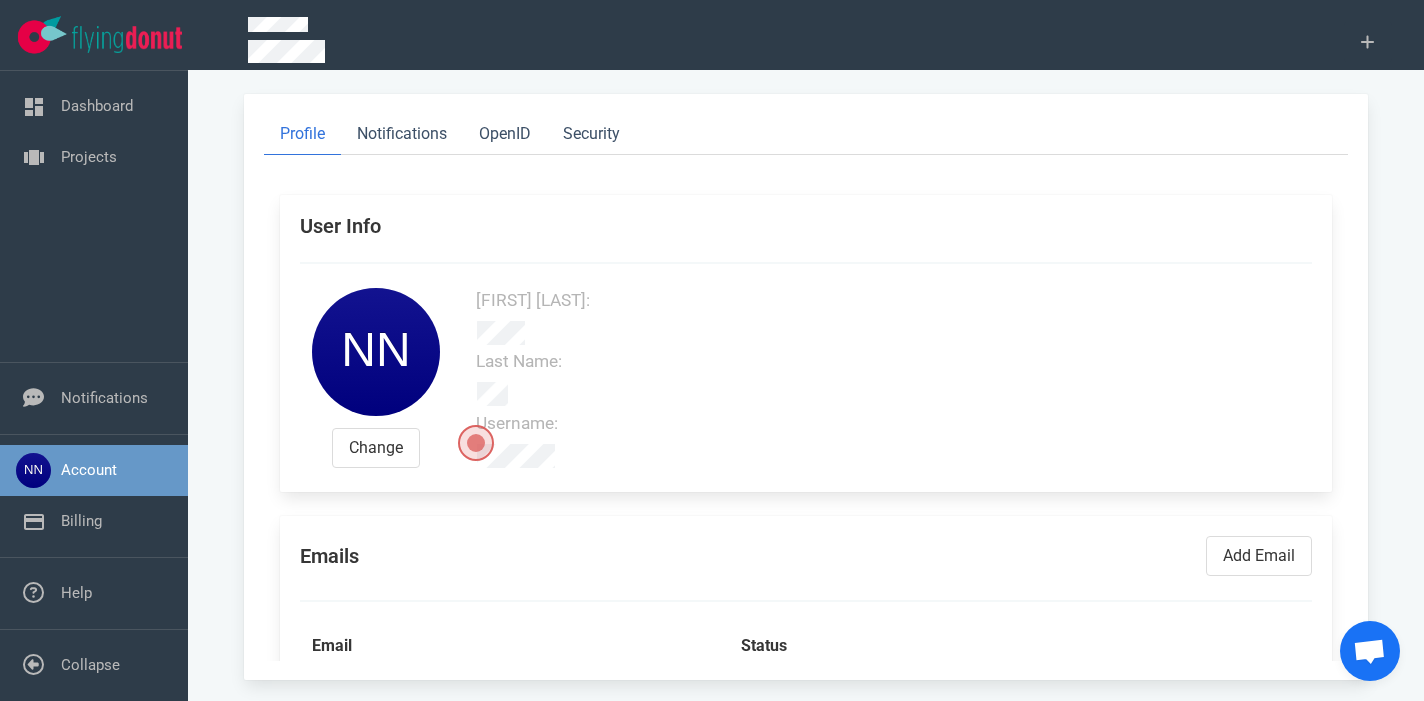 scroll, scrollTop: 0, scrollLeft: 0, axis: both 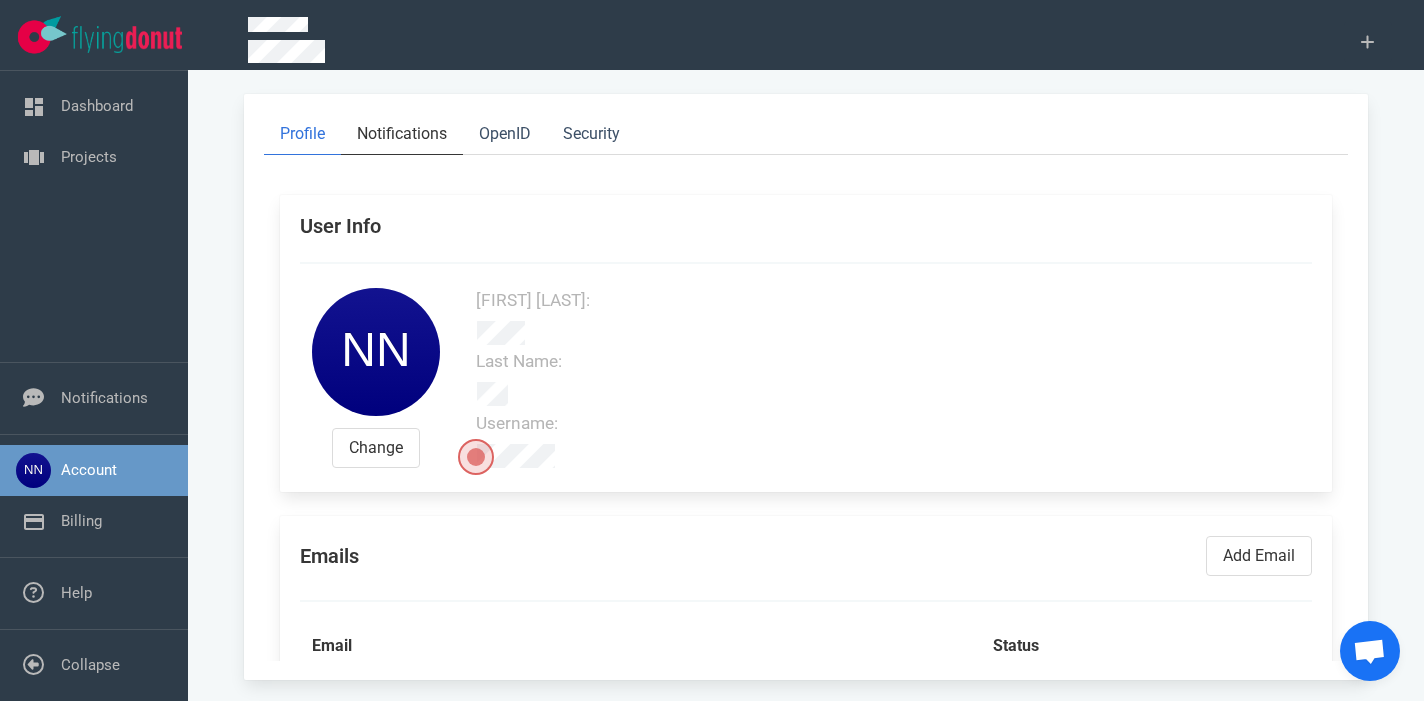 click on "Notifications" at bounding box center [402, 134] 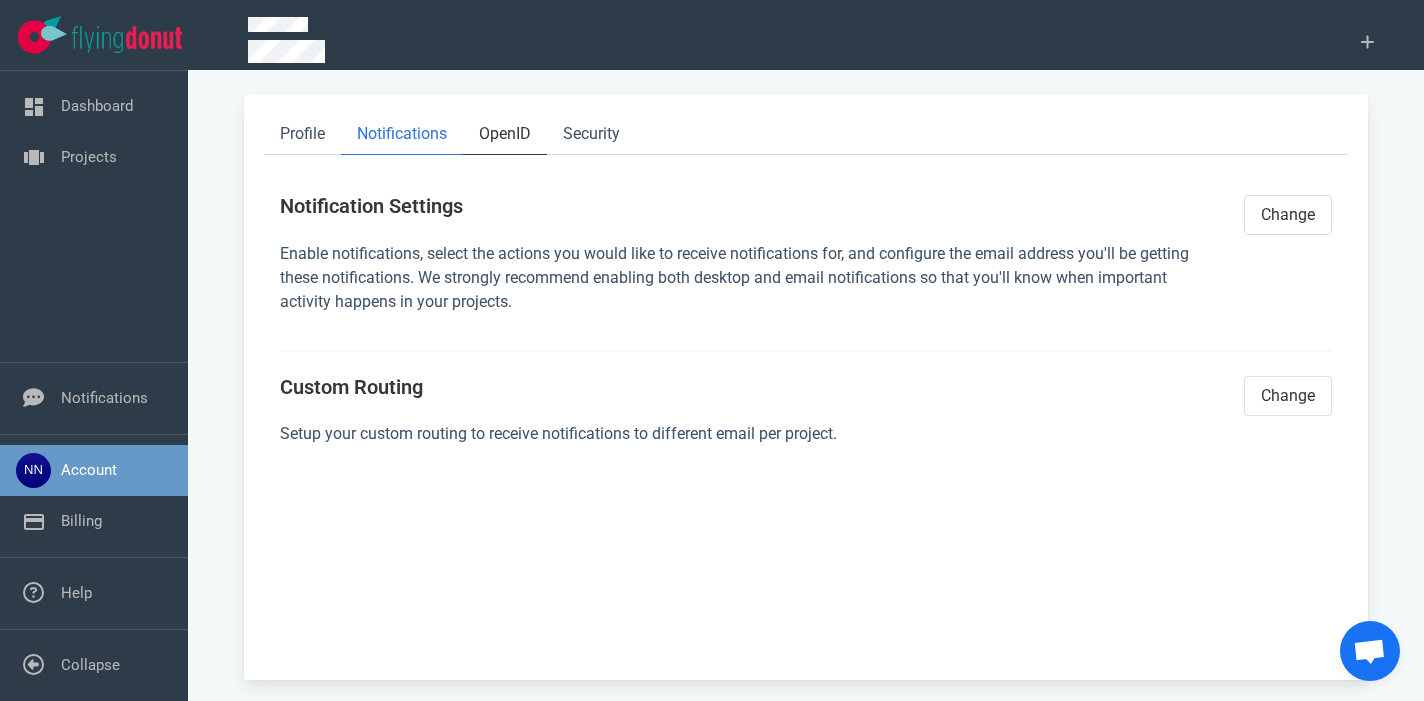 click on "OpenID" at bounding box center (505, 134) 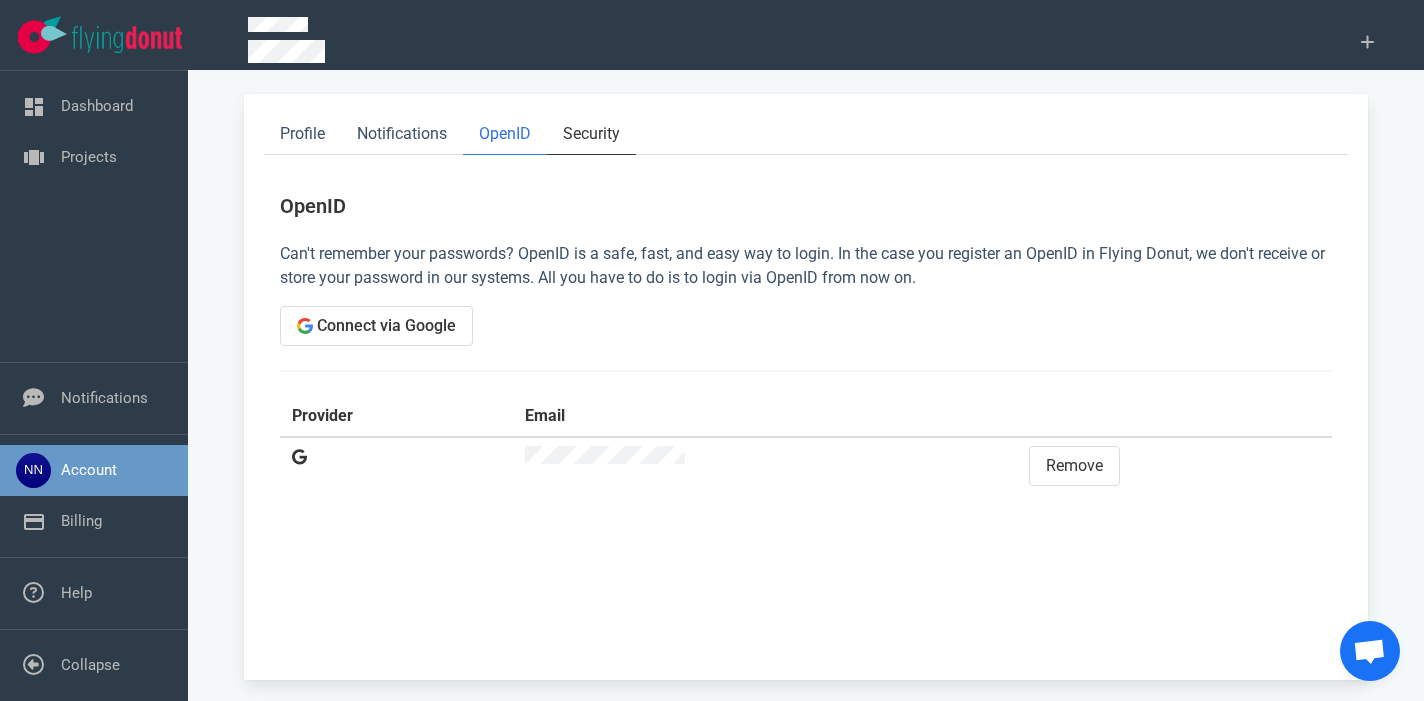click on "Security" at bounding box center [591, 134] 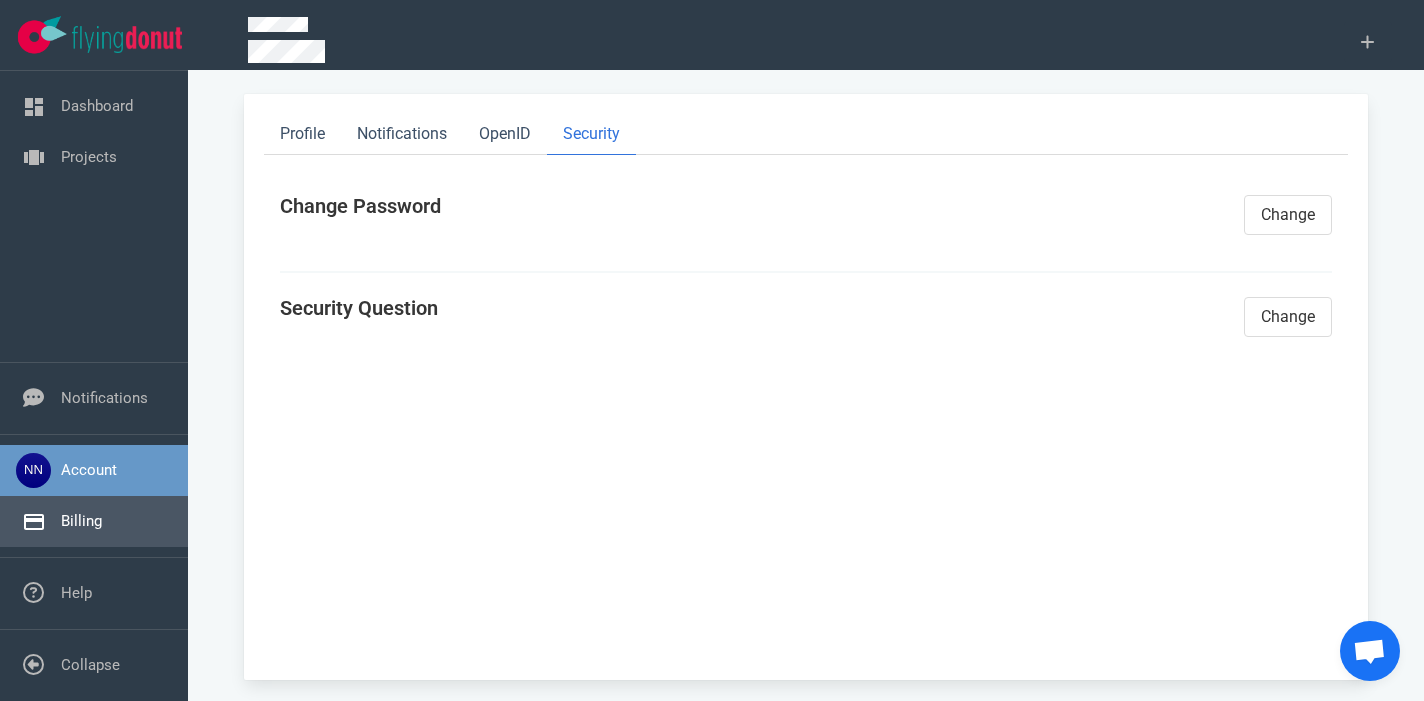 click on "Billing" at bounding box center (81, 521) 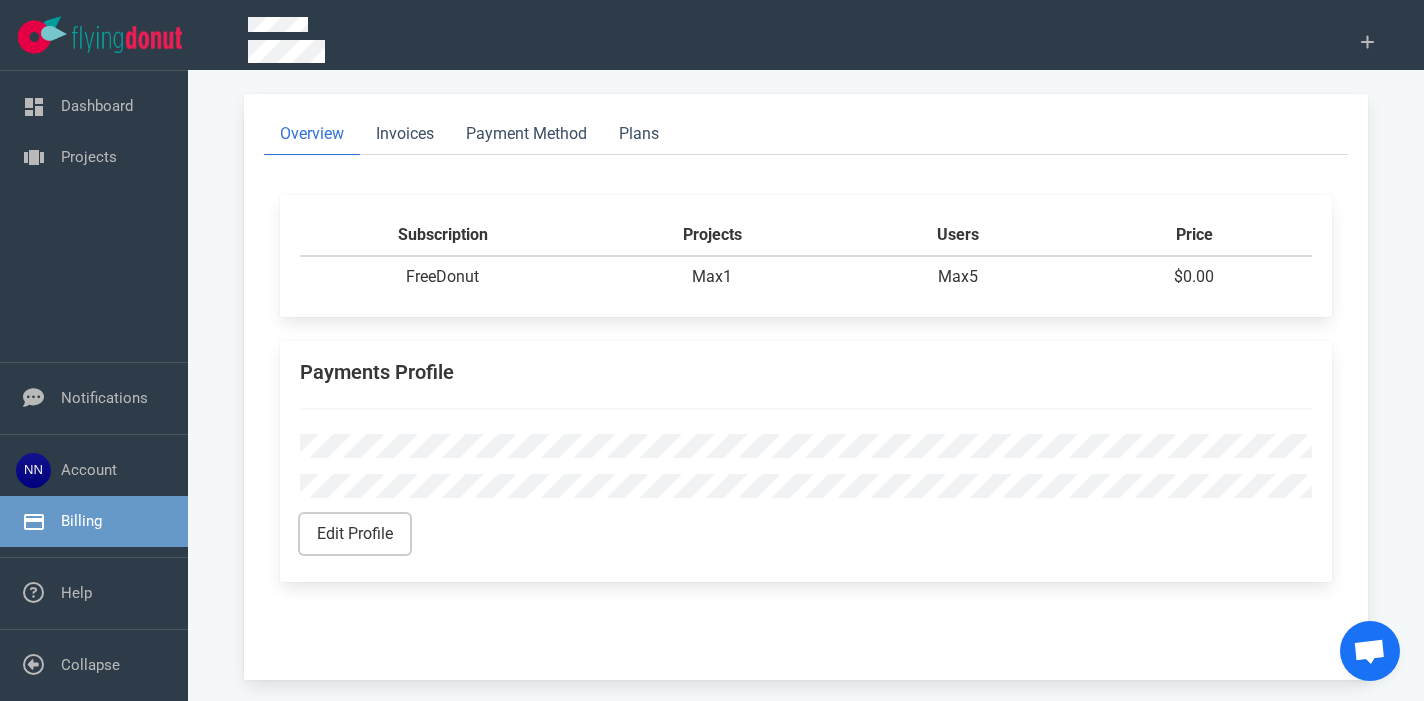click on "Edit Profile" at bounding box center (355, 534) 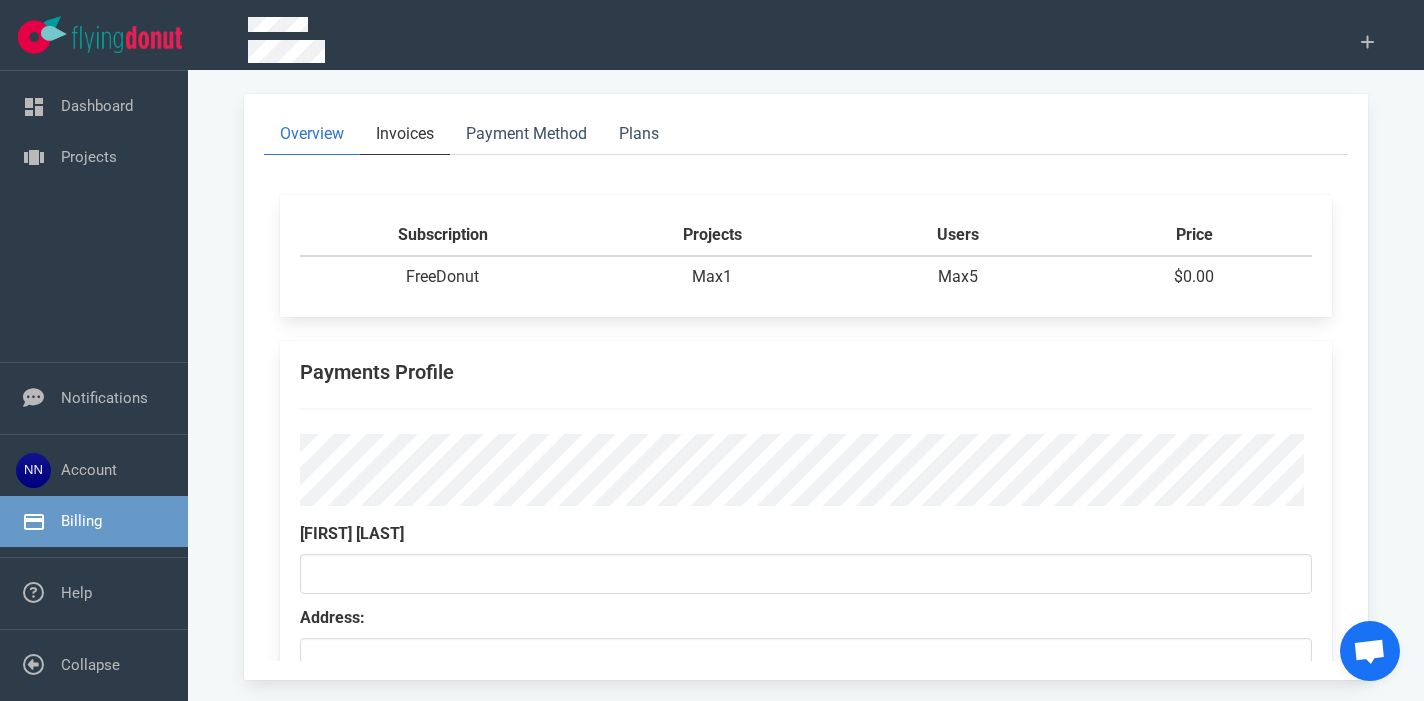 scroll, scrollTop: 0, scrollLeft: 0, axis: both 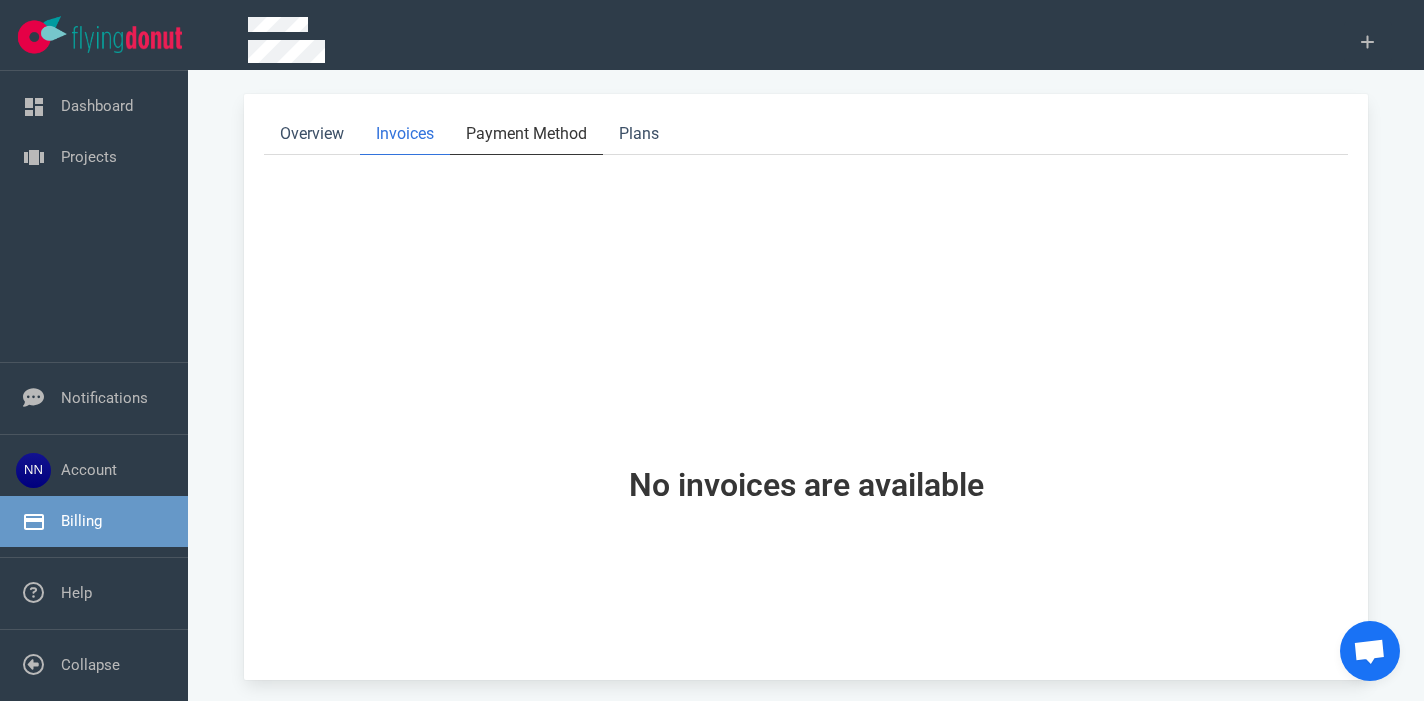 click on "Payment Method" at bounding box center (526, 134) 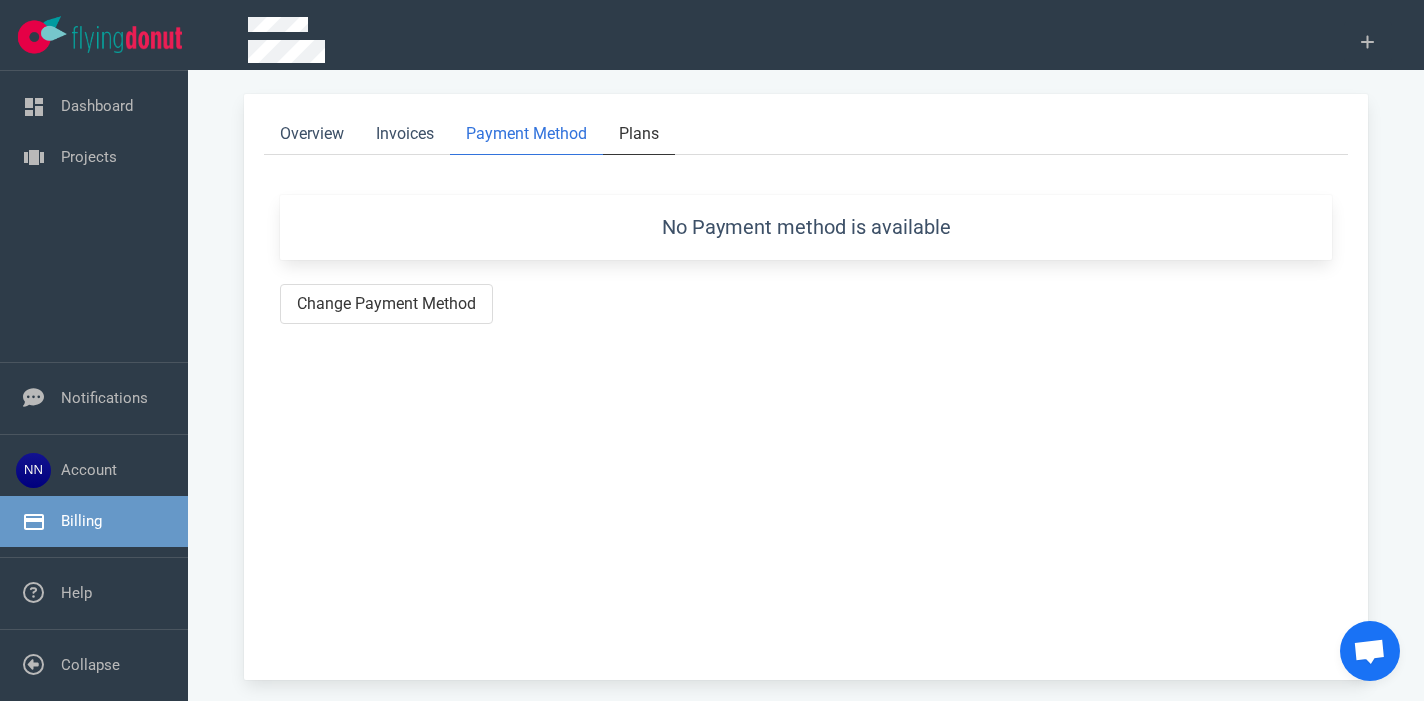 click on "Plans" at bounding box center (639, 134) 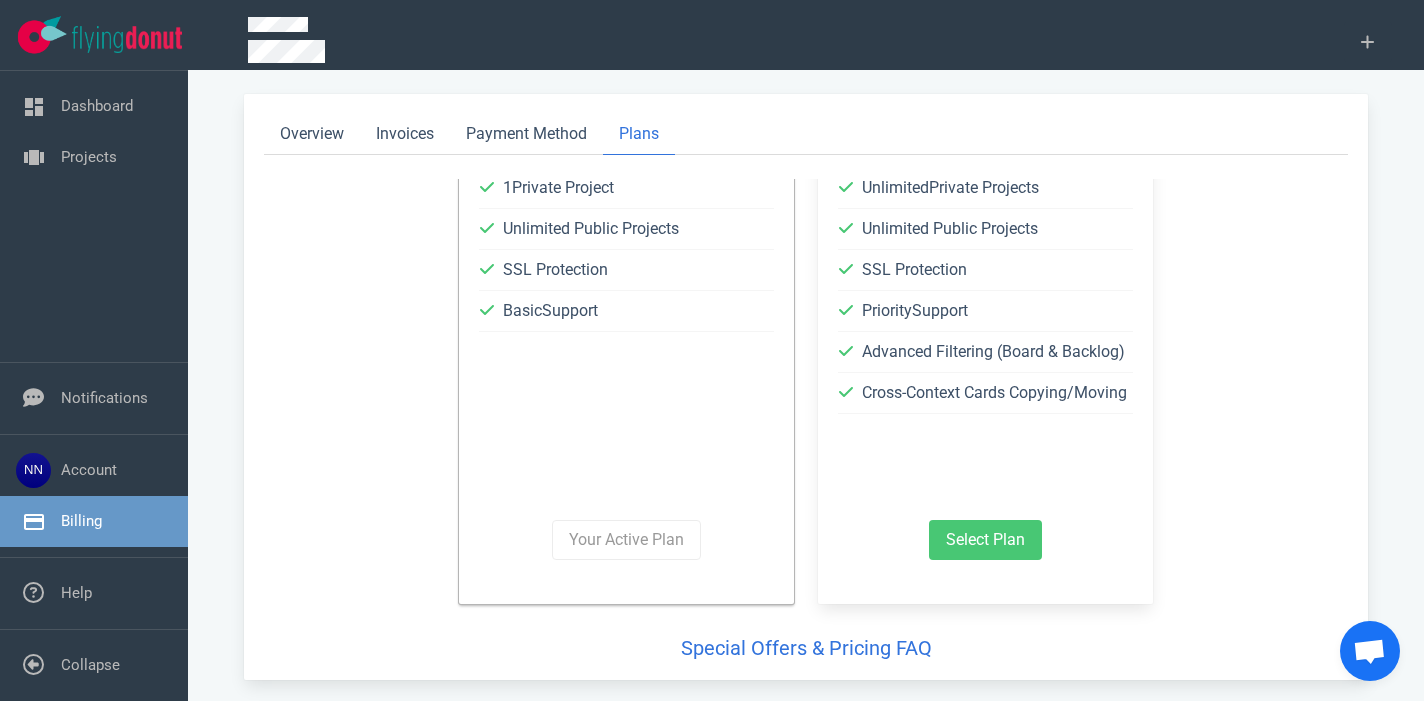 scroll, scrollTop: 335, scrollLeft: 0, axis: vertical 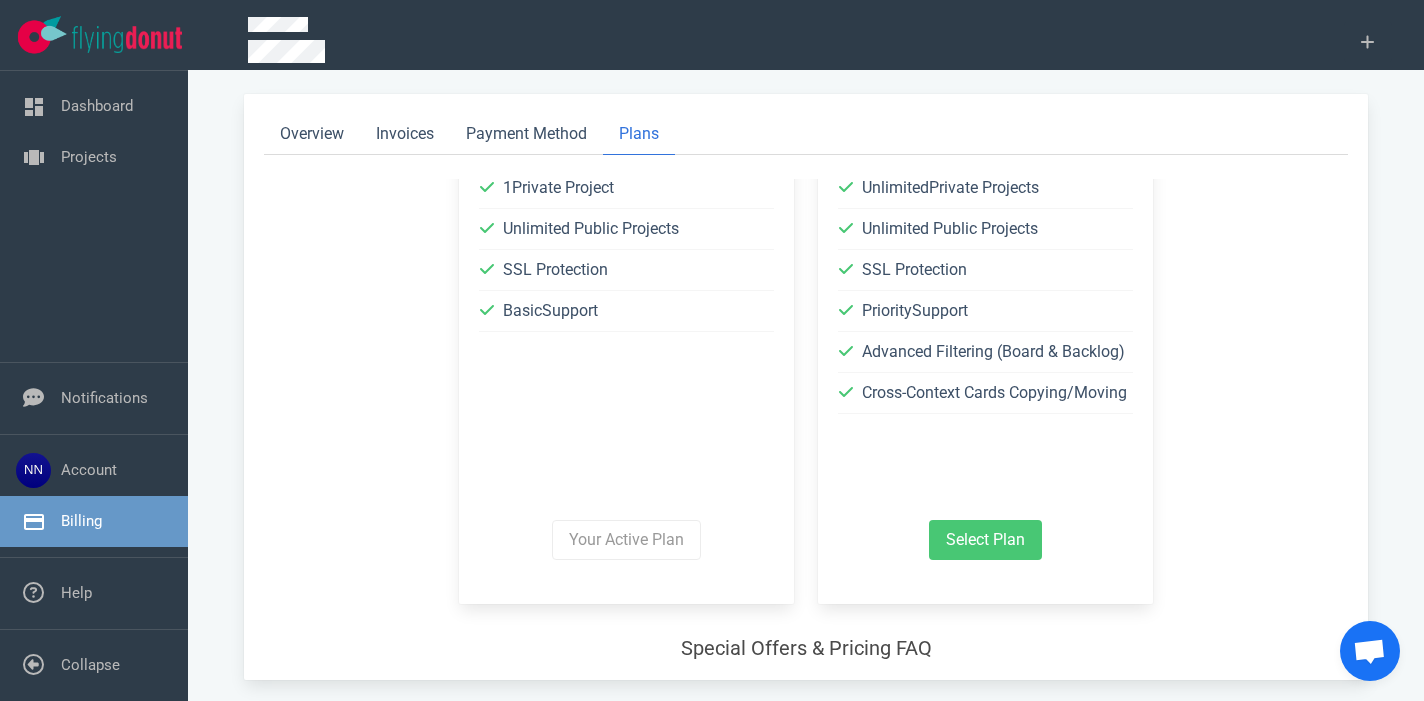 click on "Special Offers & Pricing FAQ" at bounding box center [806, 648] 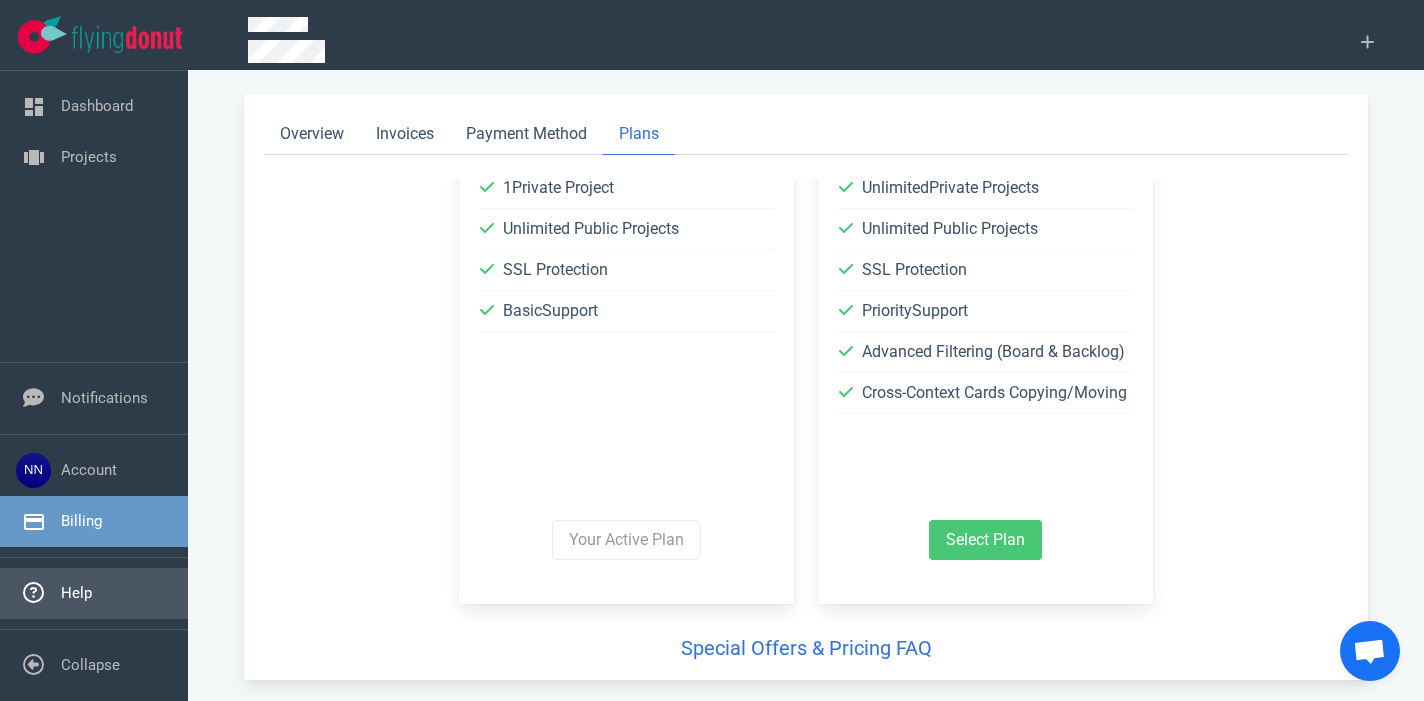 click on "Help" at bounding box center (104, 398) 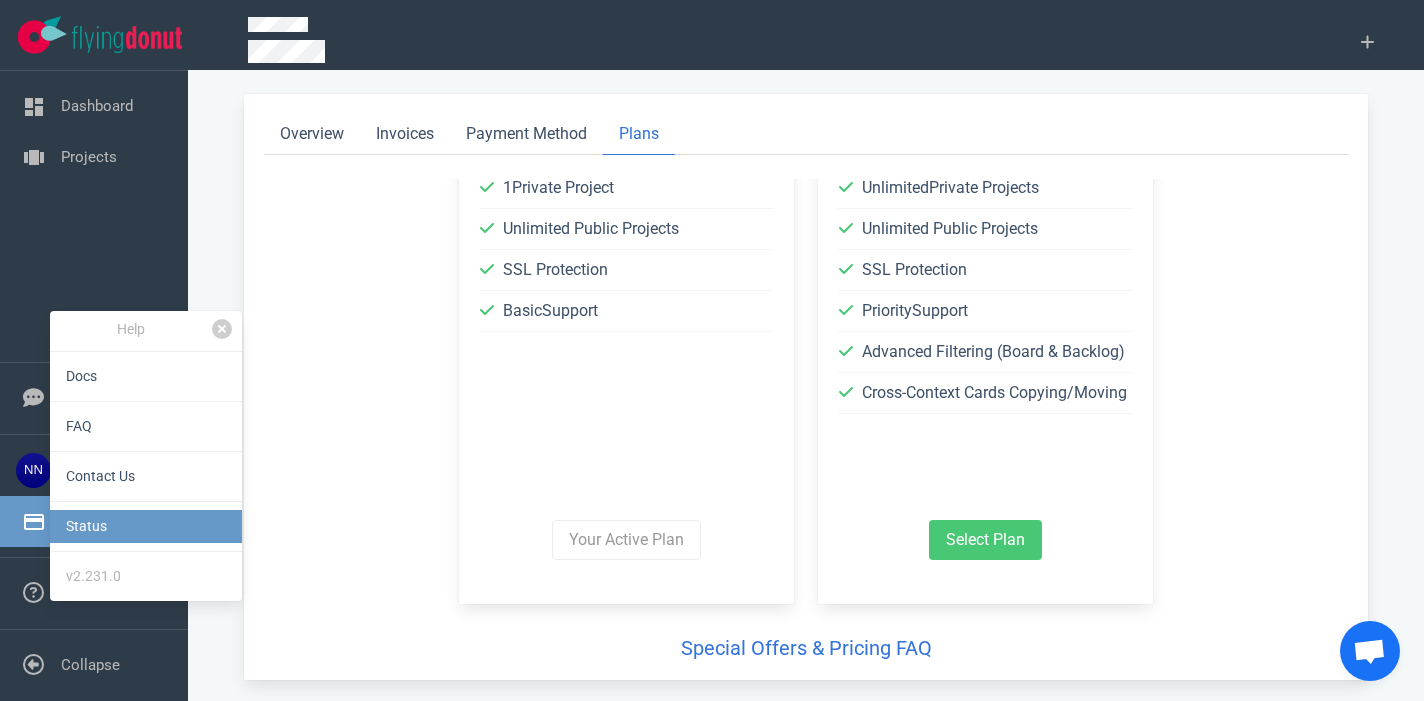click on "Status" at bounding box center (146, 526) 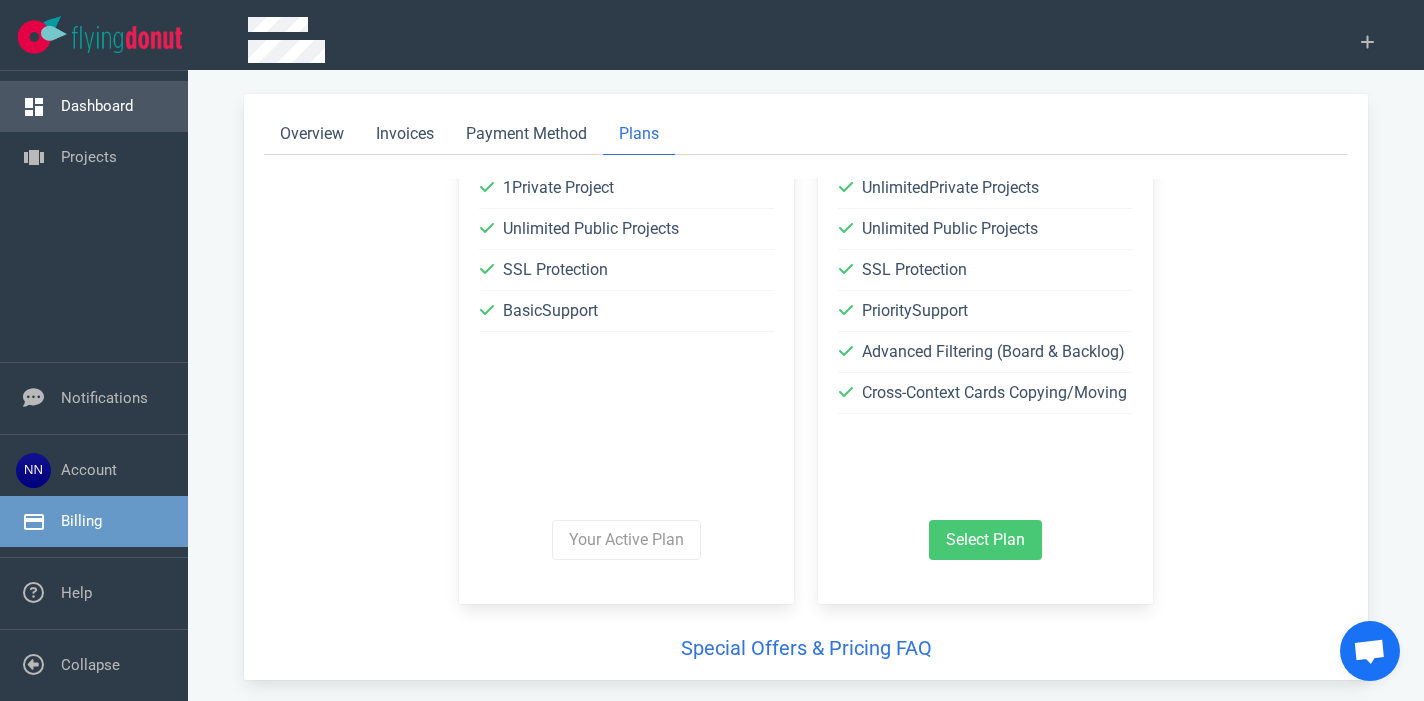 click on "Dashboard" at bounding box center [97, 106] 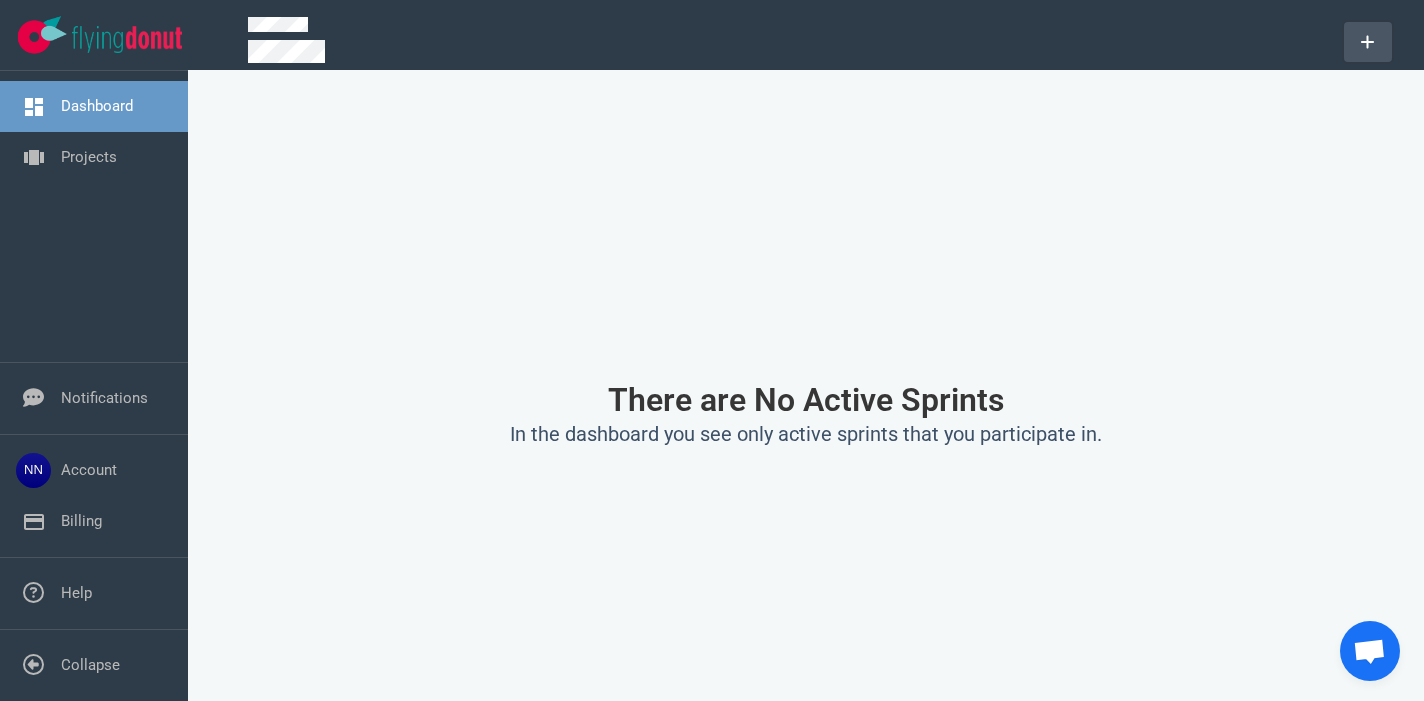 click at bounding box center [1368, 42] 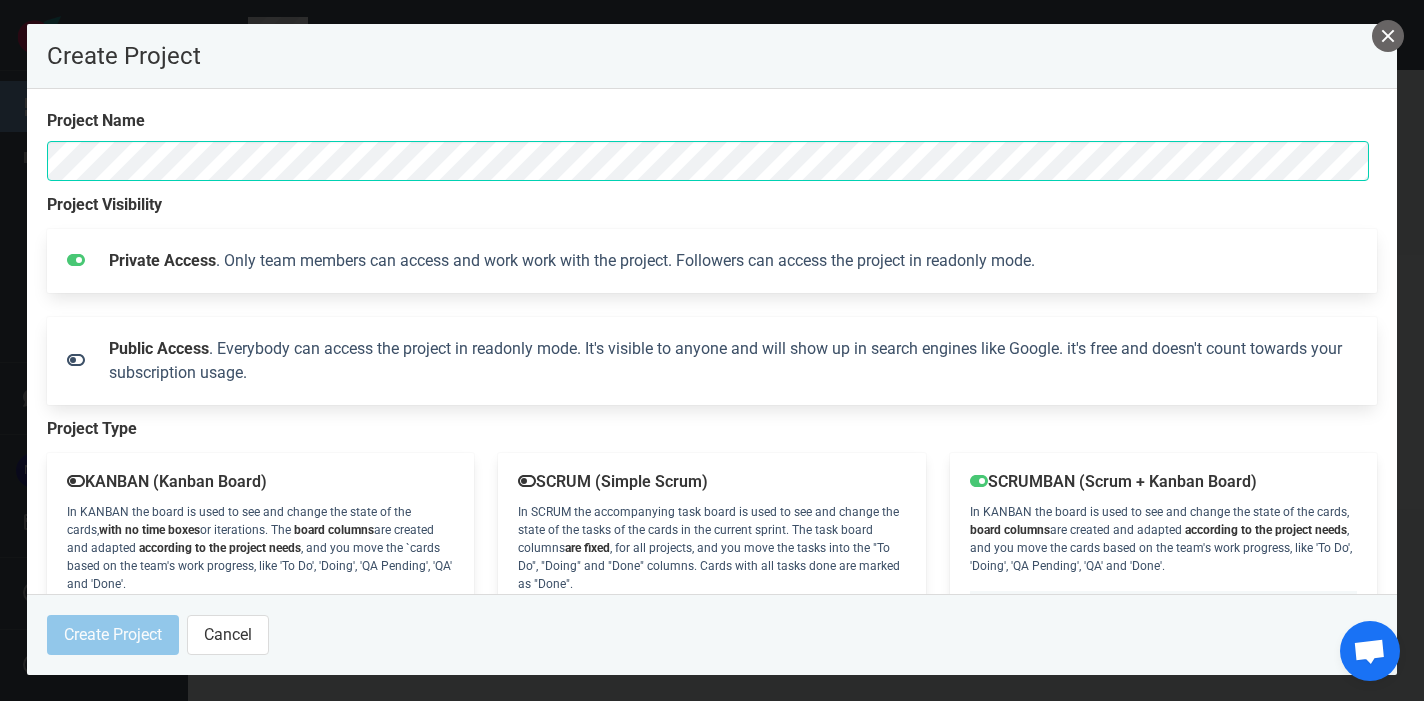 scroll, scrollTop: 0, scrollLeft: 0, axis: both 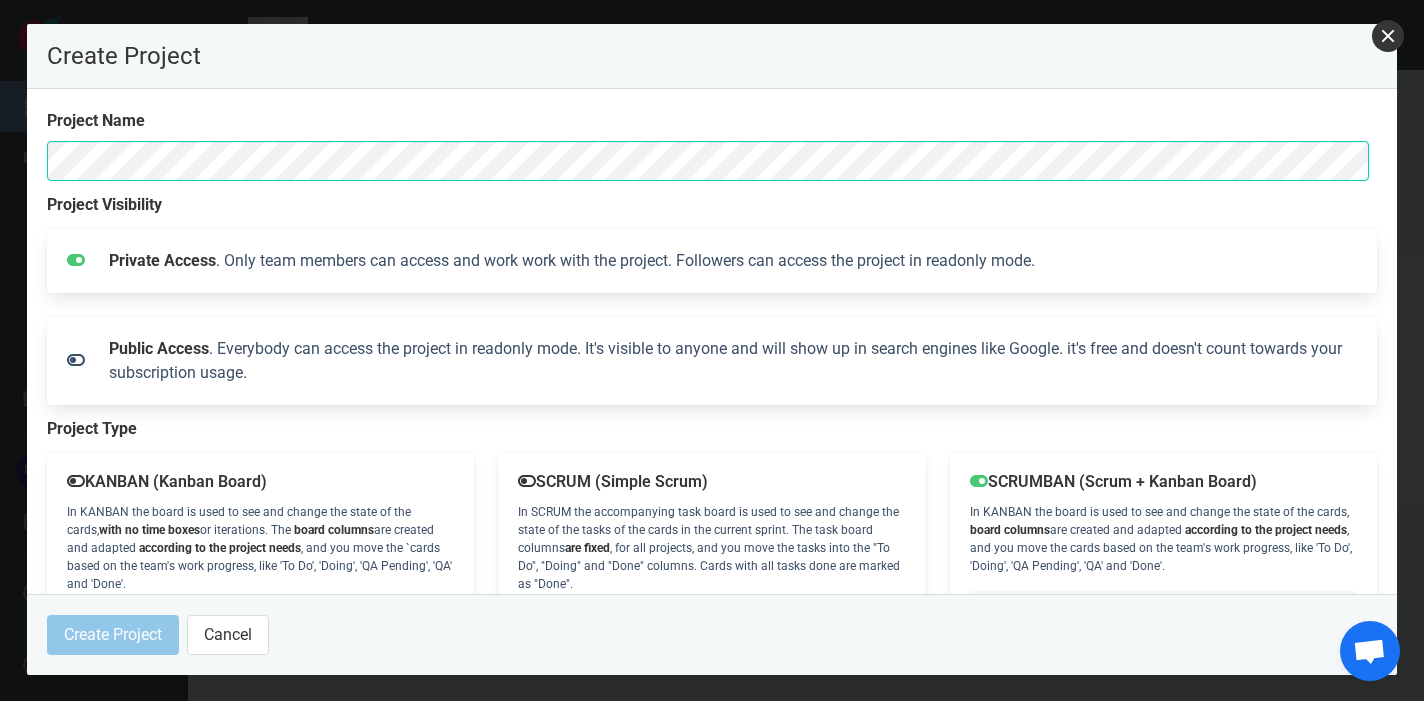 click at bounding box center [1388, 36] 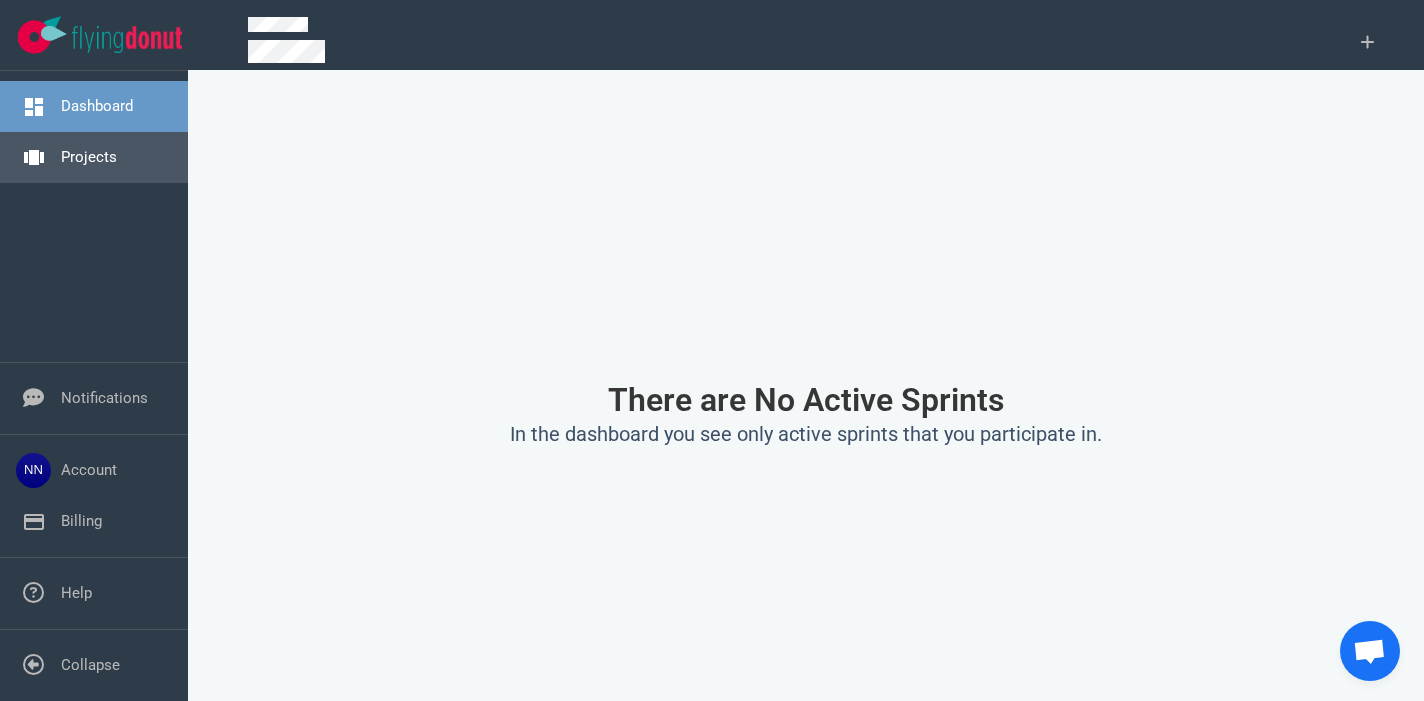 click on "Projects" at bounding box center [89, 157] 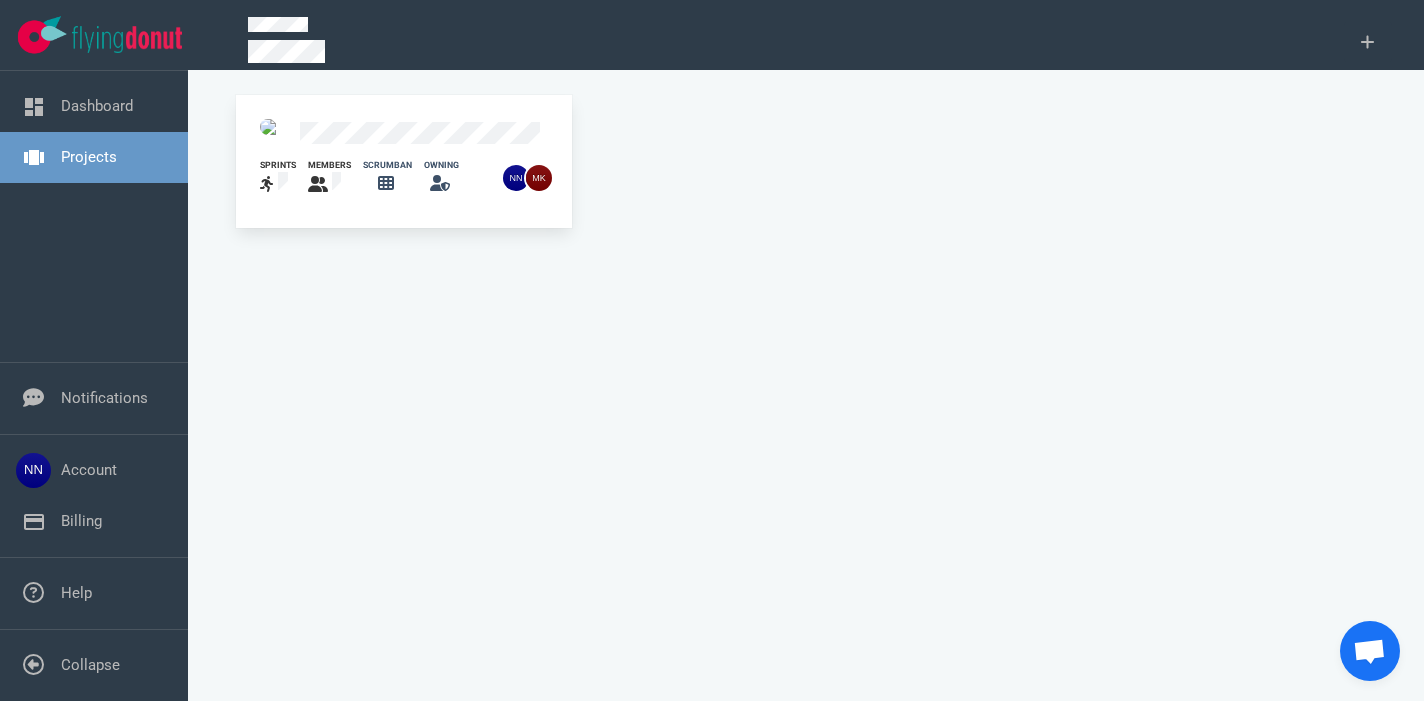 click at bounding box center (274, 133) 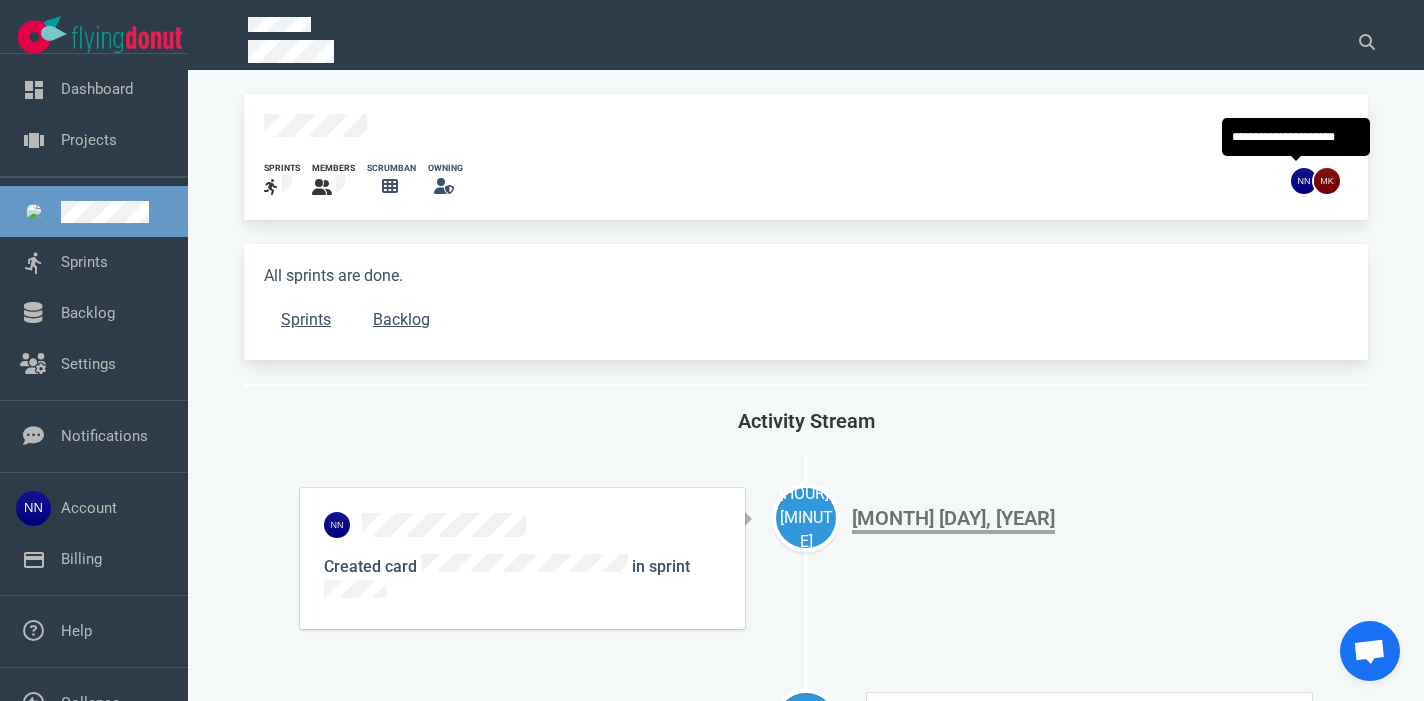 click at bounding box center (1304, 181) 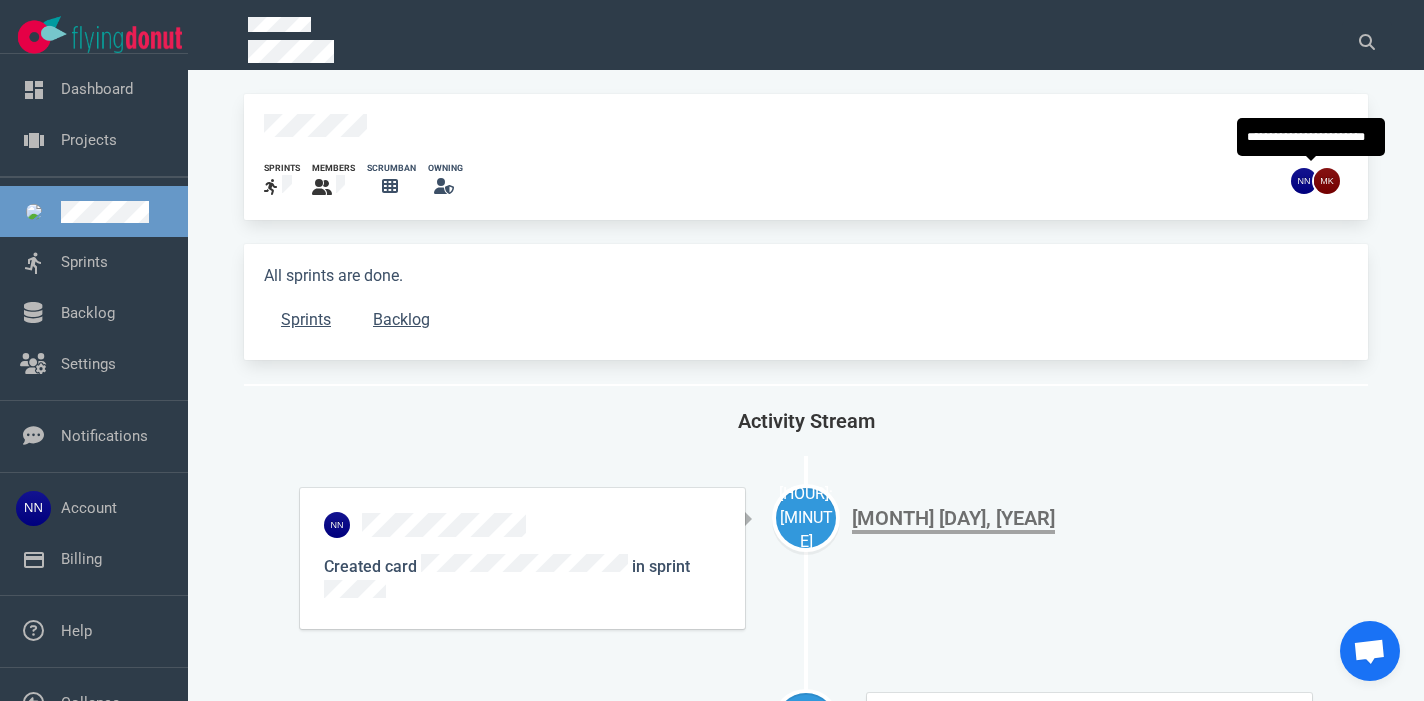 click at bounding box center [1304, 181] 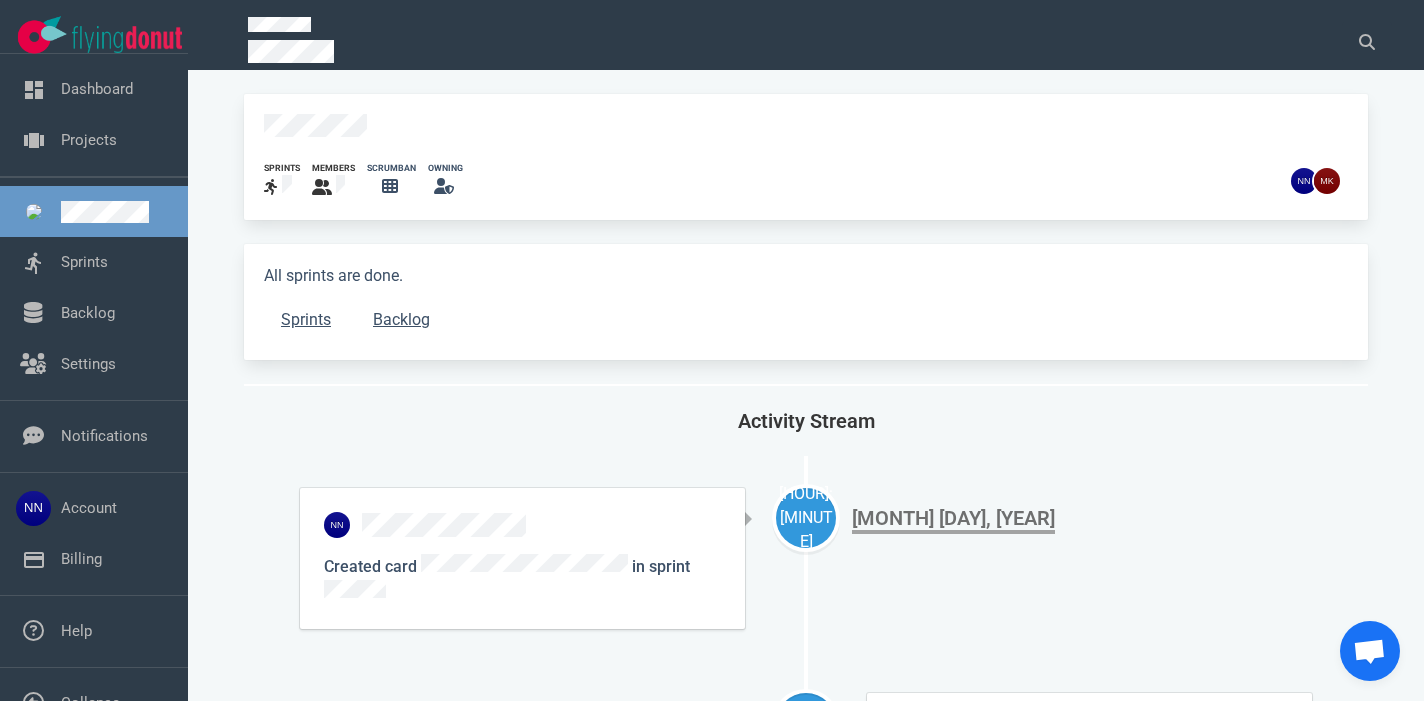 click on "sprints members scrumban   owning" at bounding box center [806, 157] 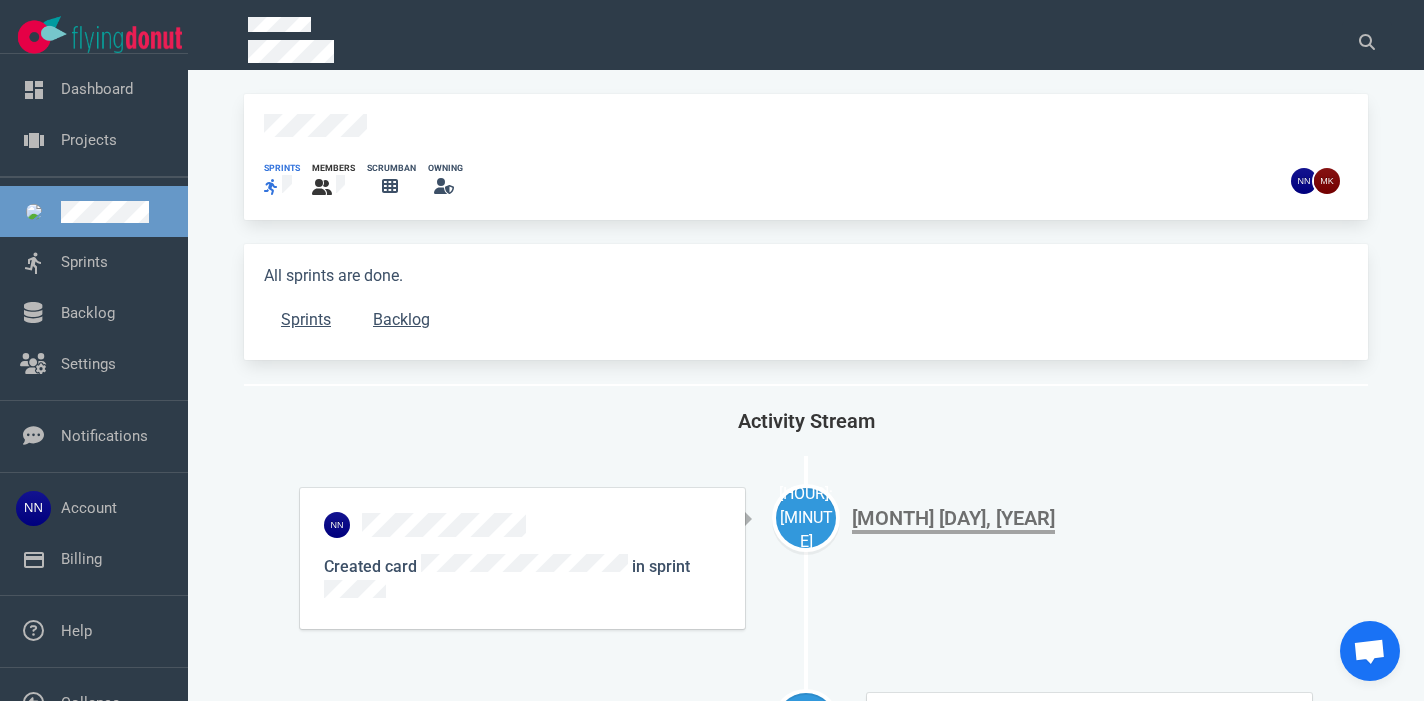 click at bounding box center [282, 187] 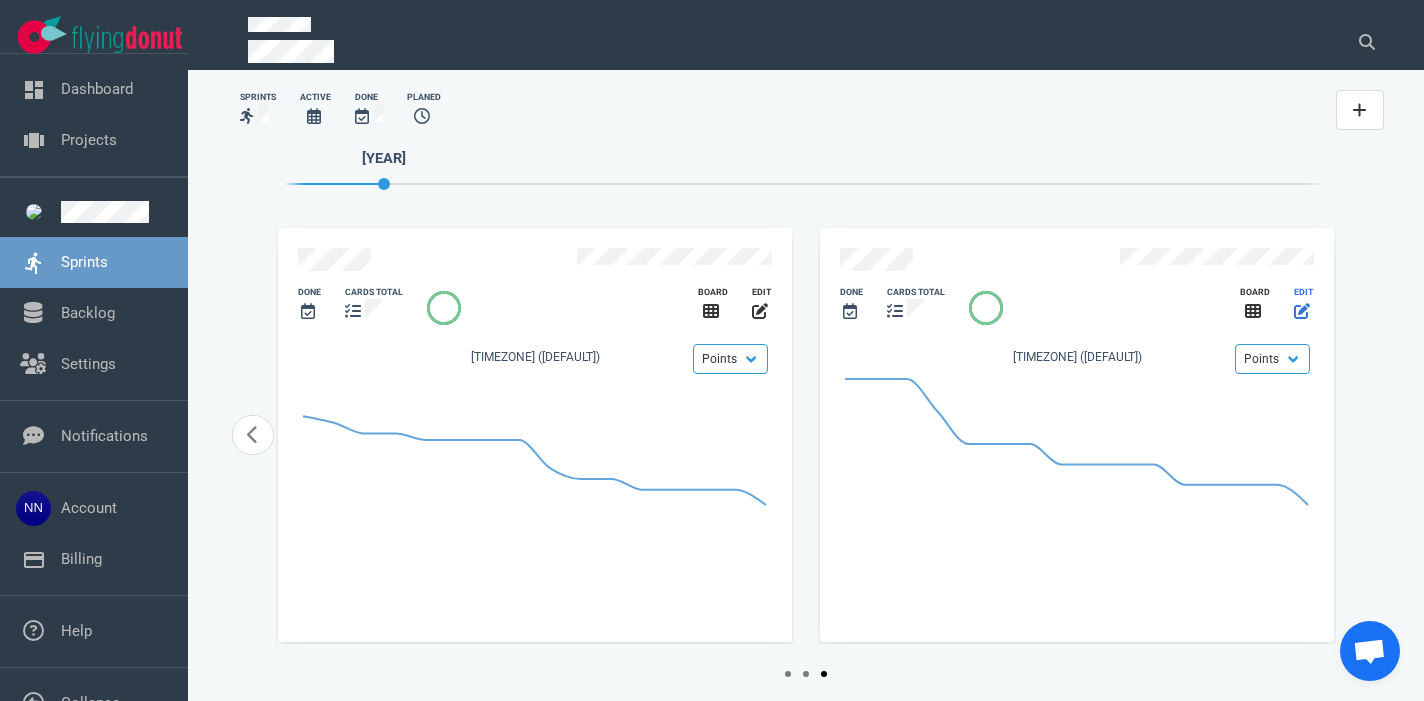 click at bounding box center (1302, 311) 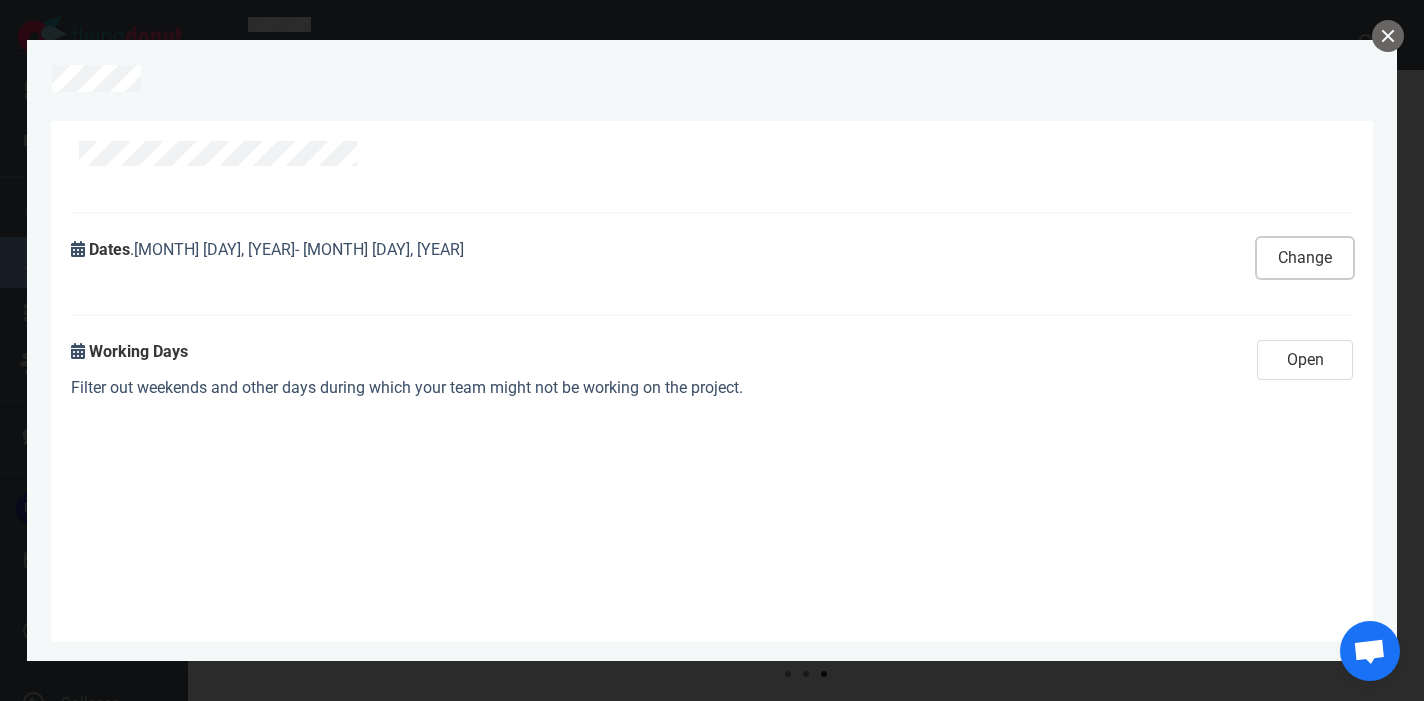 click on "Change" at bounding box center (1305, 258) 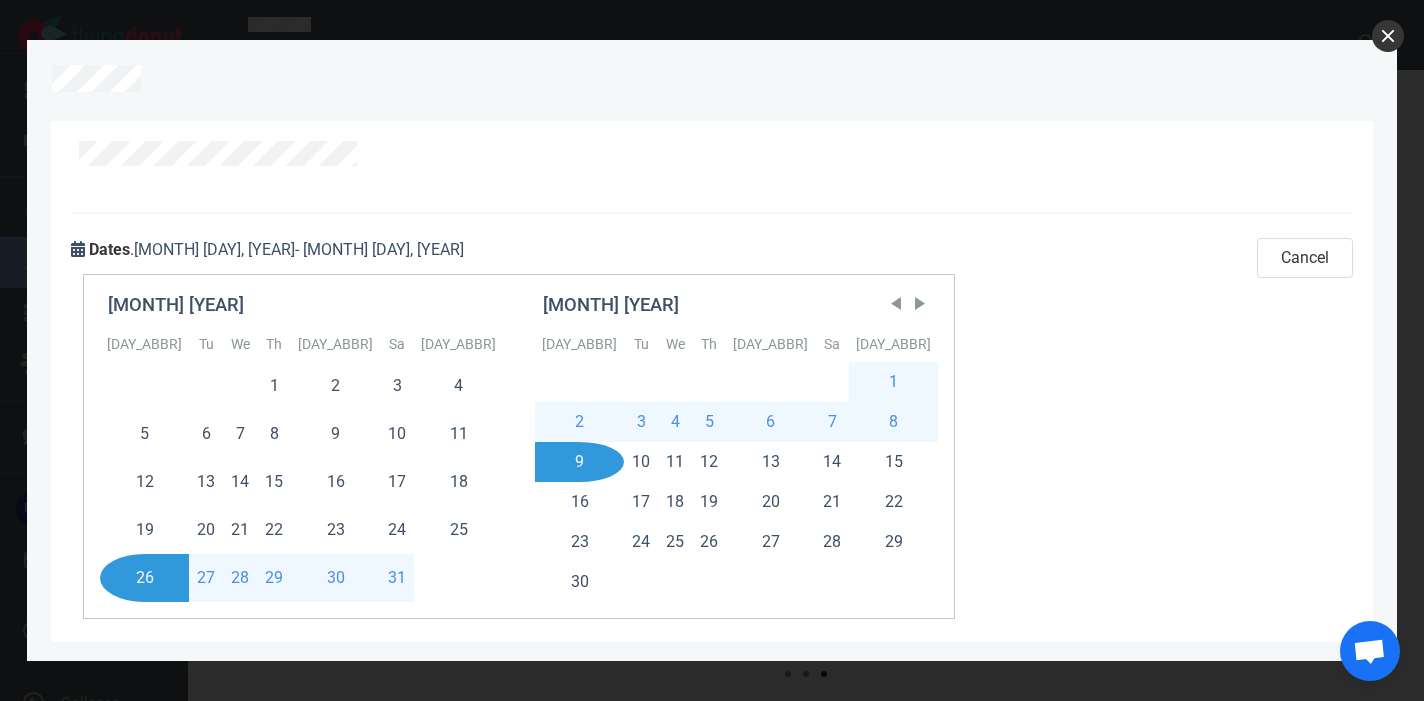 click at bounding box center [1388, 36] 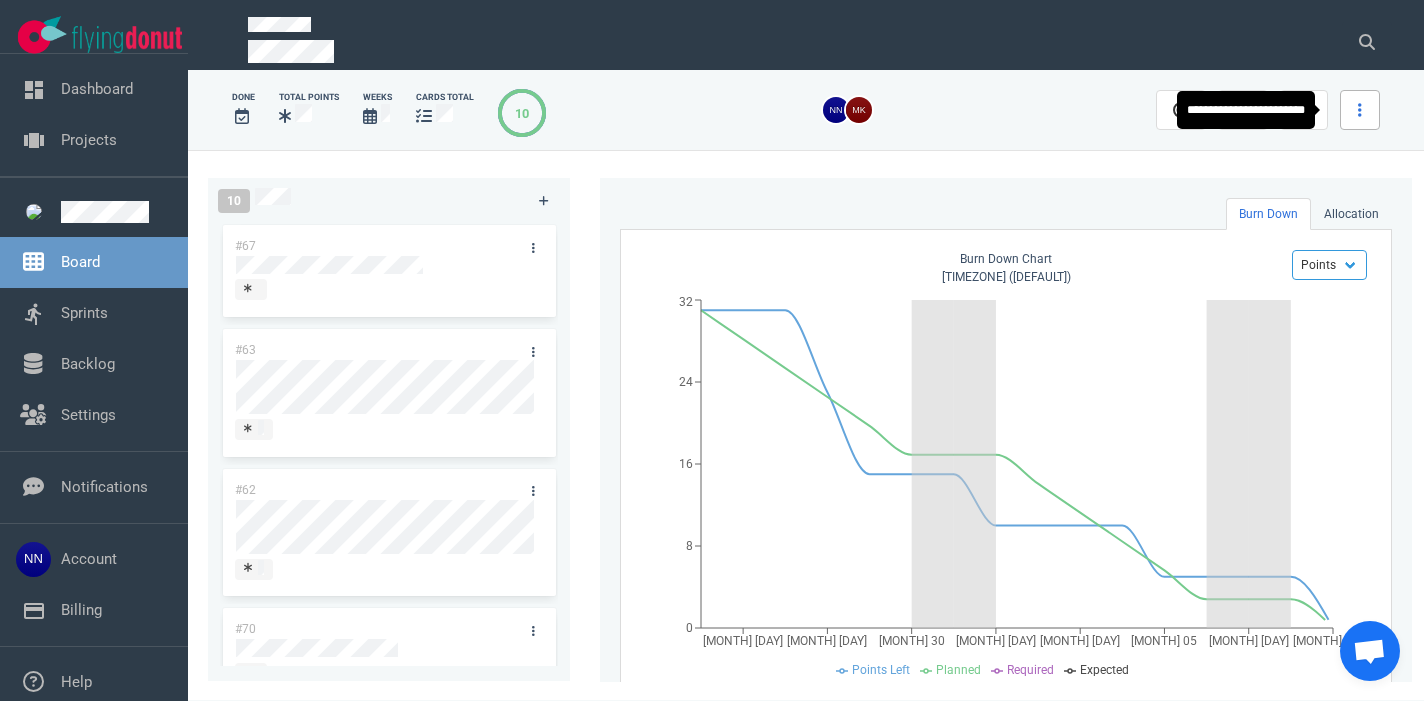 click at bounding box center (1181, 110) 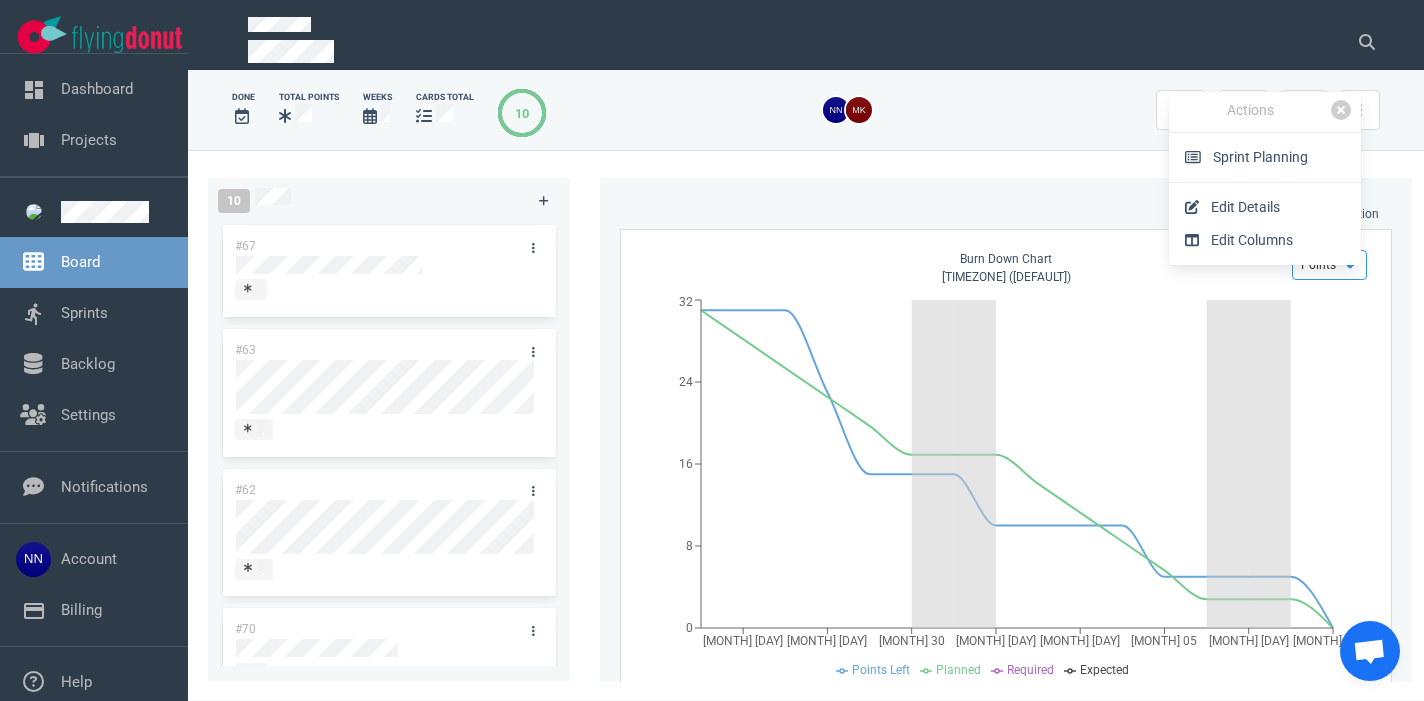 click at bounding box center [857, 110] 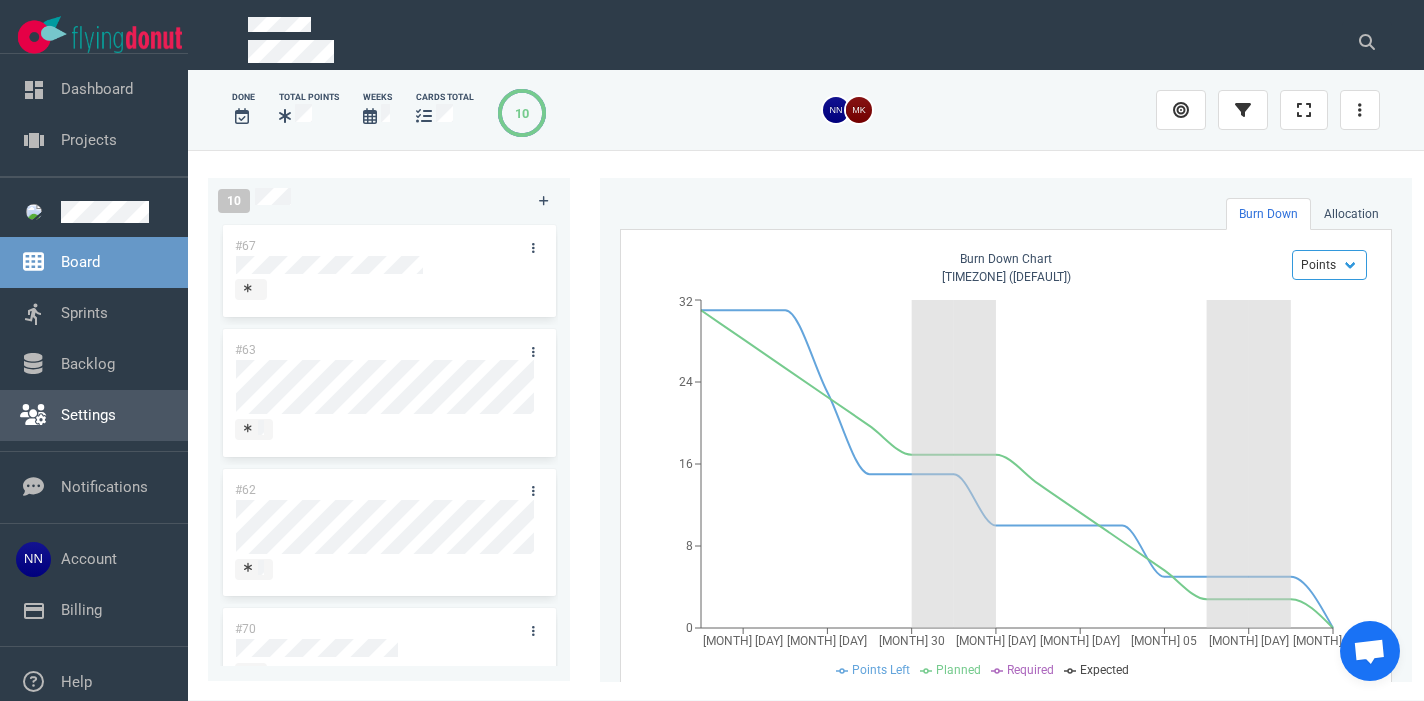 click on "Settings" at bounding box center [88, 415] 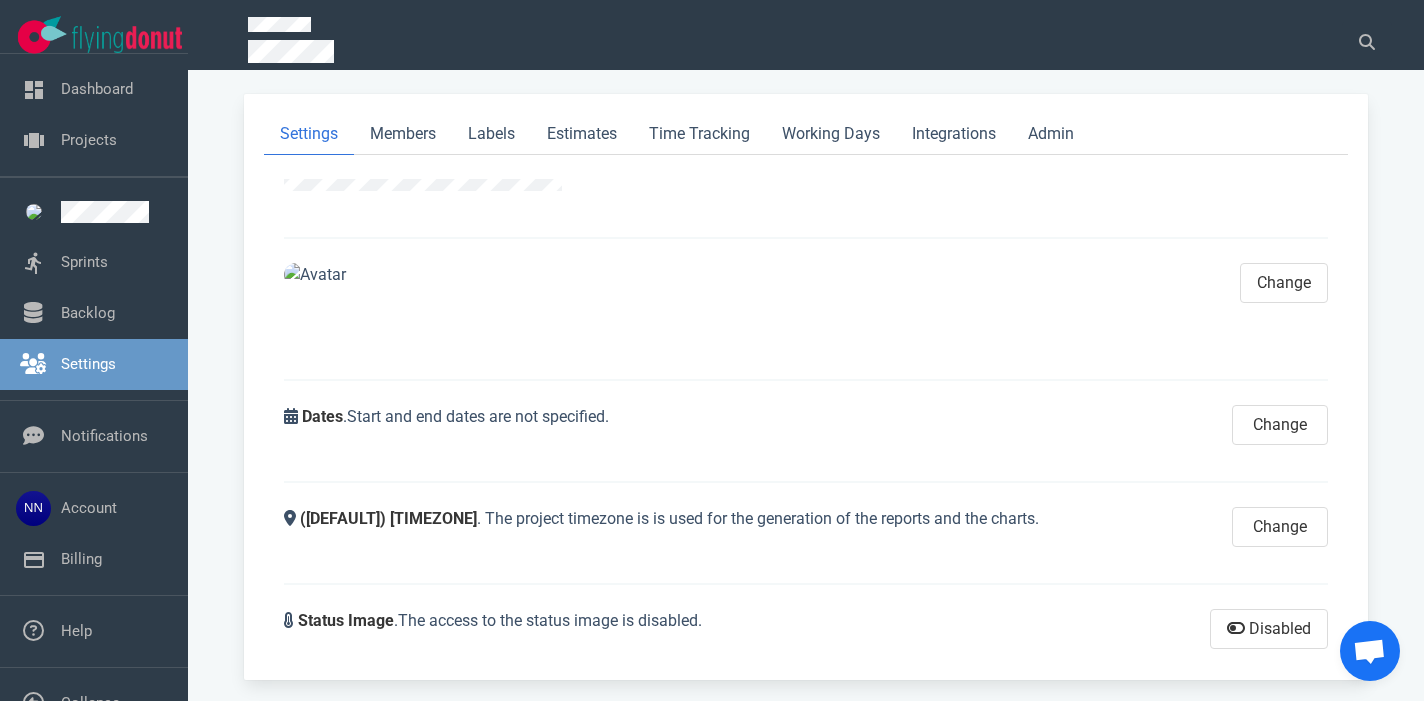 scroll, scrollTop: 115, scrollLeft: 0, axis: vertical 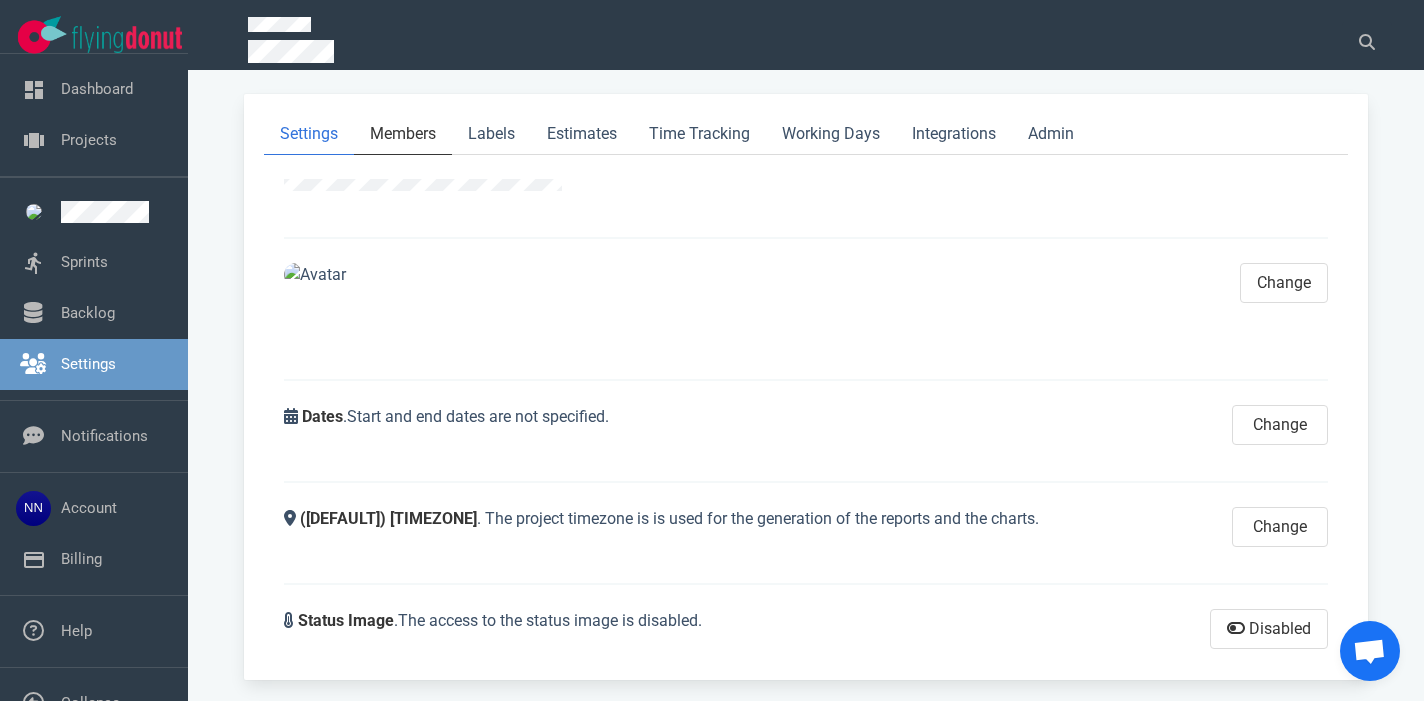click on "Members" at bounding box center (403, 134) 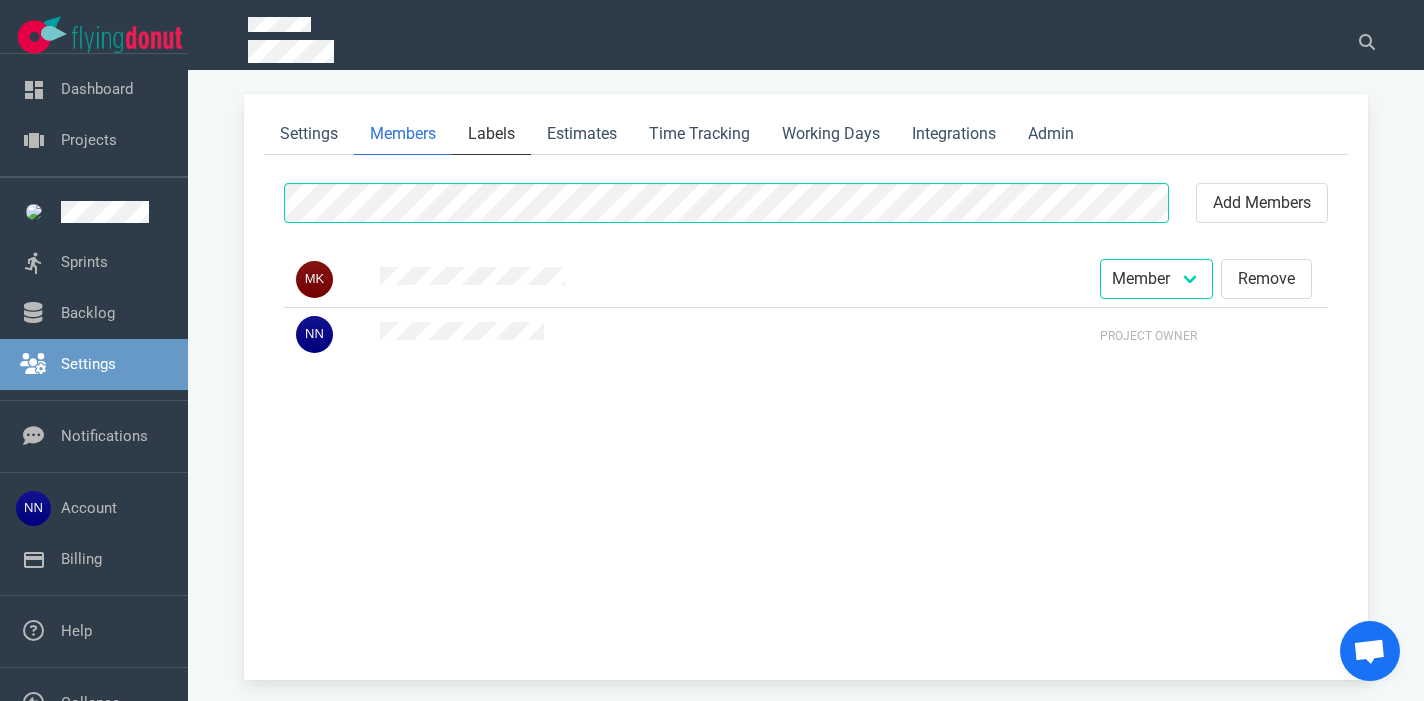 click on "Labels" at bounding box center (491, 134) 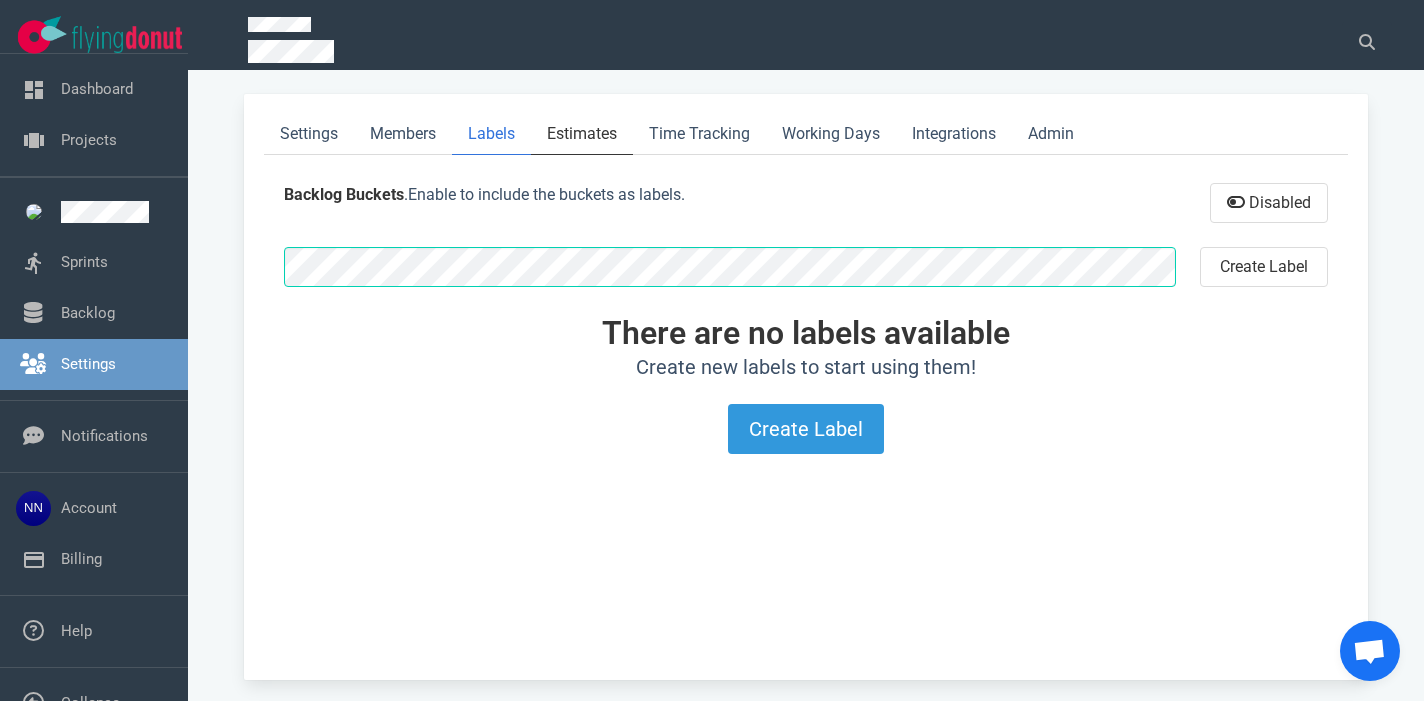 click on "Estimates" at bounding box center [582, 134] 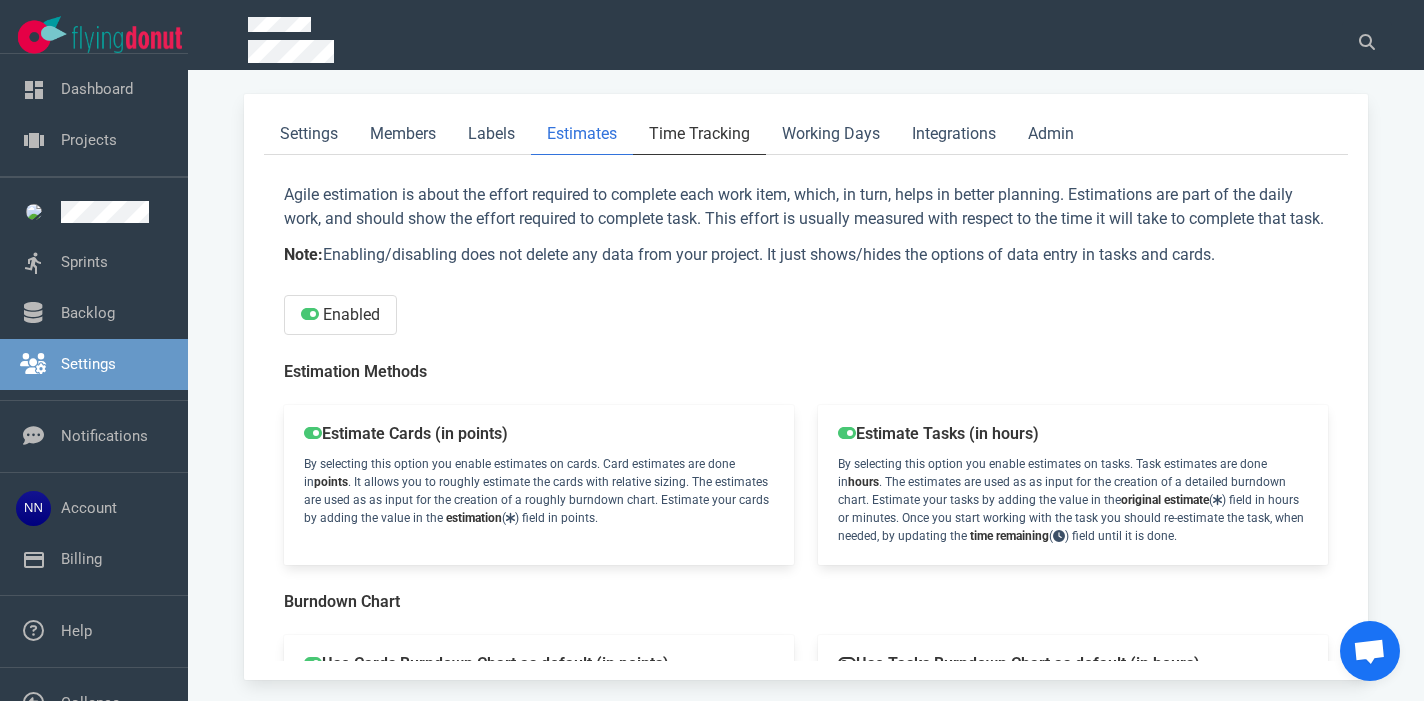 click on "Time Tracking" at bounding box center [699, 134] 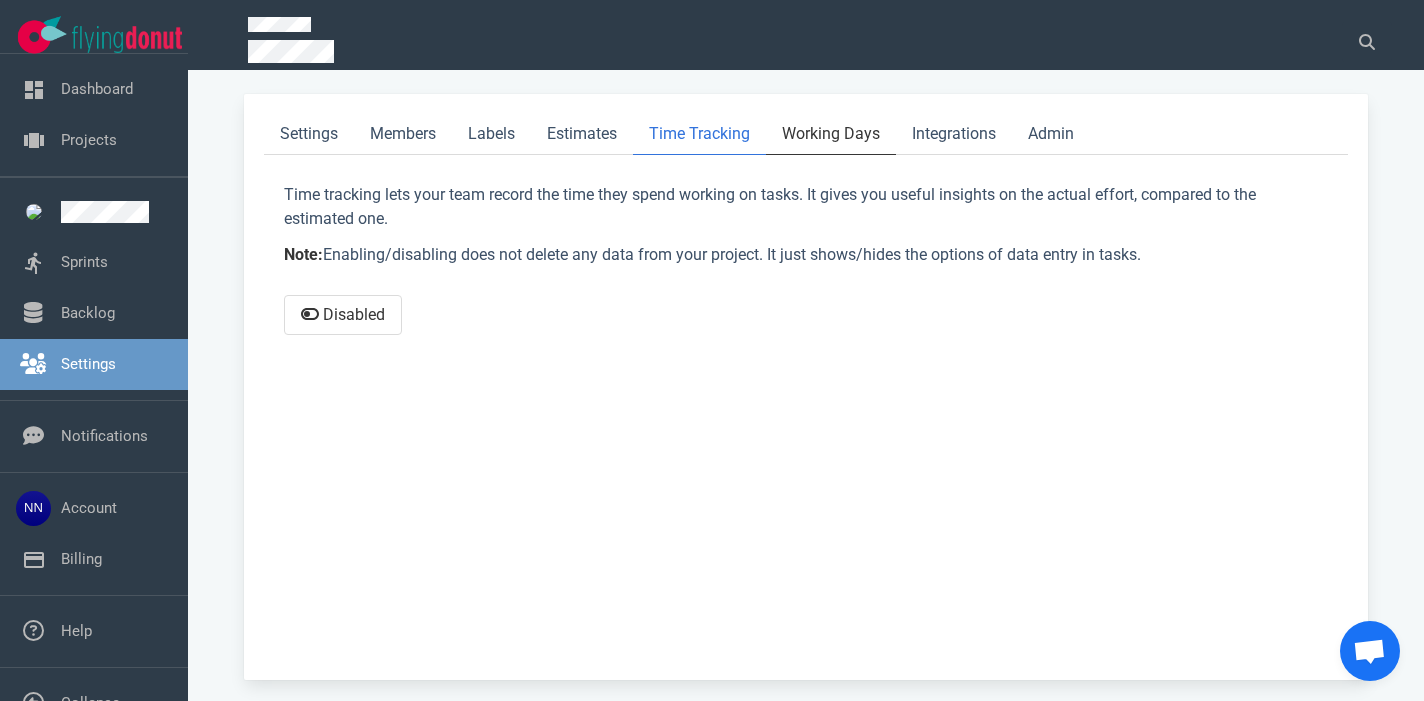 click on "Working Days" at bounding box center (831, 134) 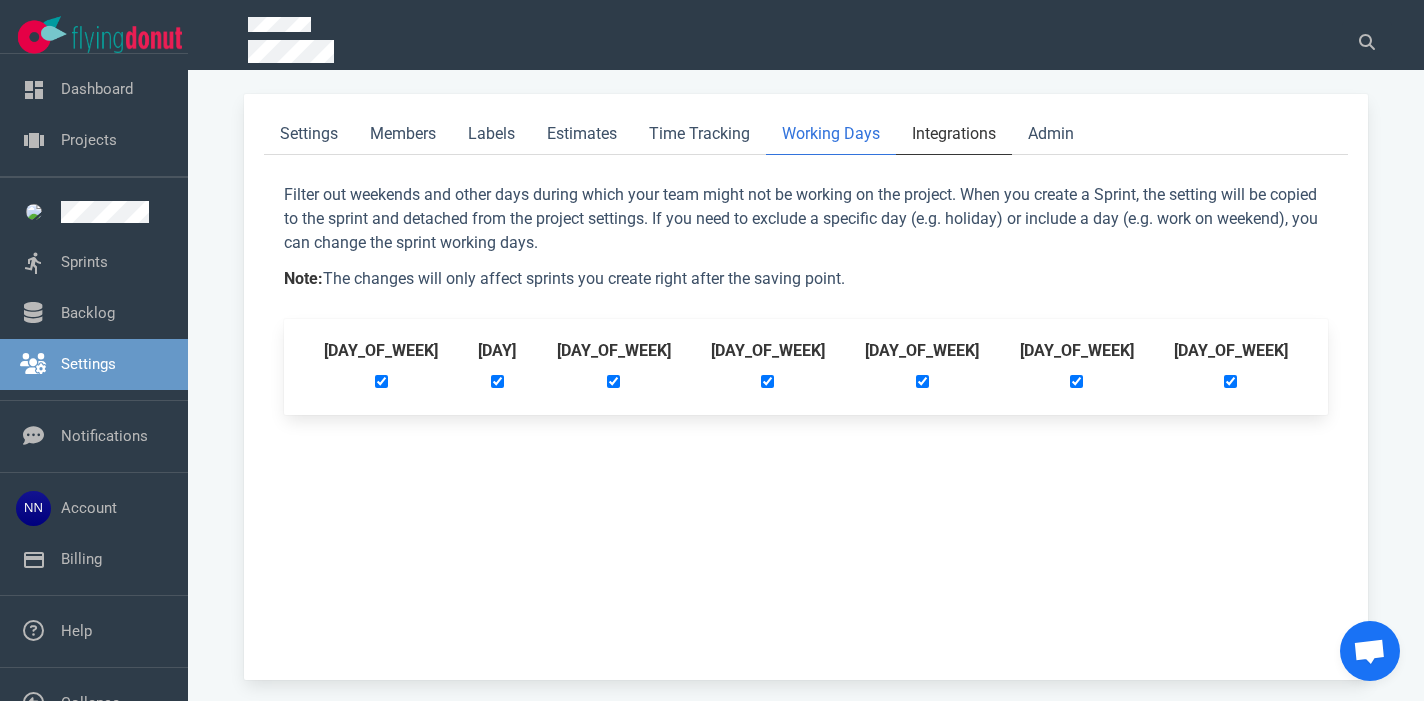 click on "Integrations" at bounding box center [954, 134] 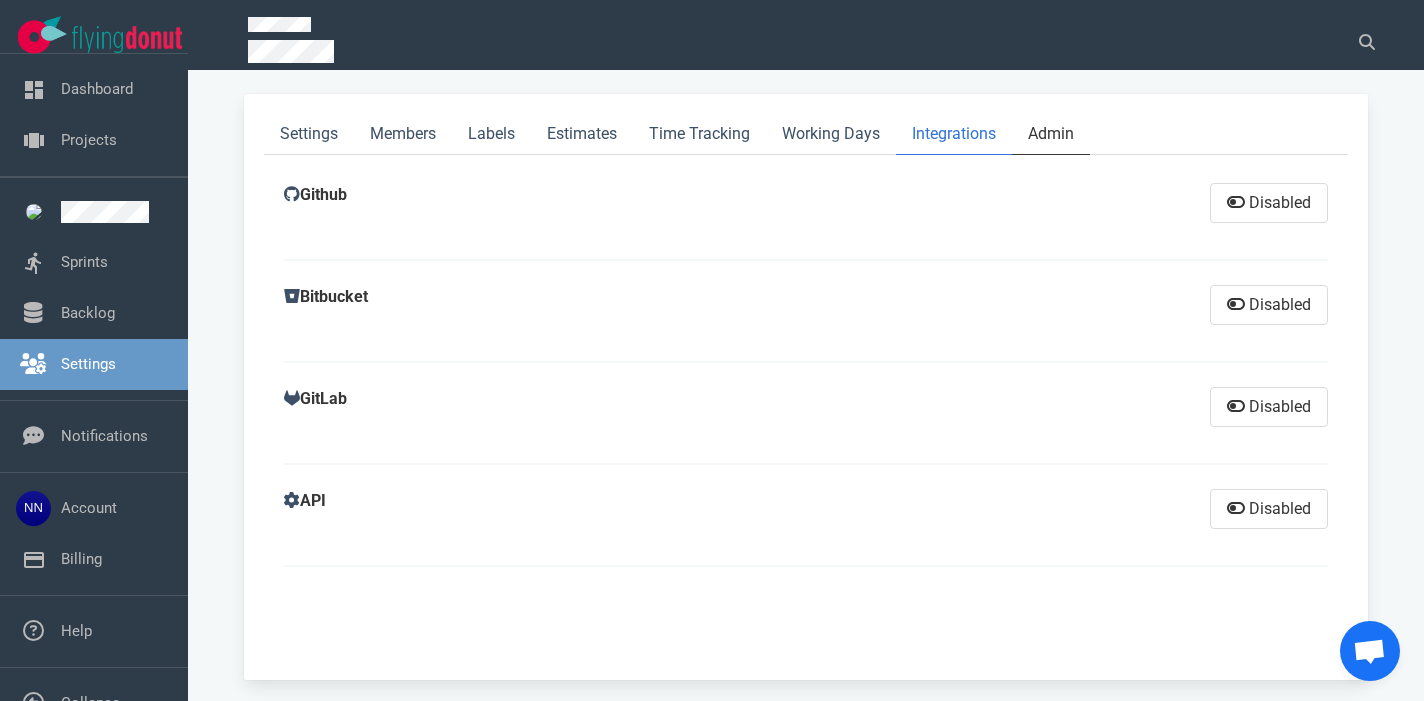 click on "Admin" at bounding box center (1051, 134) 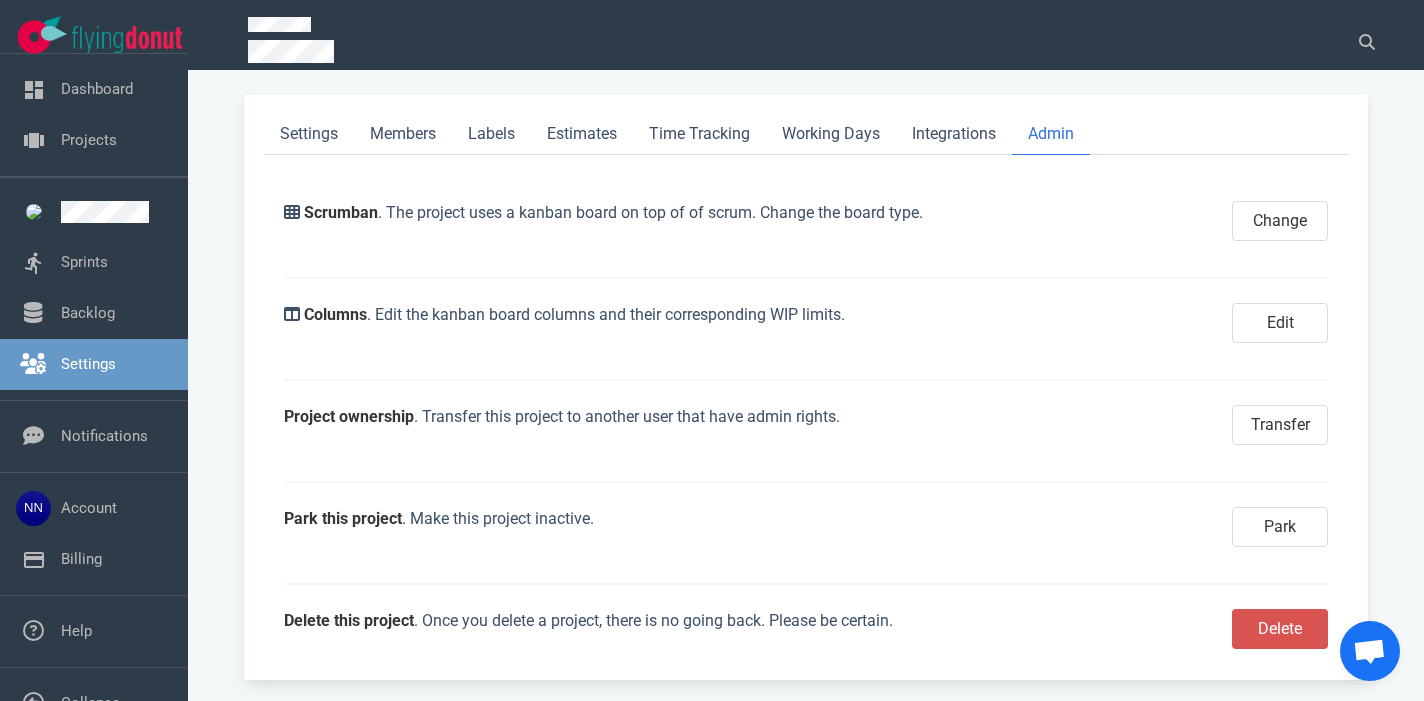scroll, scrollTop: 194, scrollLeft: 0, axis: vertical 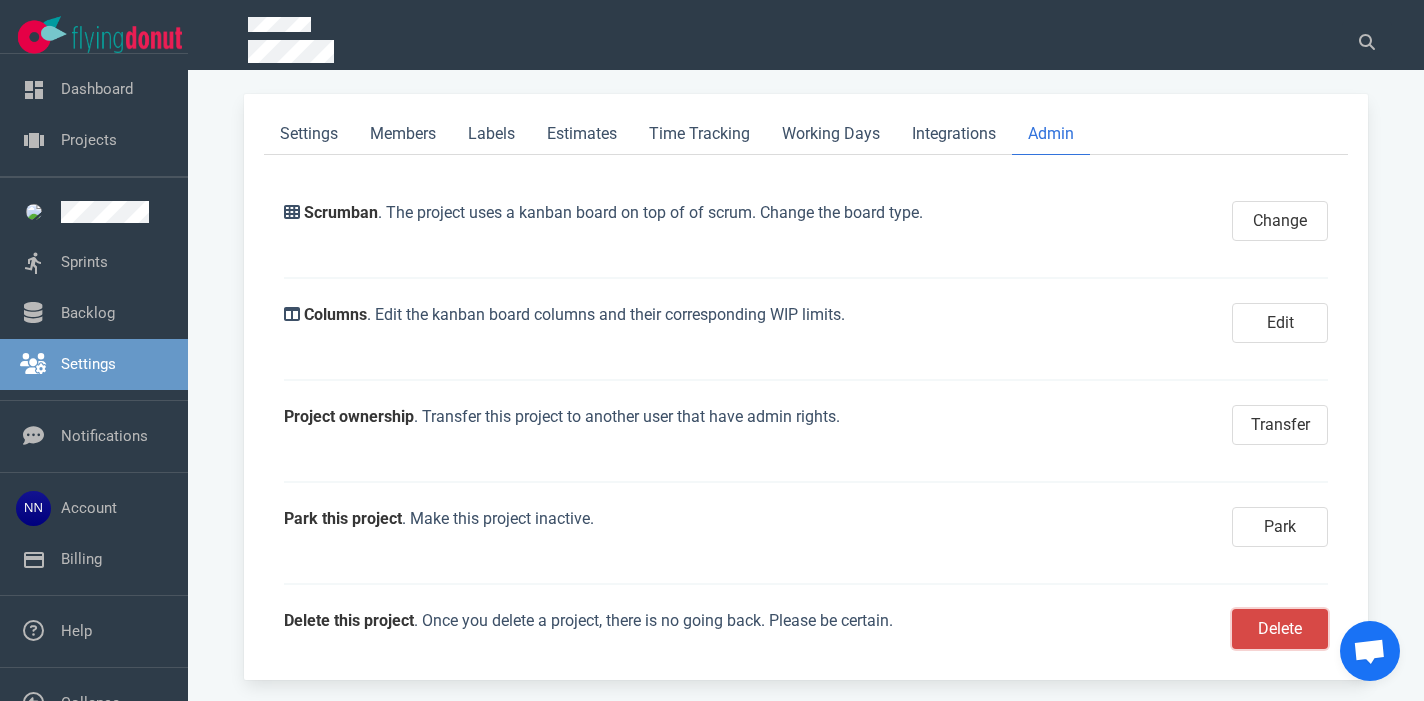 click on "Delete" at bounding box center [1280, 629] 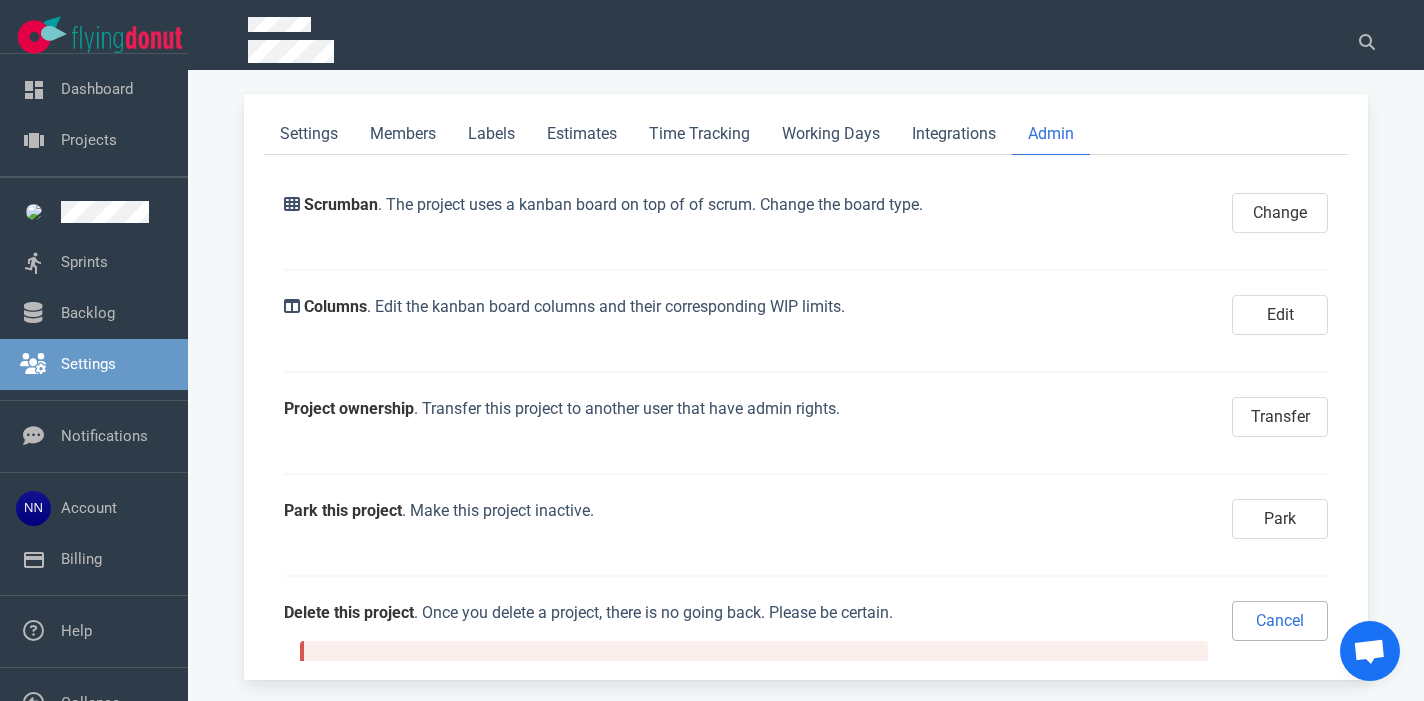 scroll, scrollTop: 422, scrollLeft: 0, axis: vertical 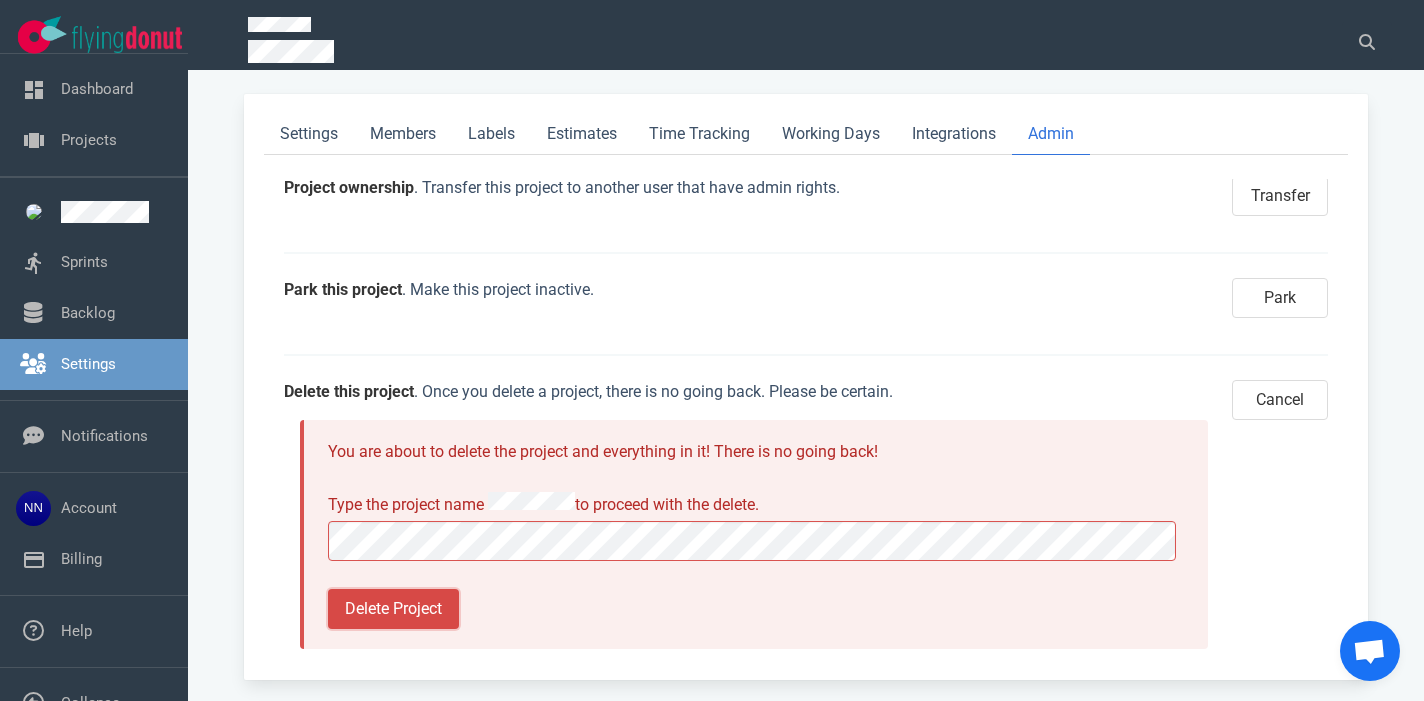 click on "Delete Project" at bounding box center [393, 609] 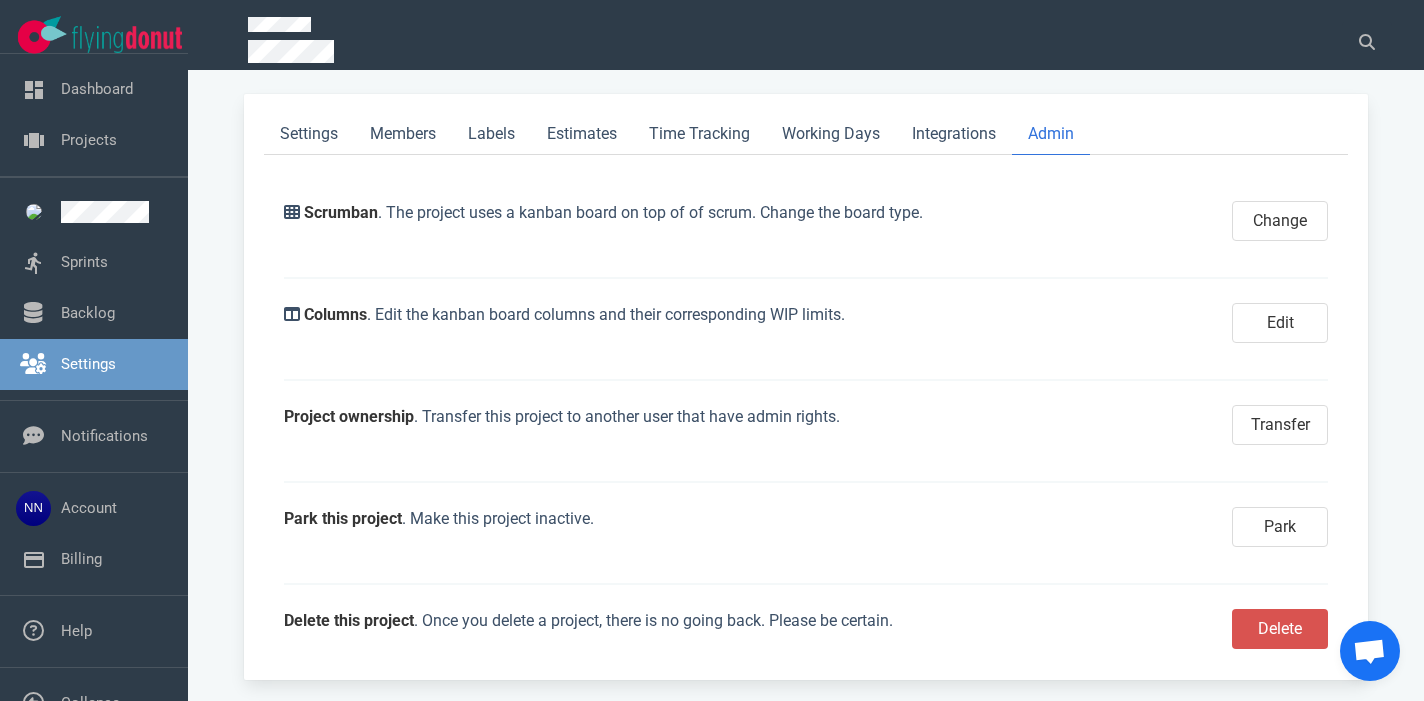 scroll, scrollTop: 194, scrollLeft: 0, axis: vertical 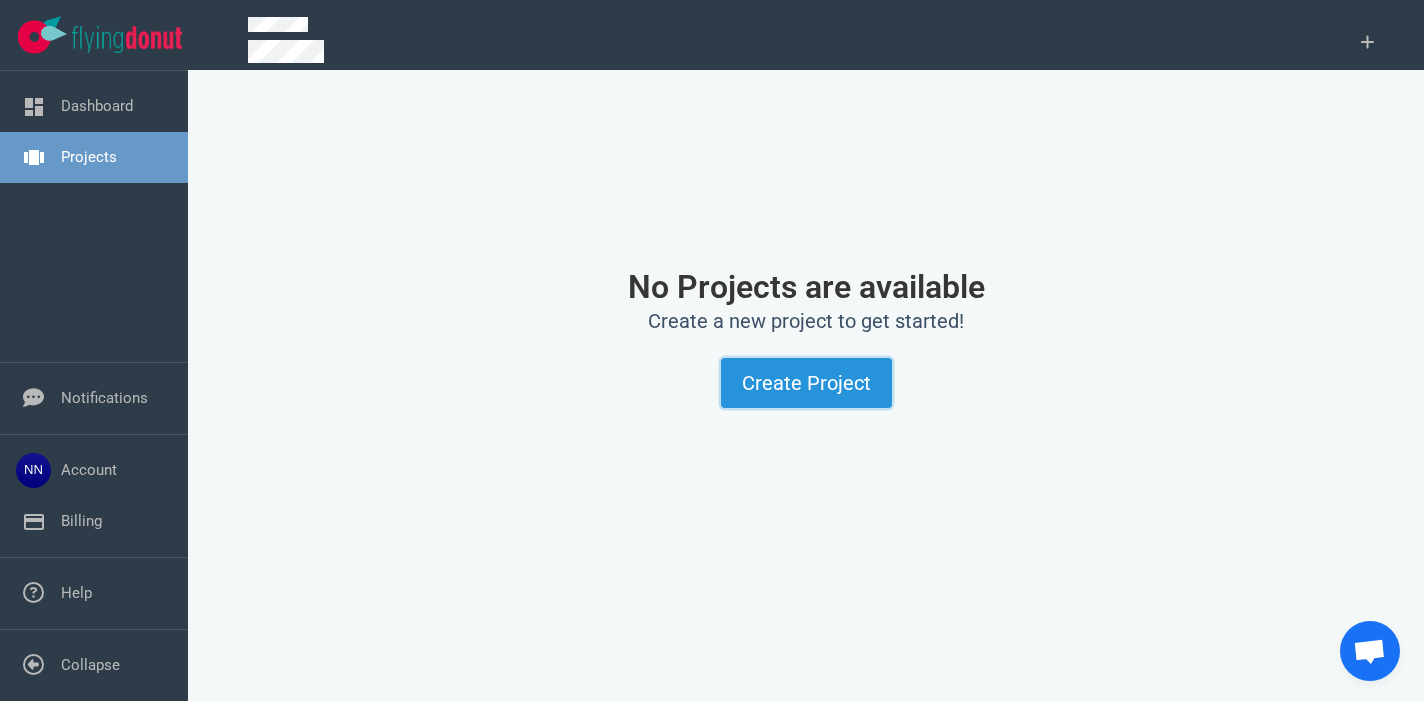 click on "Create Project" at bounding box center (806, 383) 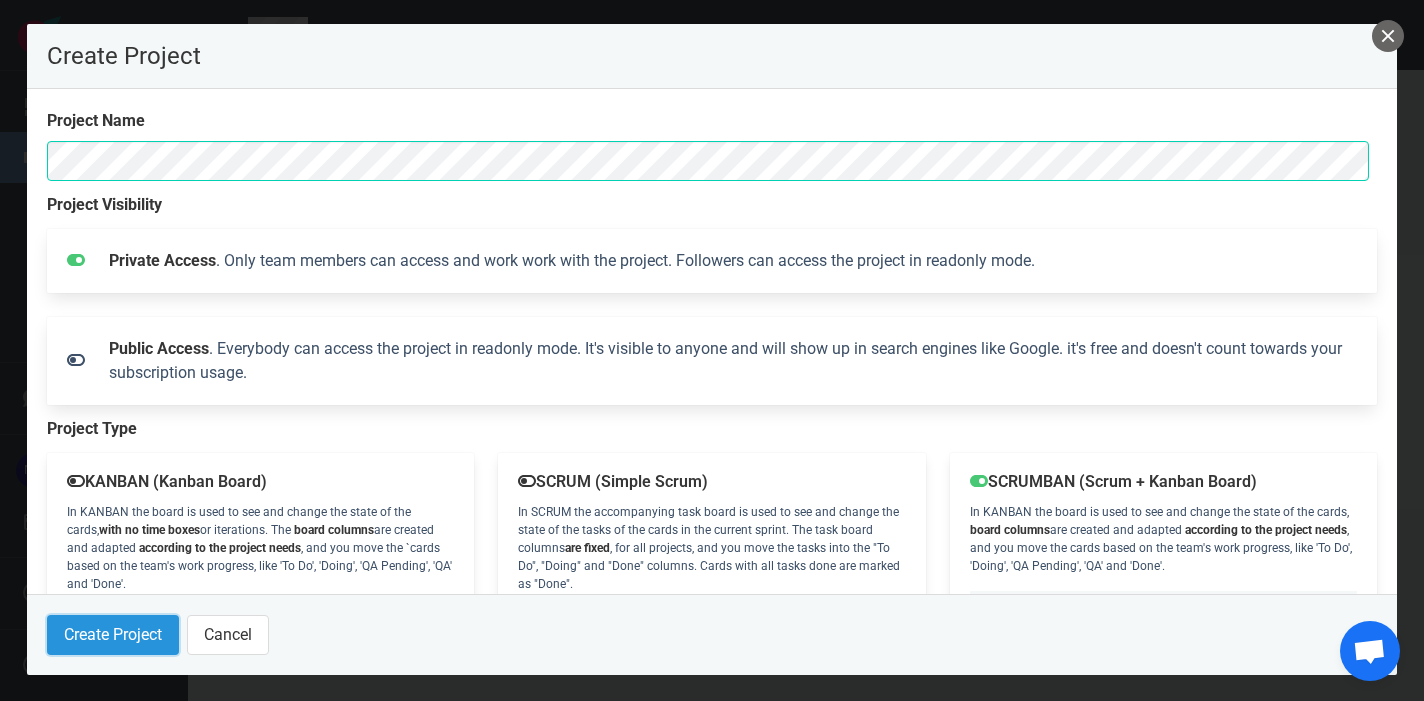 click on "Create Project" at bounding box center (113, 635) 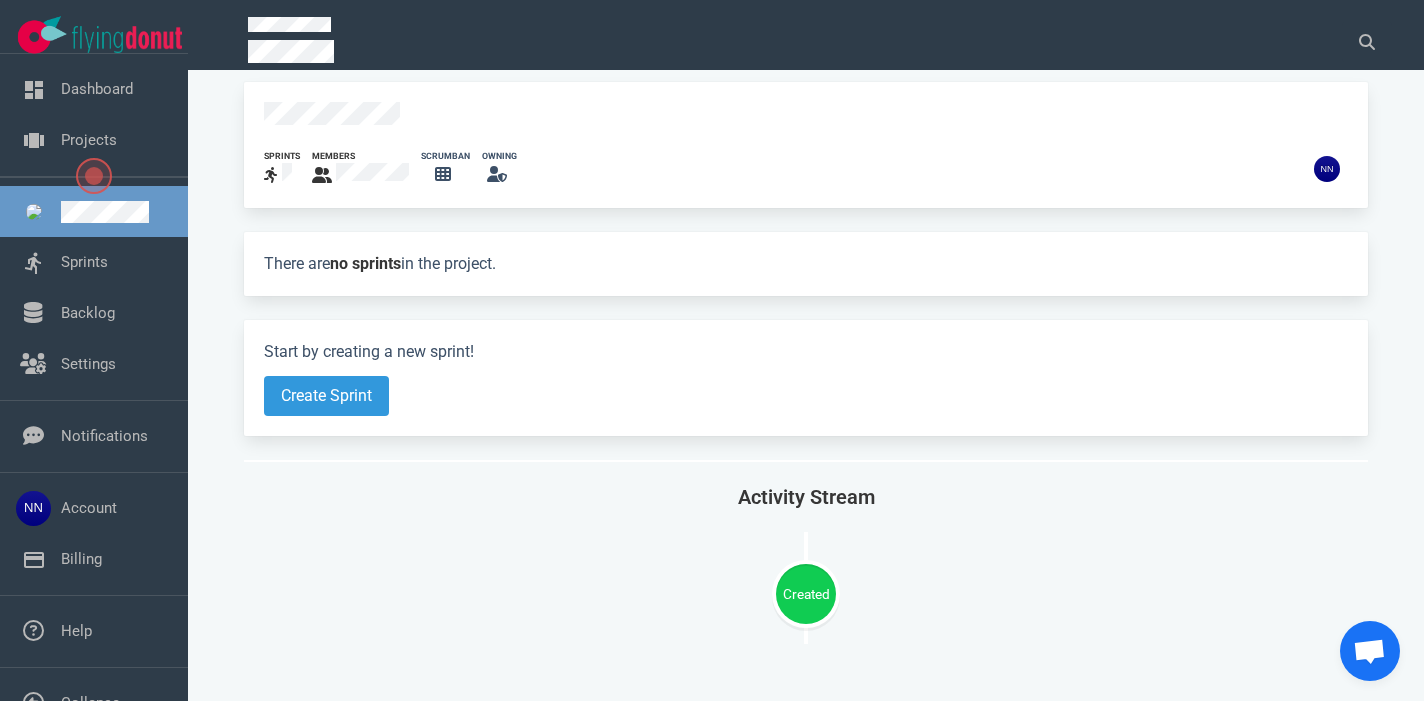 scroll, scrollTop: 0, scrollLeft: 0, axis: both 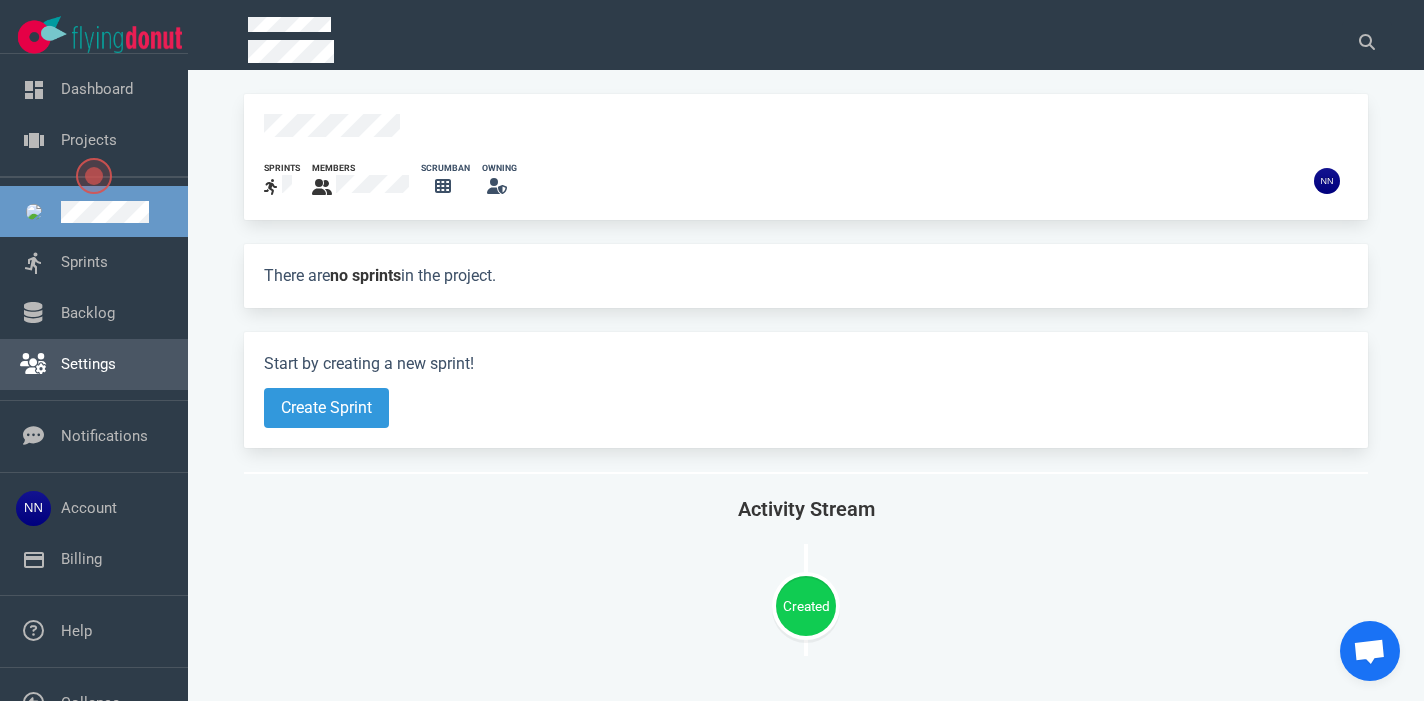 click on "Settings" at bounding box center (88, 364) 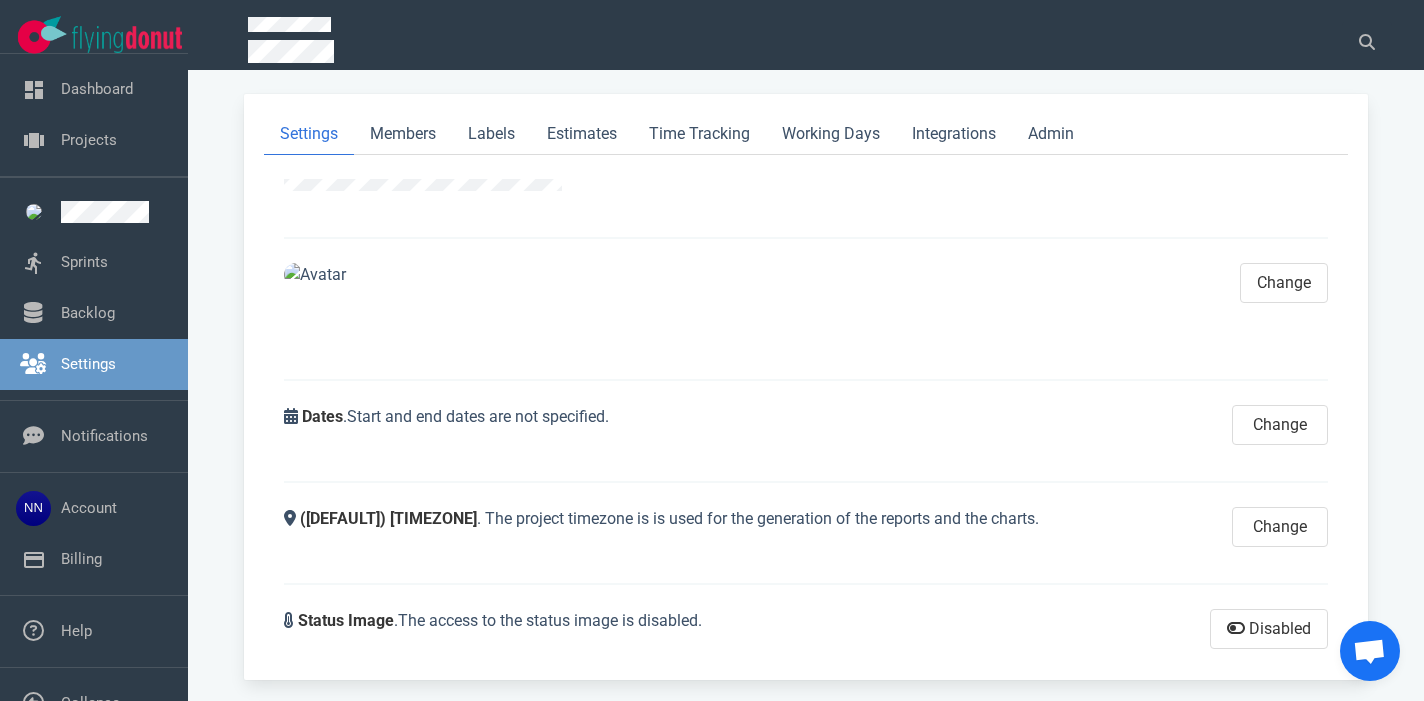 scroll, scrollTop: 0, scrollLeft: 0, axis: both 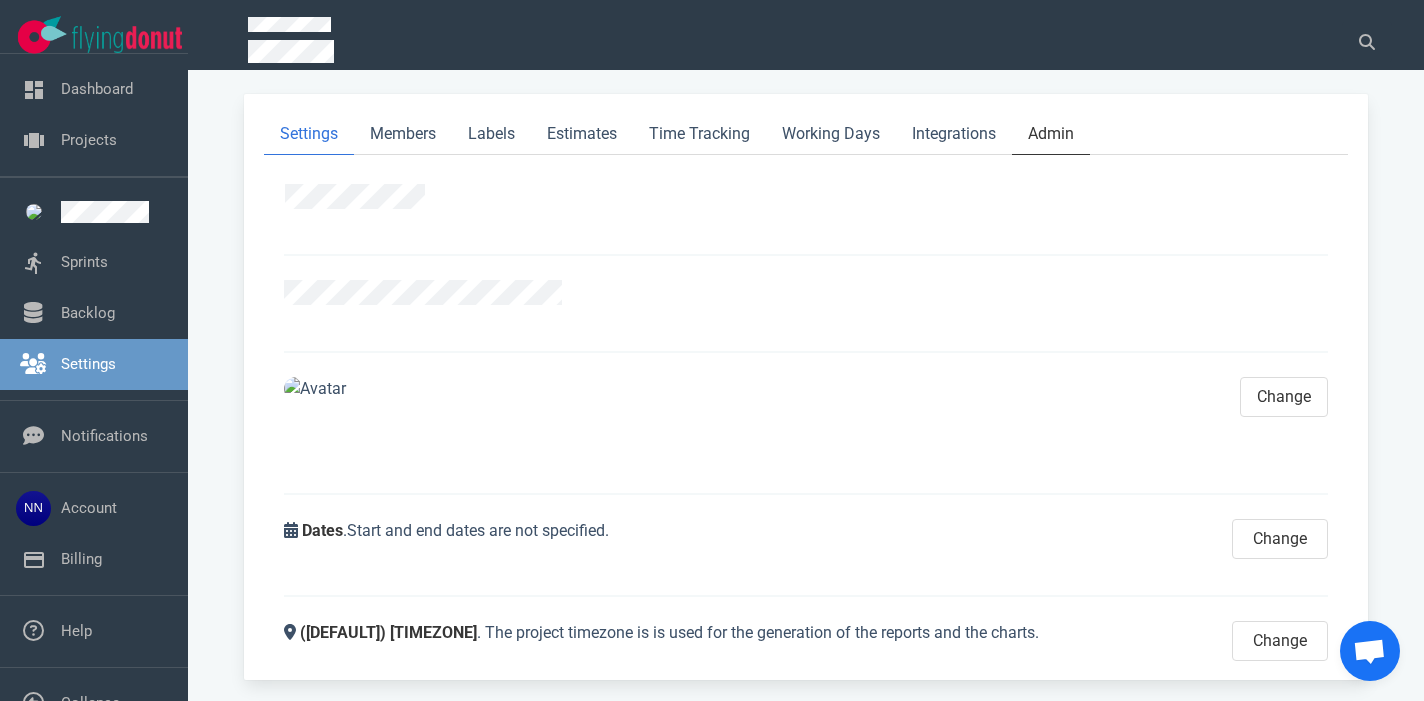 click on "Admin" at bounding box center (1051, 134) 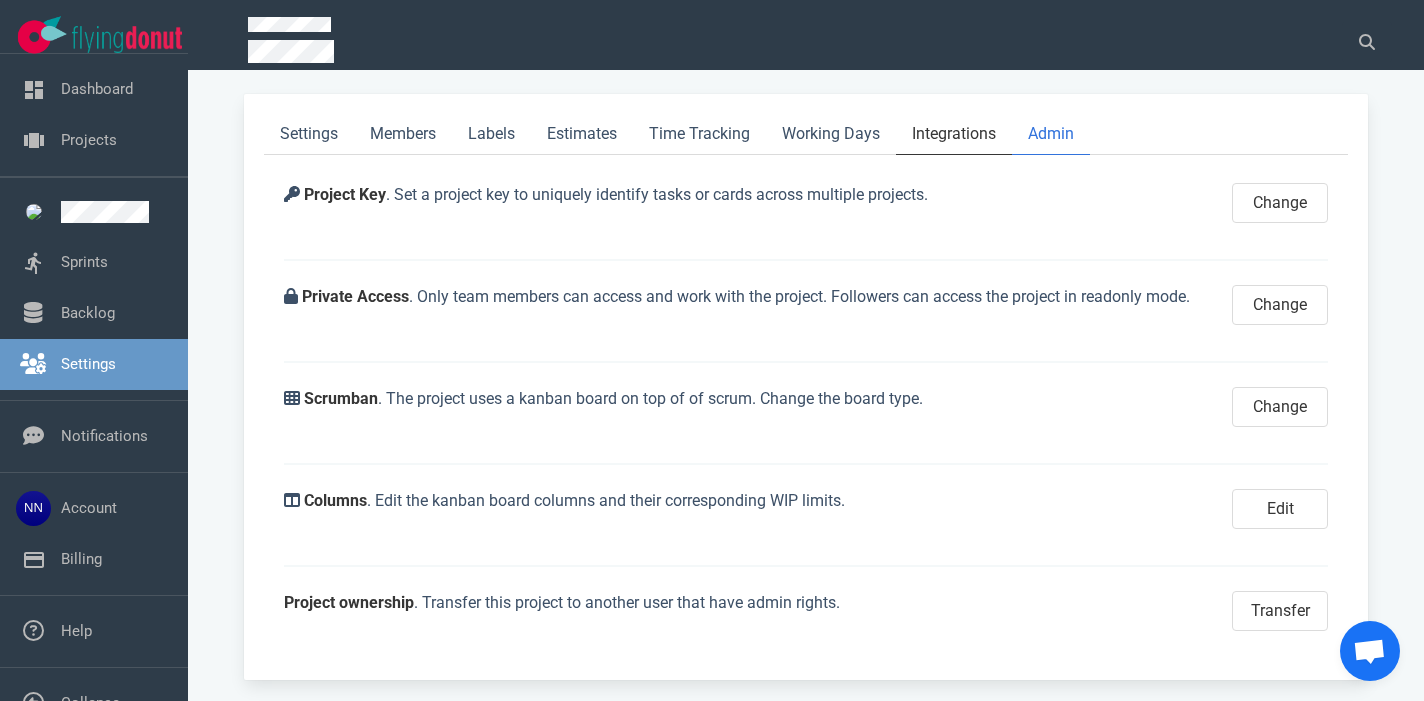click on "Integrations" at bounding box center [954, 134] 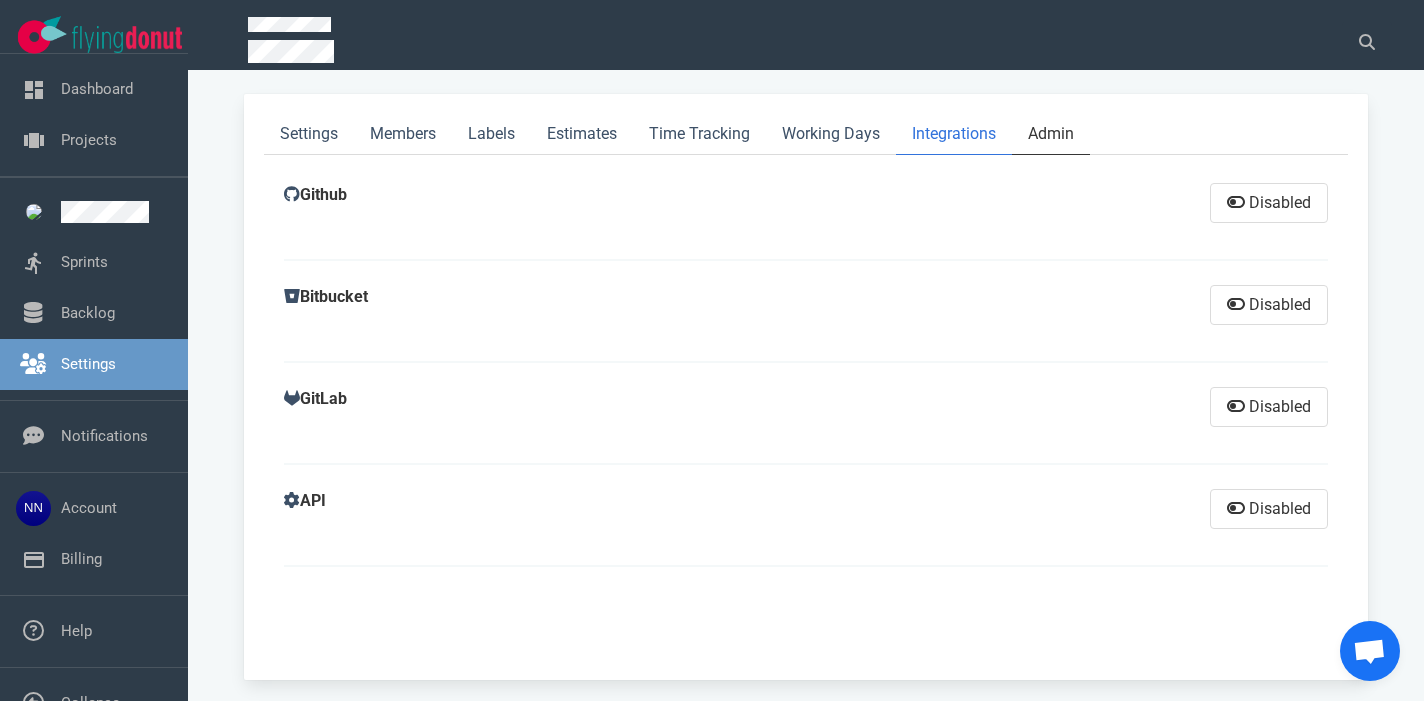click on "Admin" at bounding box center [1051, 134] 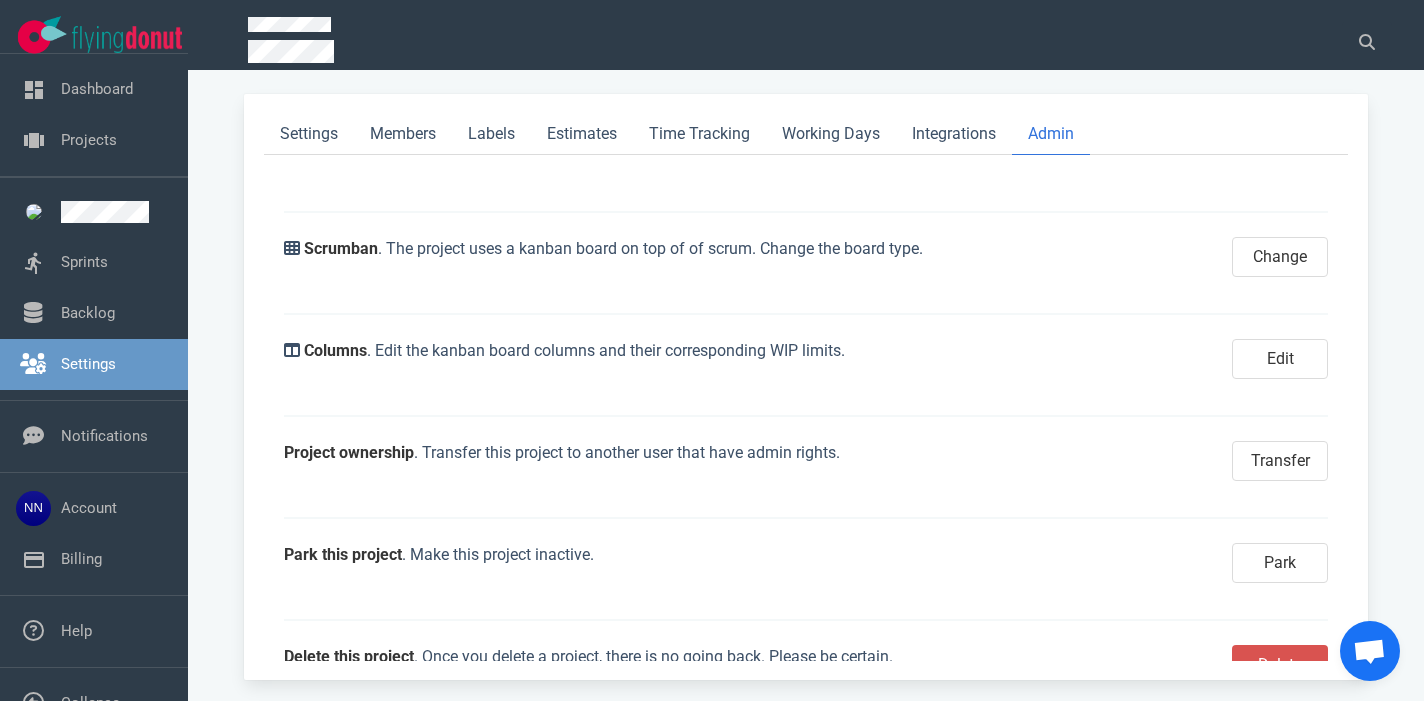 scroll, scrollTop: 194, scrollLeft: 0, axis: vertical 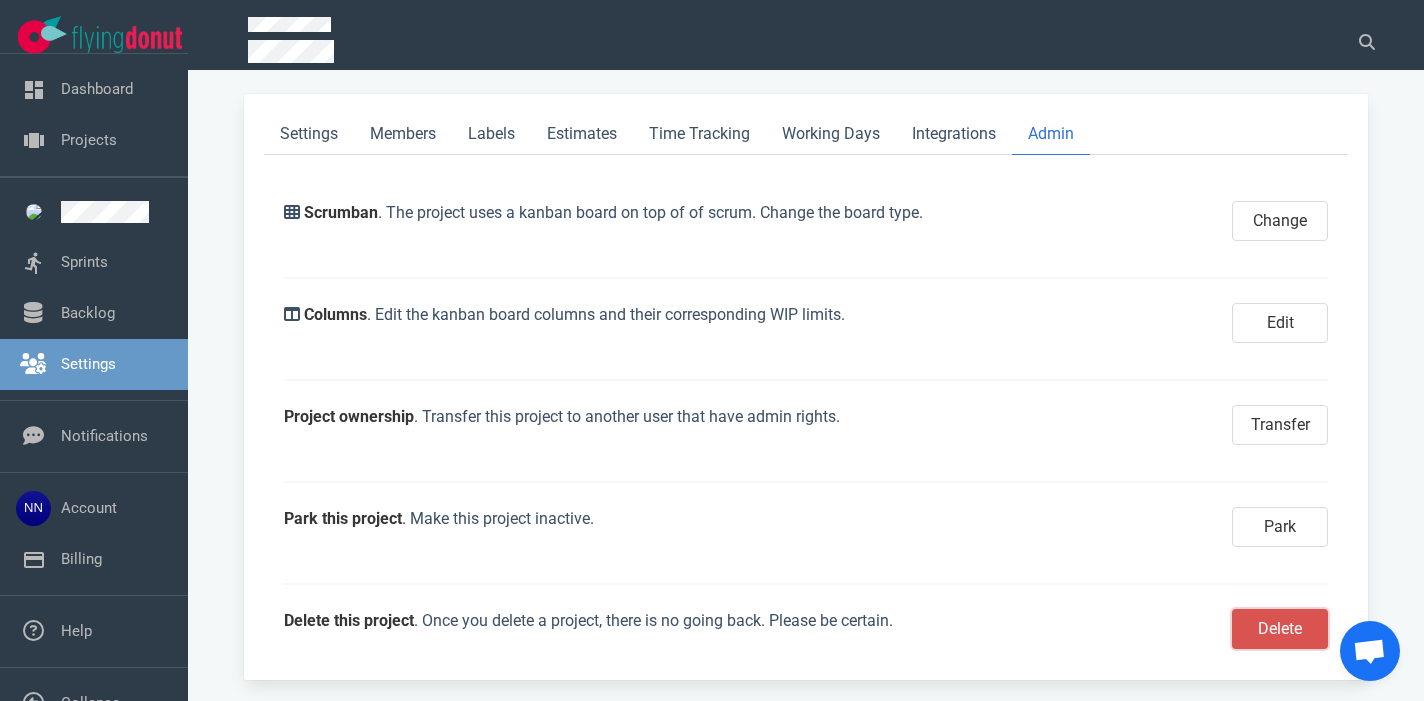drag, startPoint x: 1247, startPoint y: 620, endPoint x: 1237, endPoint y: 619, distance: 10.049875 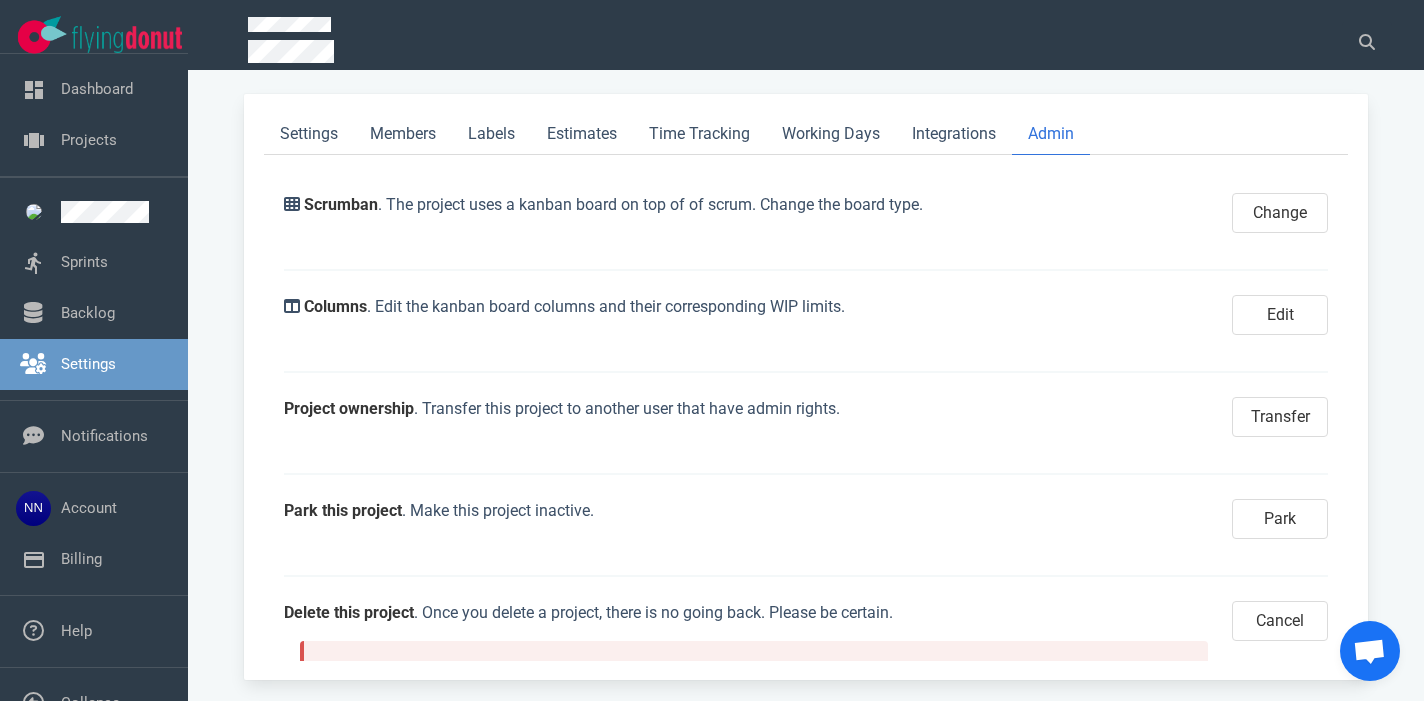 scroll, scrollTop: 422, scrollLeft: 0, axis: vertical 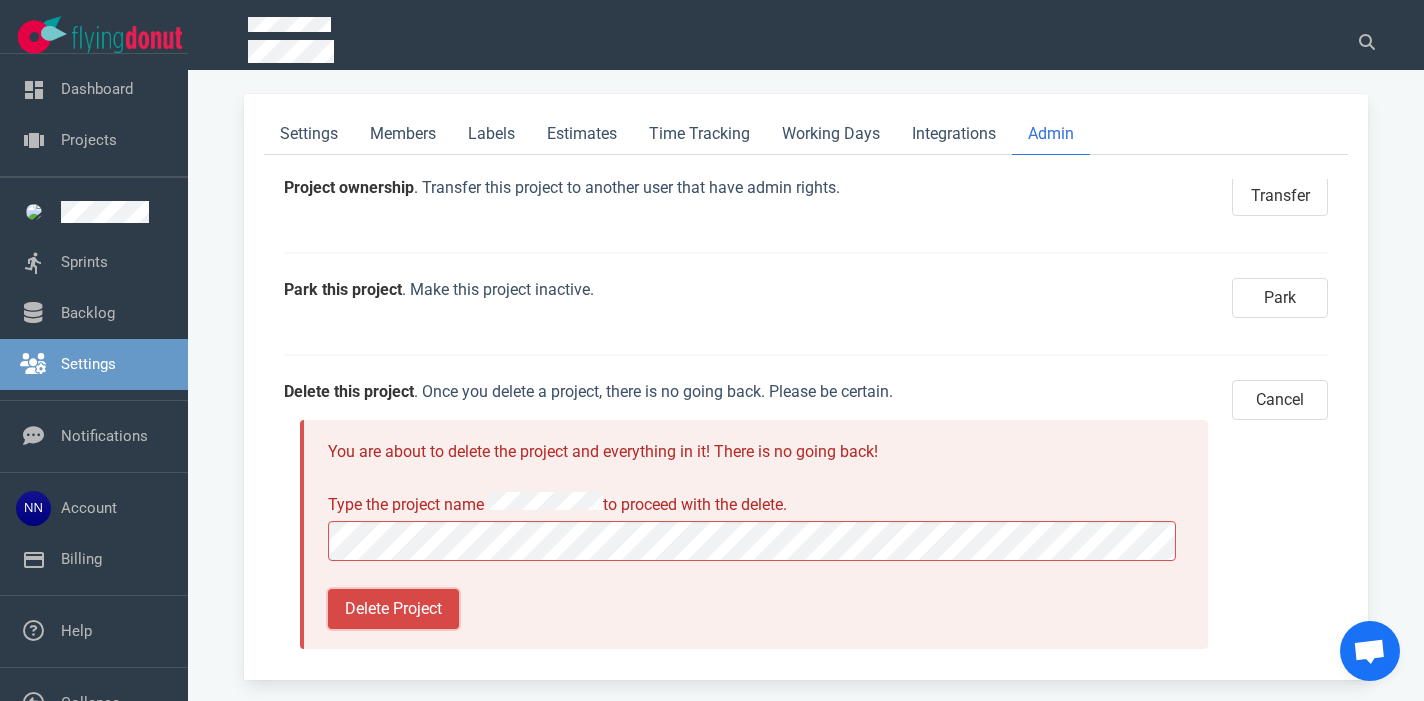 click on "Delete Project" at bounding box center (393, 609) 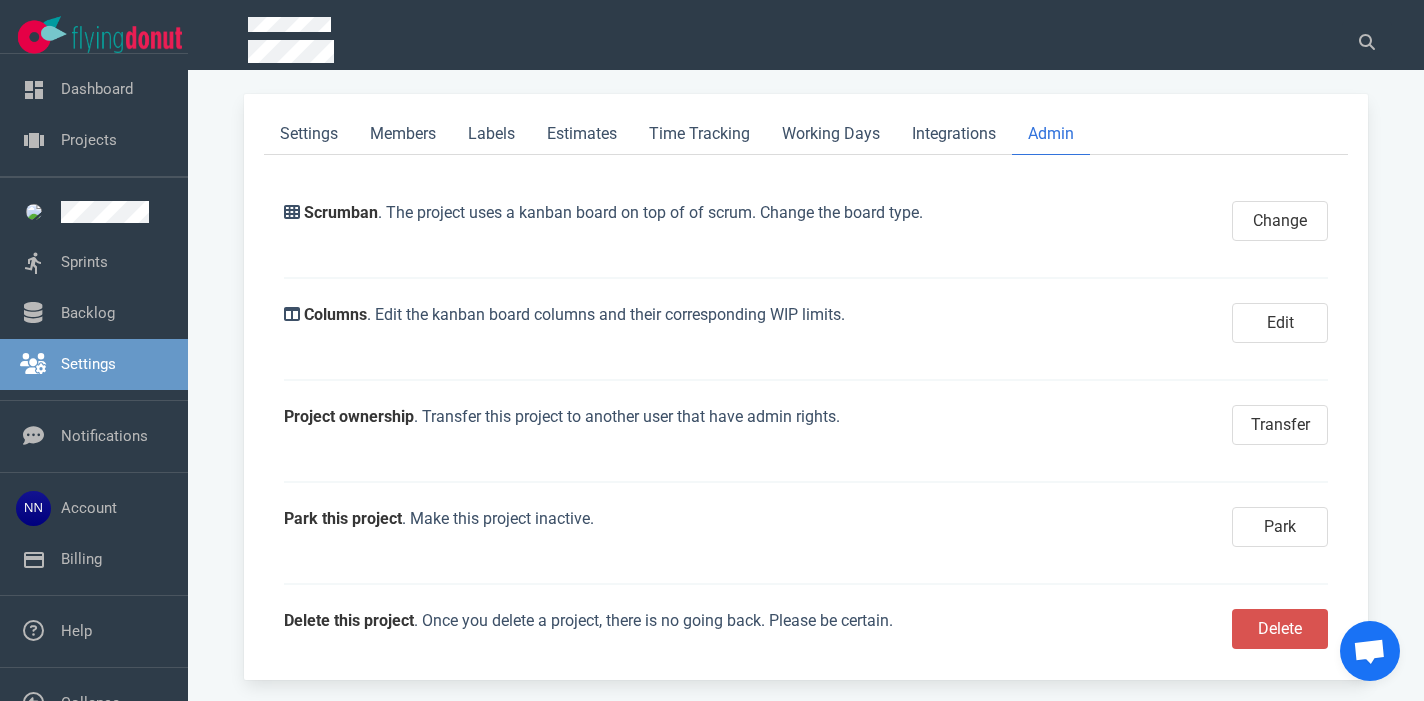 scroll, scrollTop: 194, scrollLeft: 0, axis: vertical 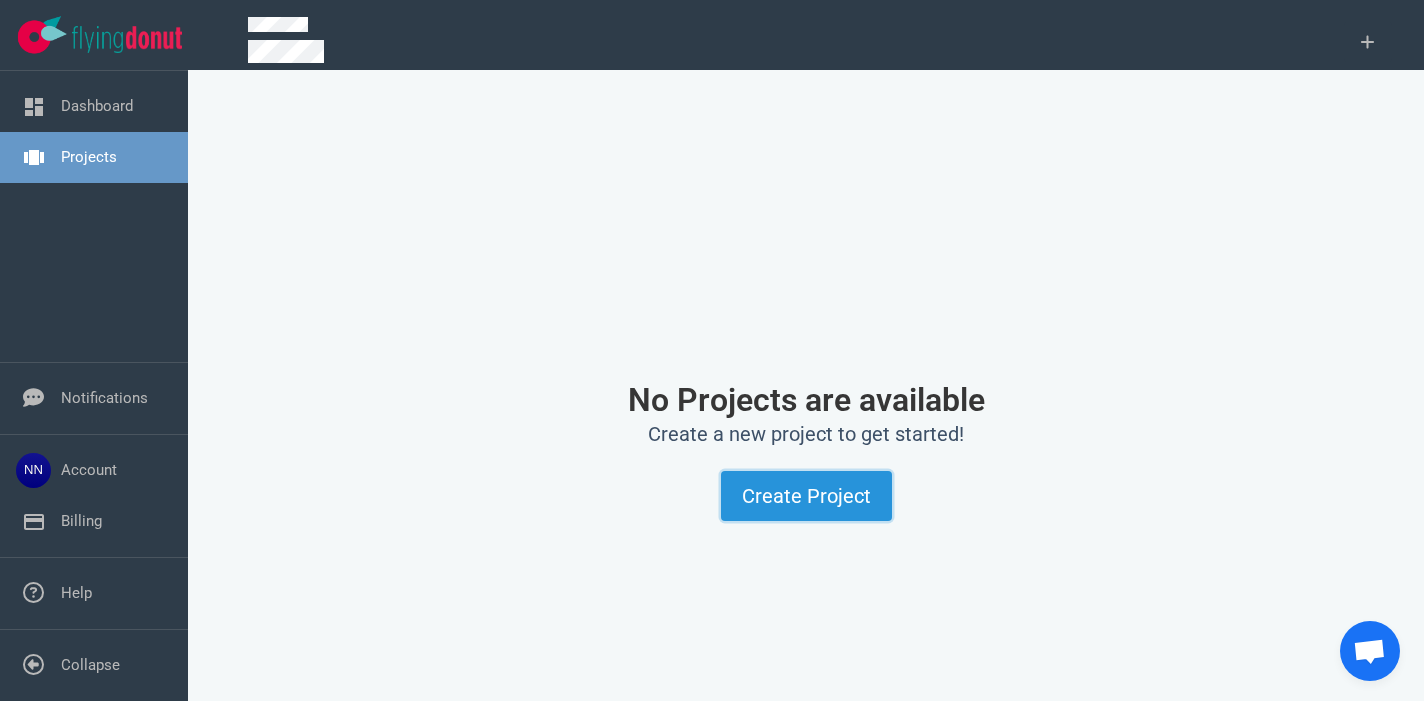 click on "Create Project" at bounding box center (806, 496) 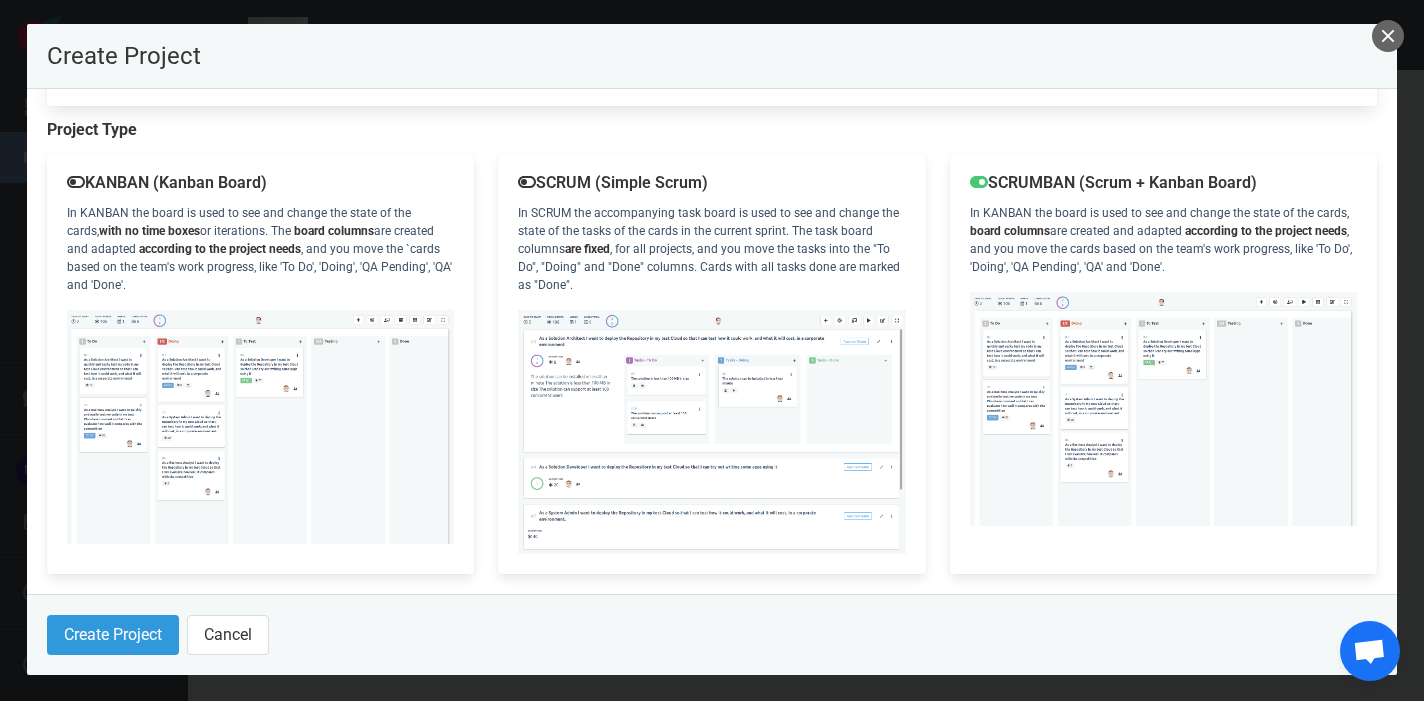 scroll, scrollTop: 298, scrollLeft: 0, axis: vertical 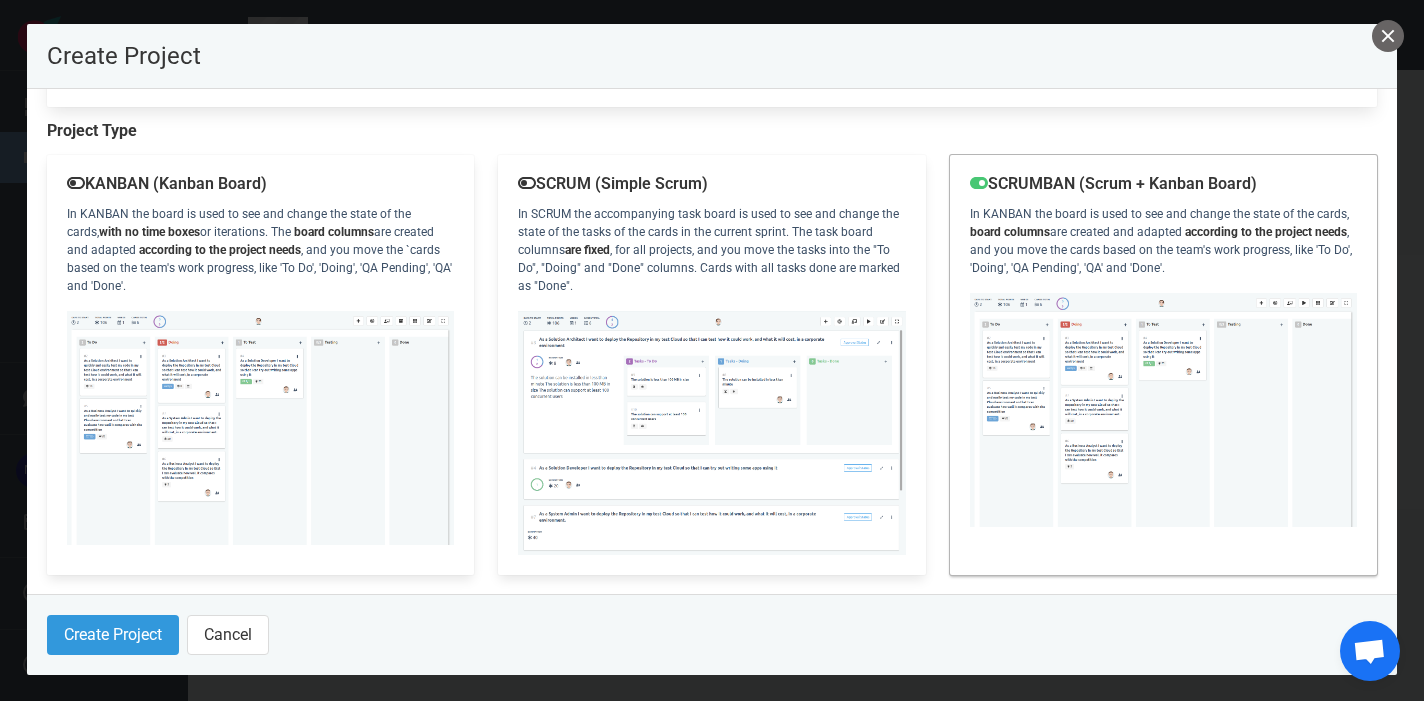click at bounding box center (260, 428) 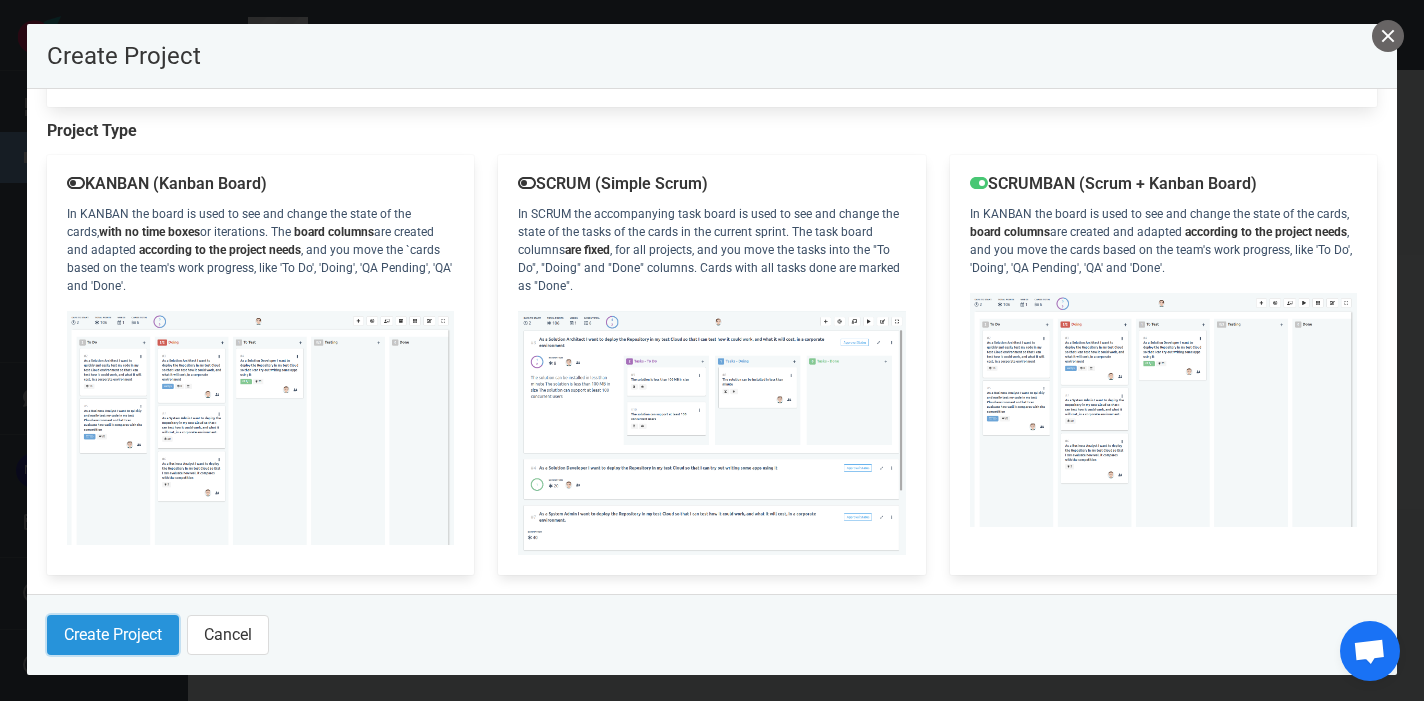 click on "Create Project" at bounding box center [113, 635] 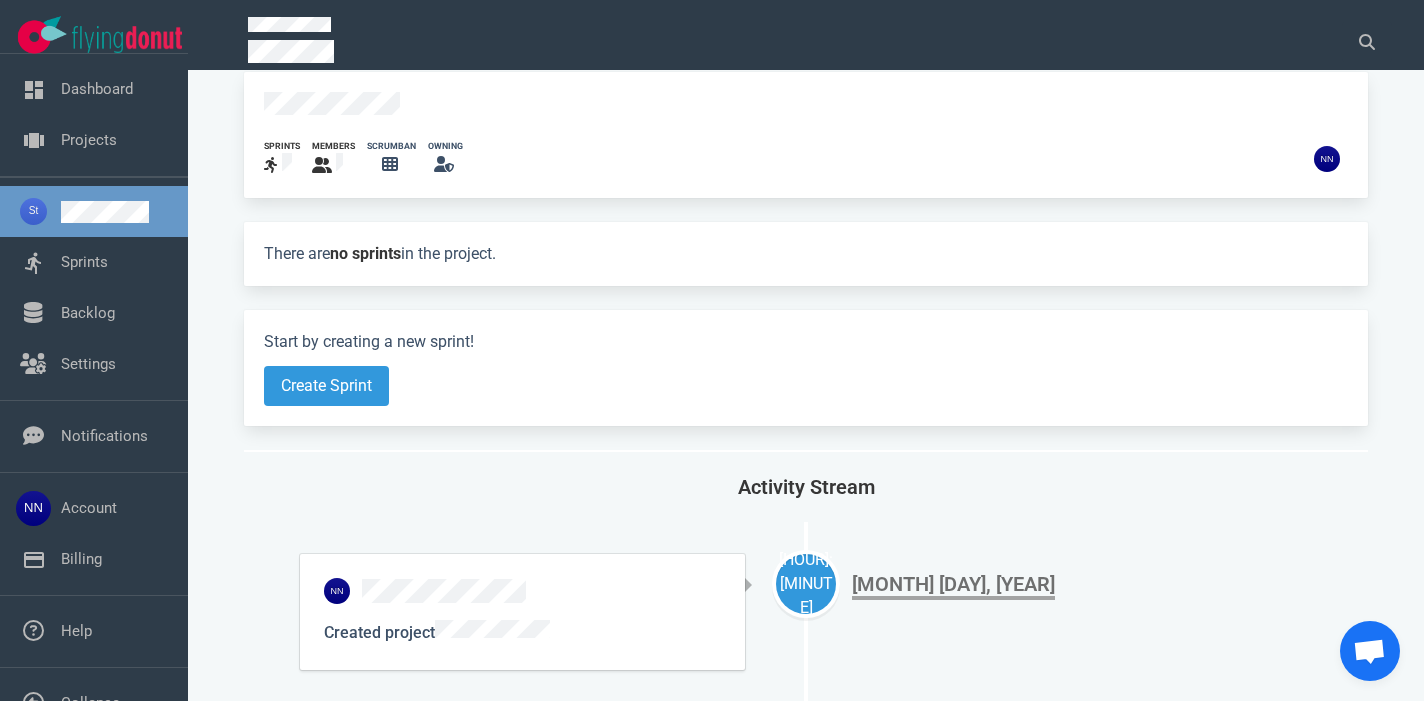 scroll, scrollTop: 24, scrollLeft: 0, axis: vertical 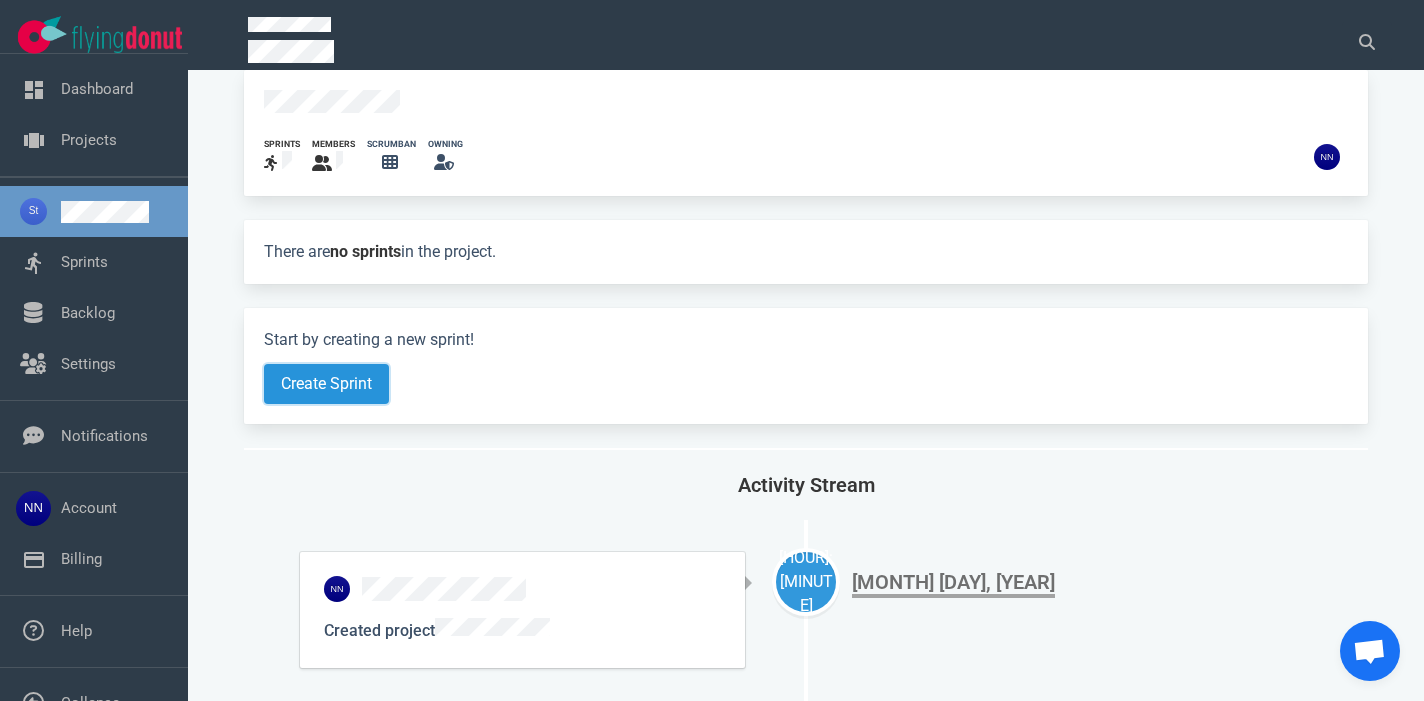 click on "Create Sprint" at bounding box center (326, 384) 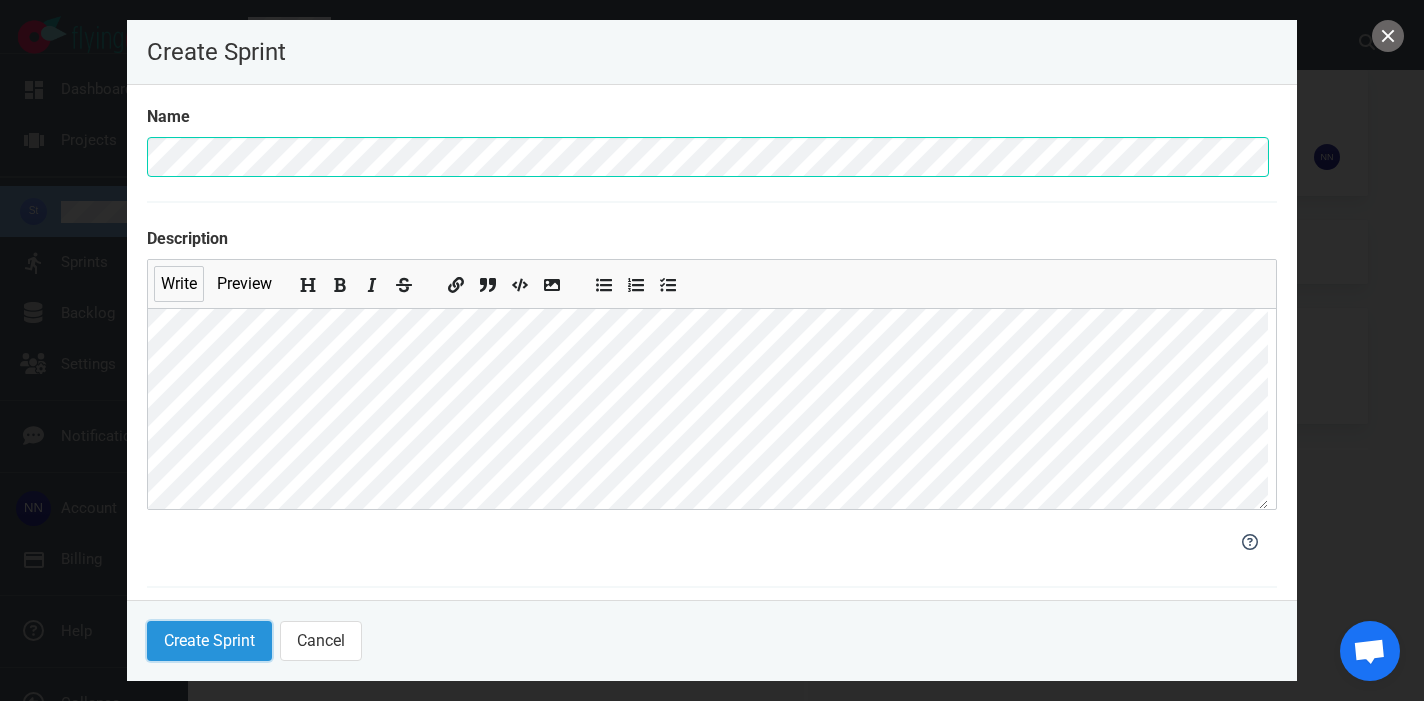click on "Create Sprint" at bounding box center (209, 641) 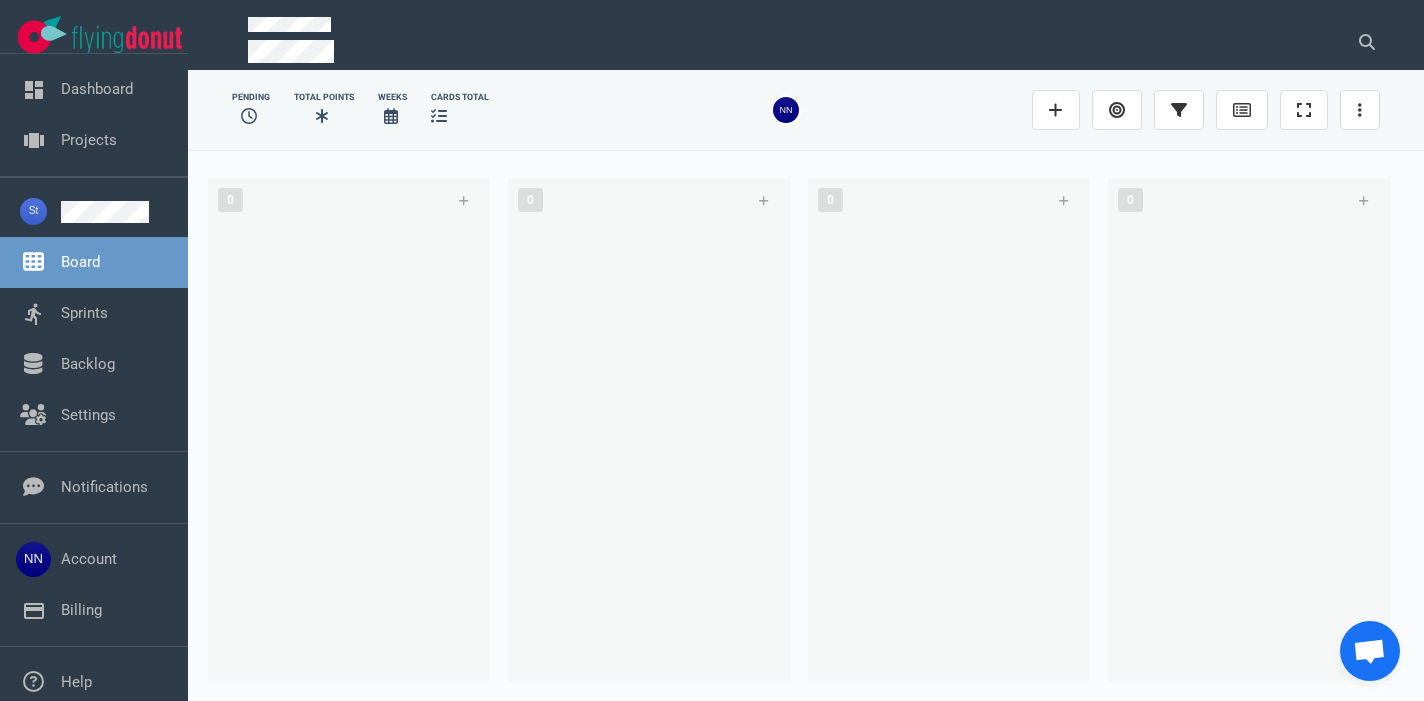 scroll, scrollTop: 0, scrollLeft: 0, axis: both 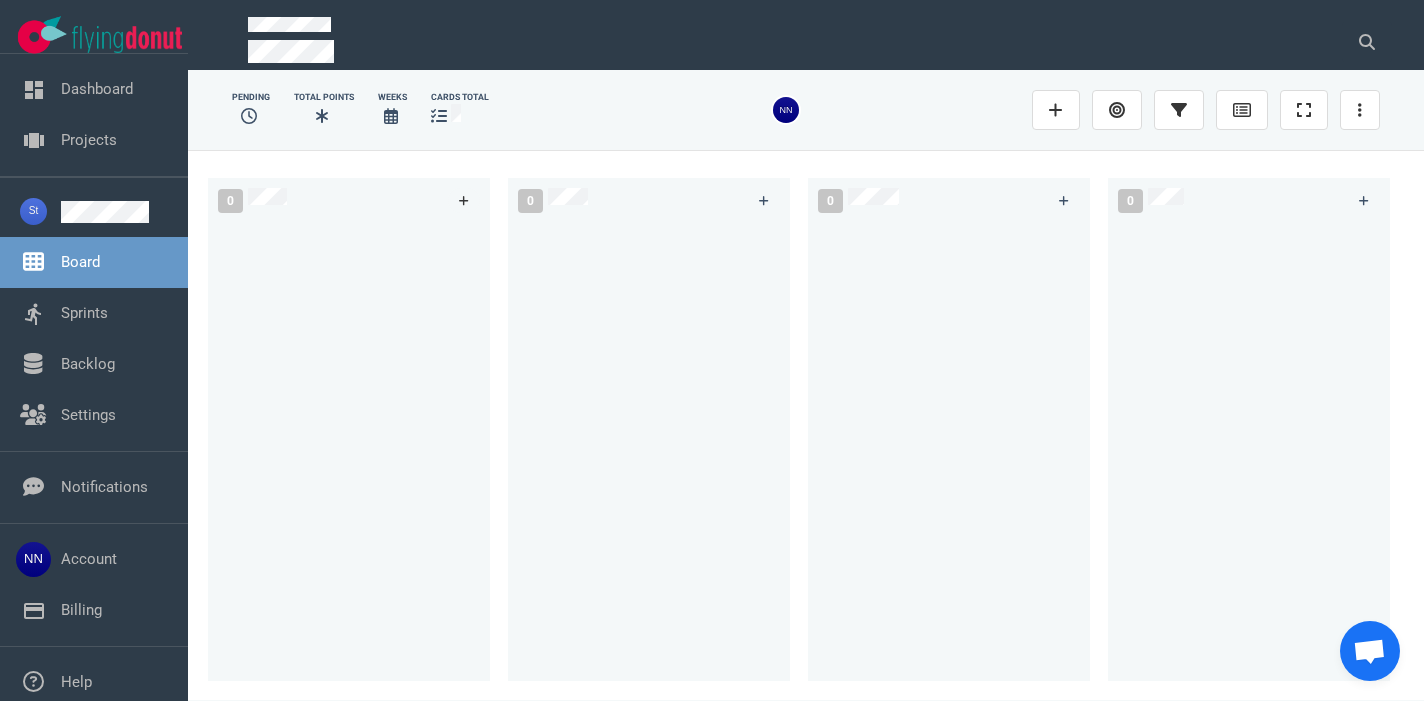 click at bounding box center [464, 201] 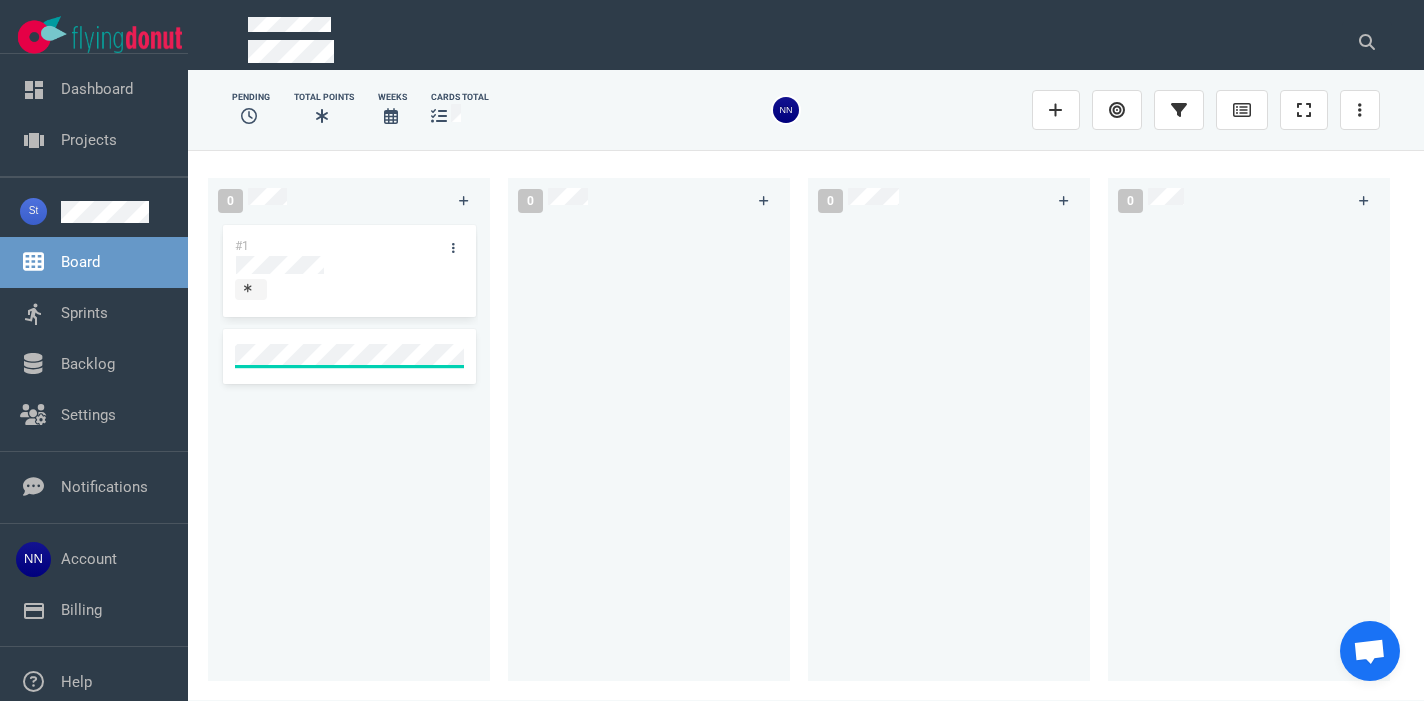 click on "#1" at bounding box center (349, 439) 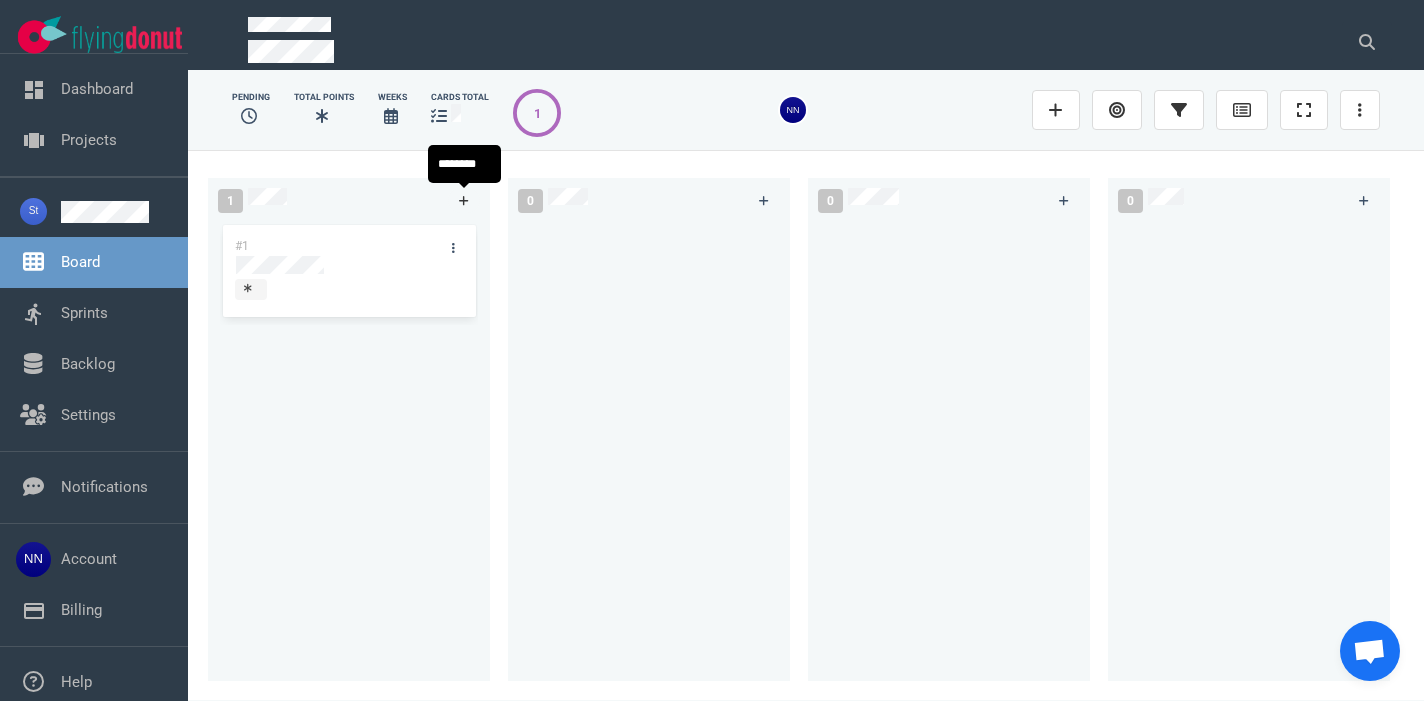 click at bounding box center (464, 201) 